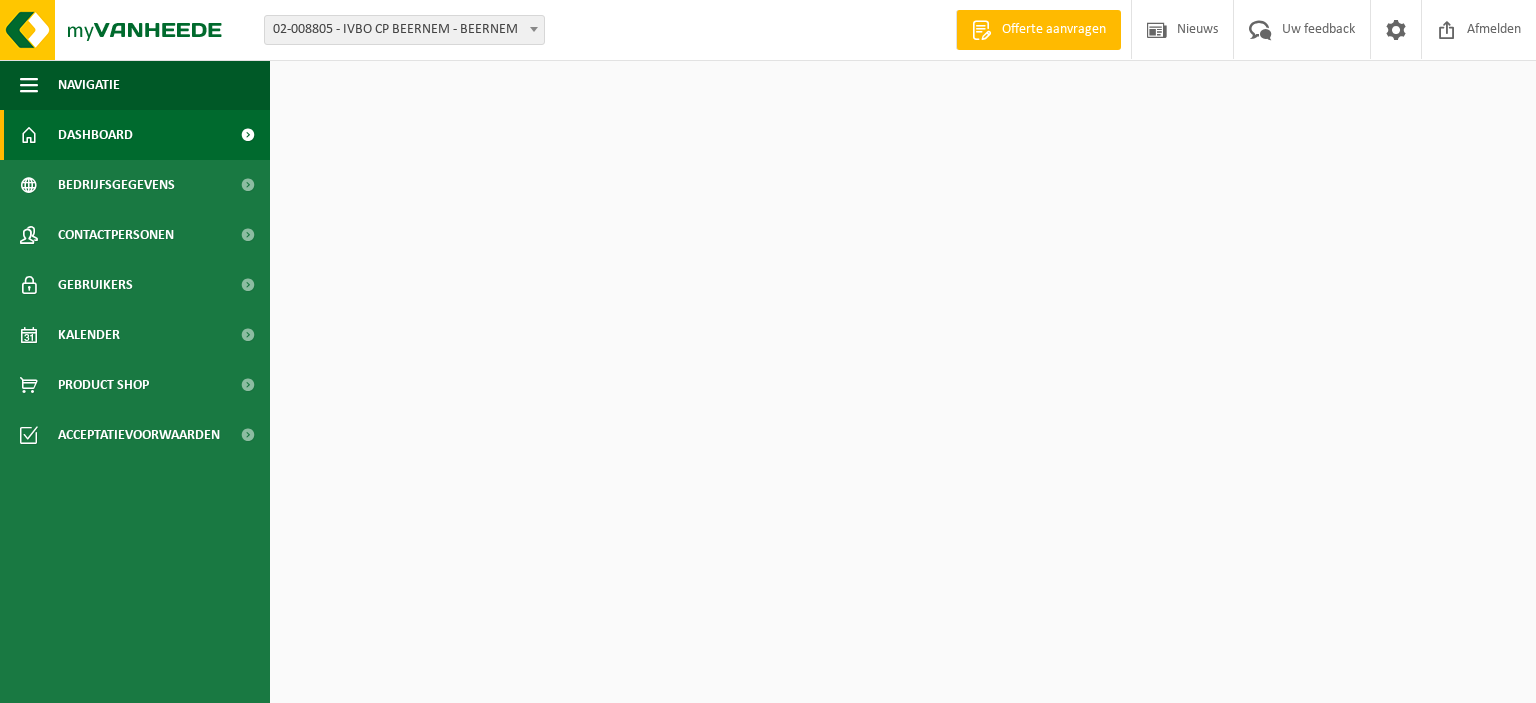 scroll, scrollTop: 0, scrollLeft: 0, axis: both 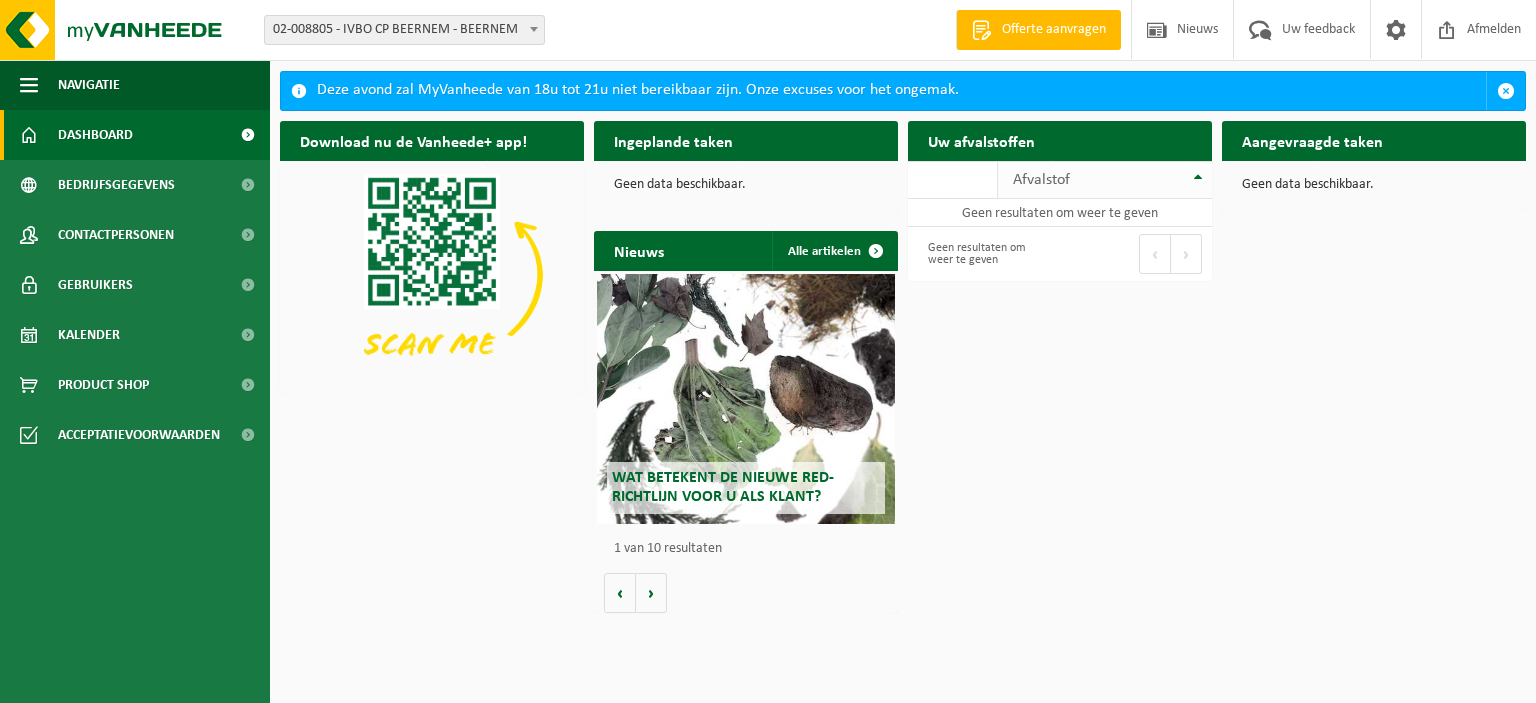 click on "Afvalstof" at bounding box center [1105, 180] 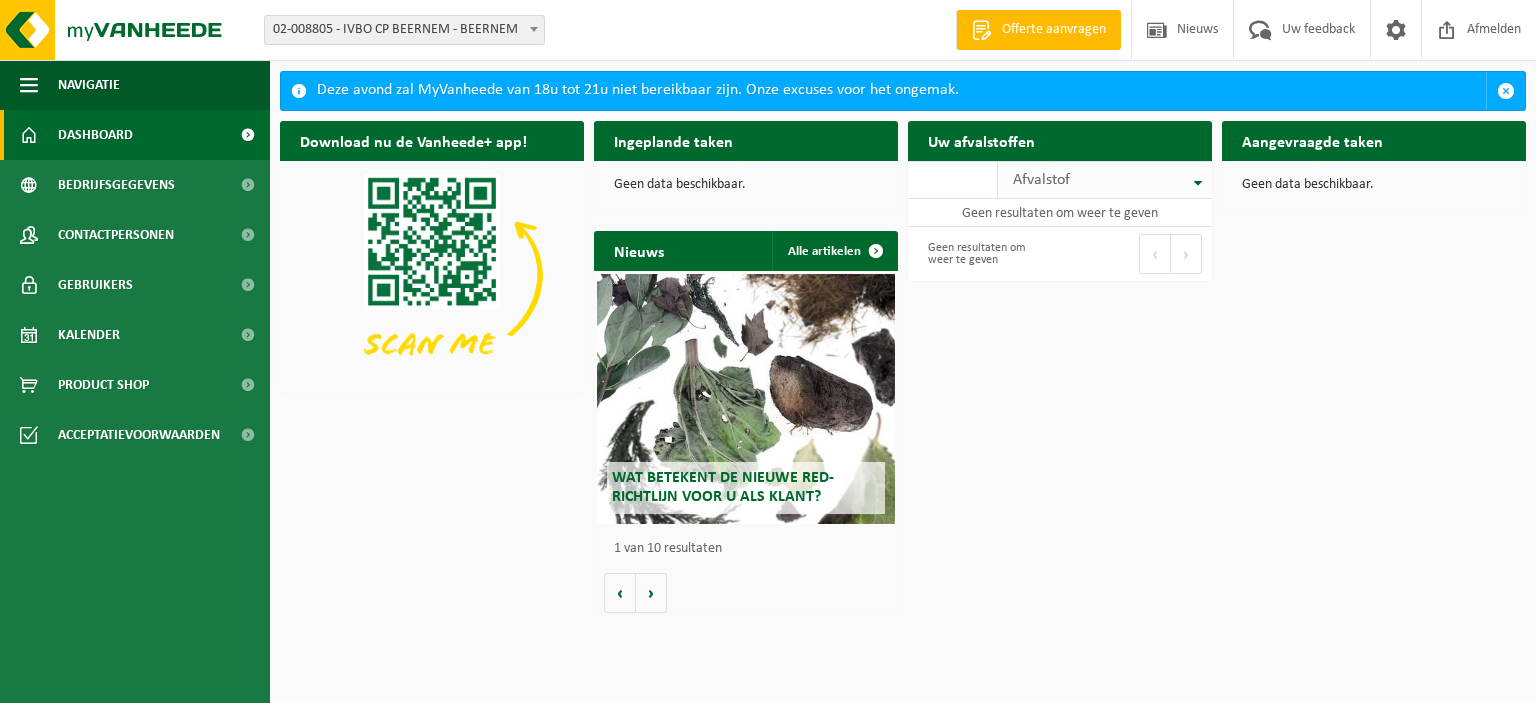 click on "Afvalstof" at bounding box center (1105, 180) 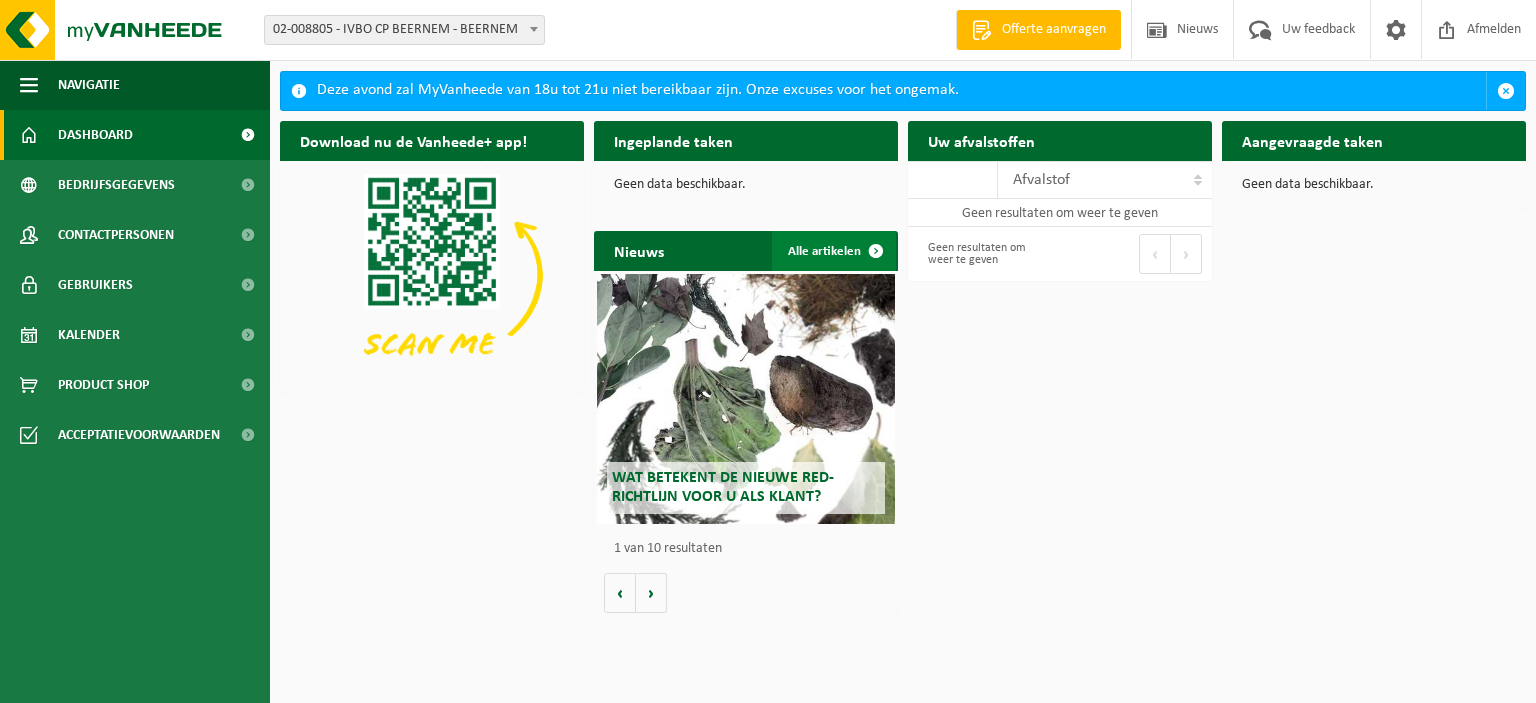 click at bounding box center [876, 251] 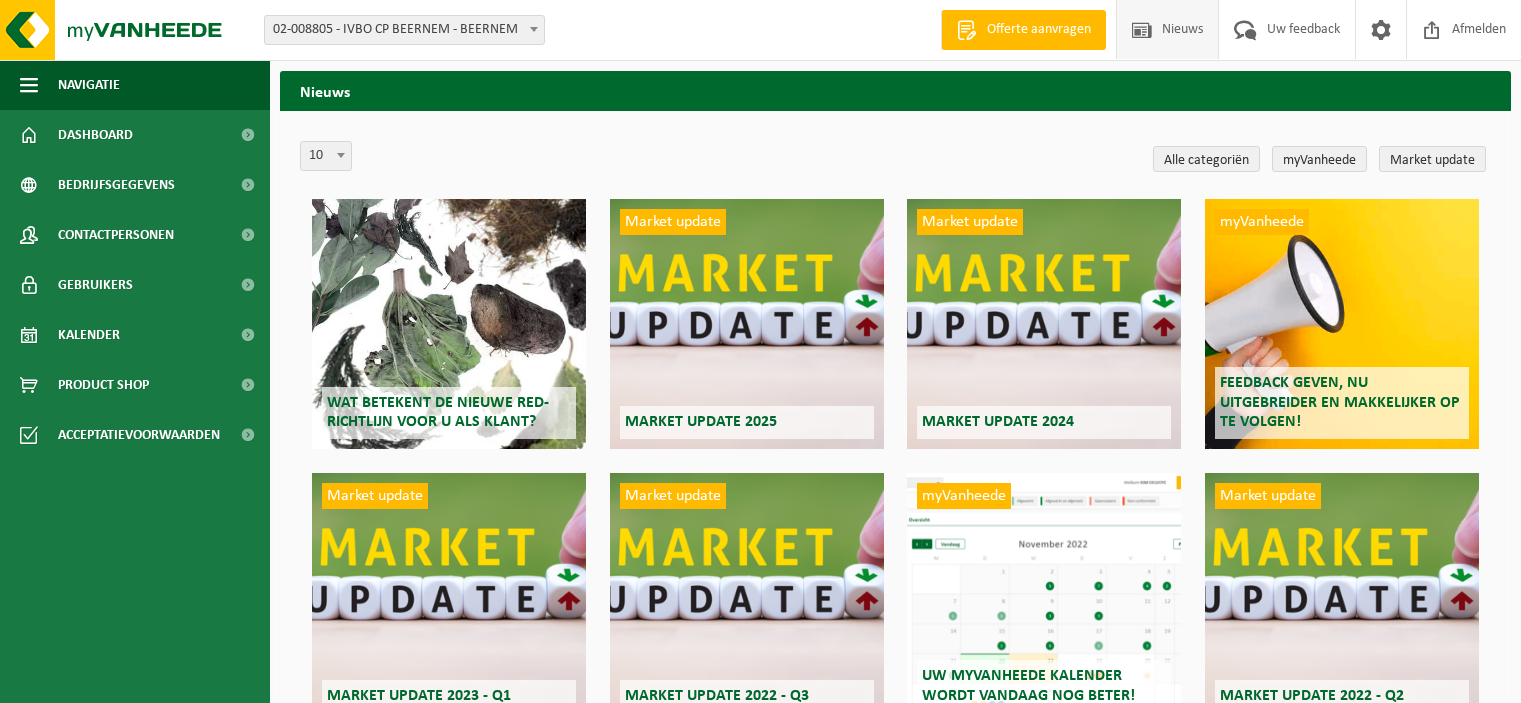 scroll, scrollTop: 0, scrollLeft: 0, axis: both 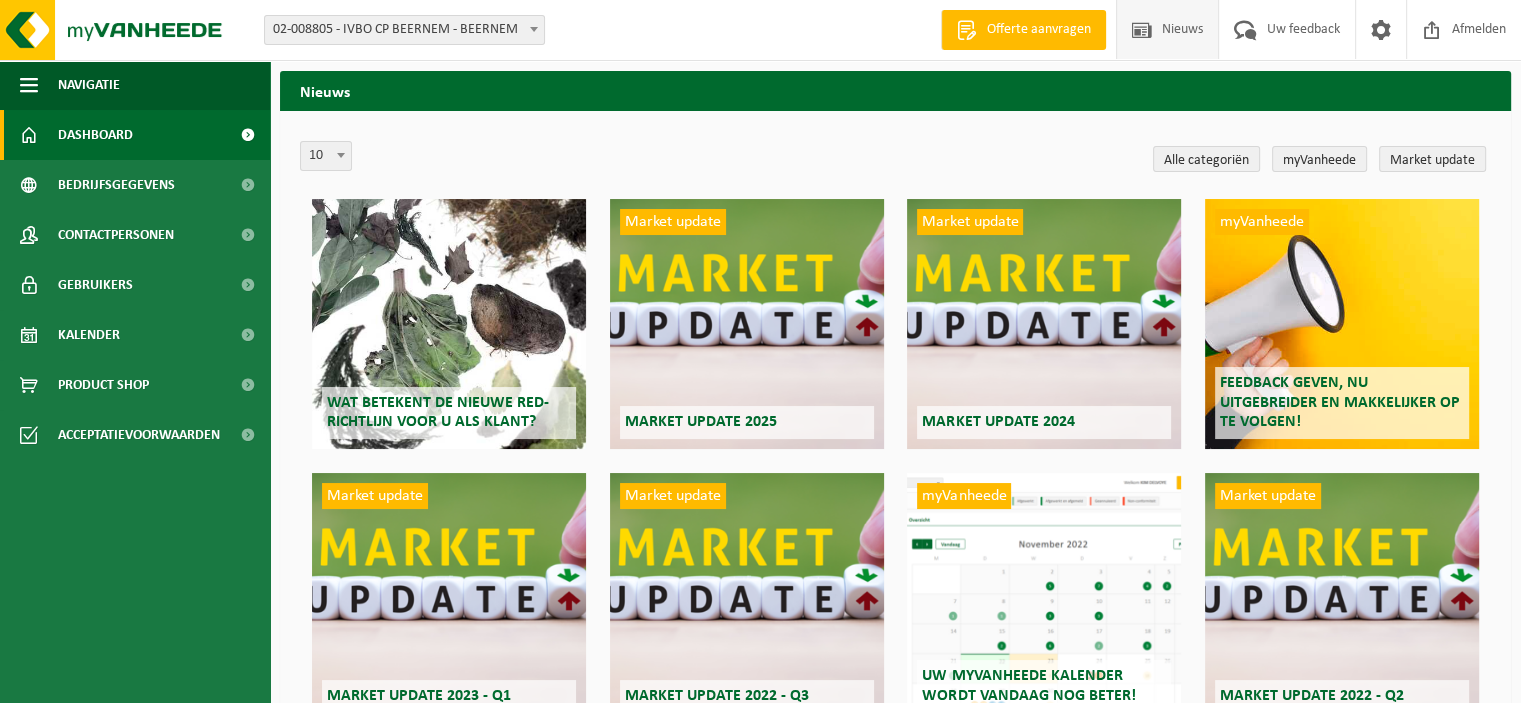 click on "Dashboard" at bounding box center (95, 135) 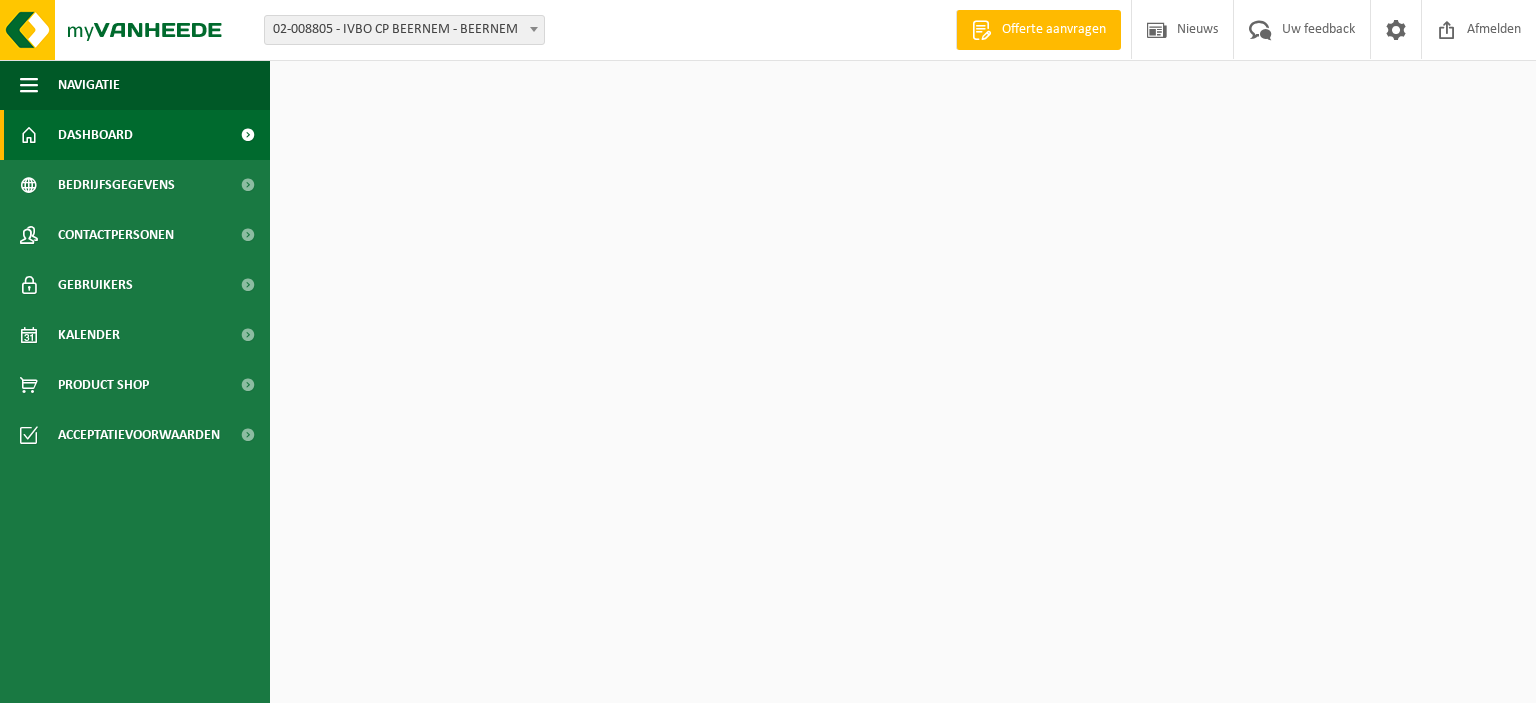 scroll, scrollTop: 0, scrollLeft: 0, axis: both 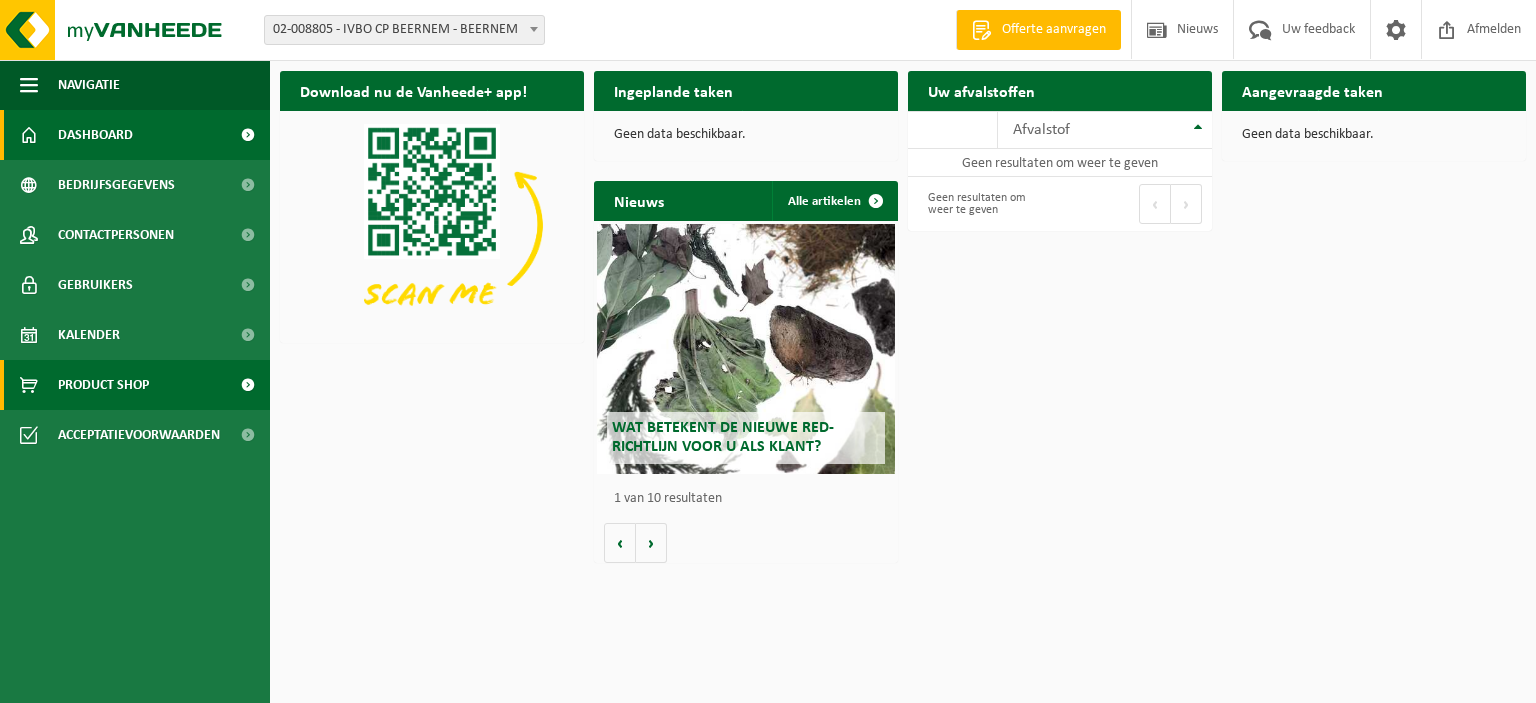 click on "Product Shop" at bounding box center (103, 385) 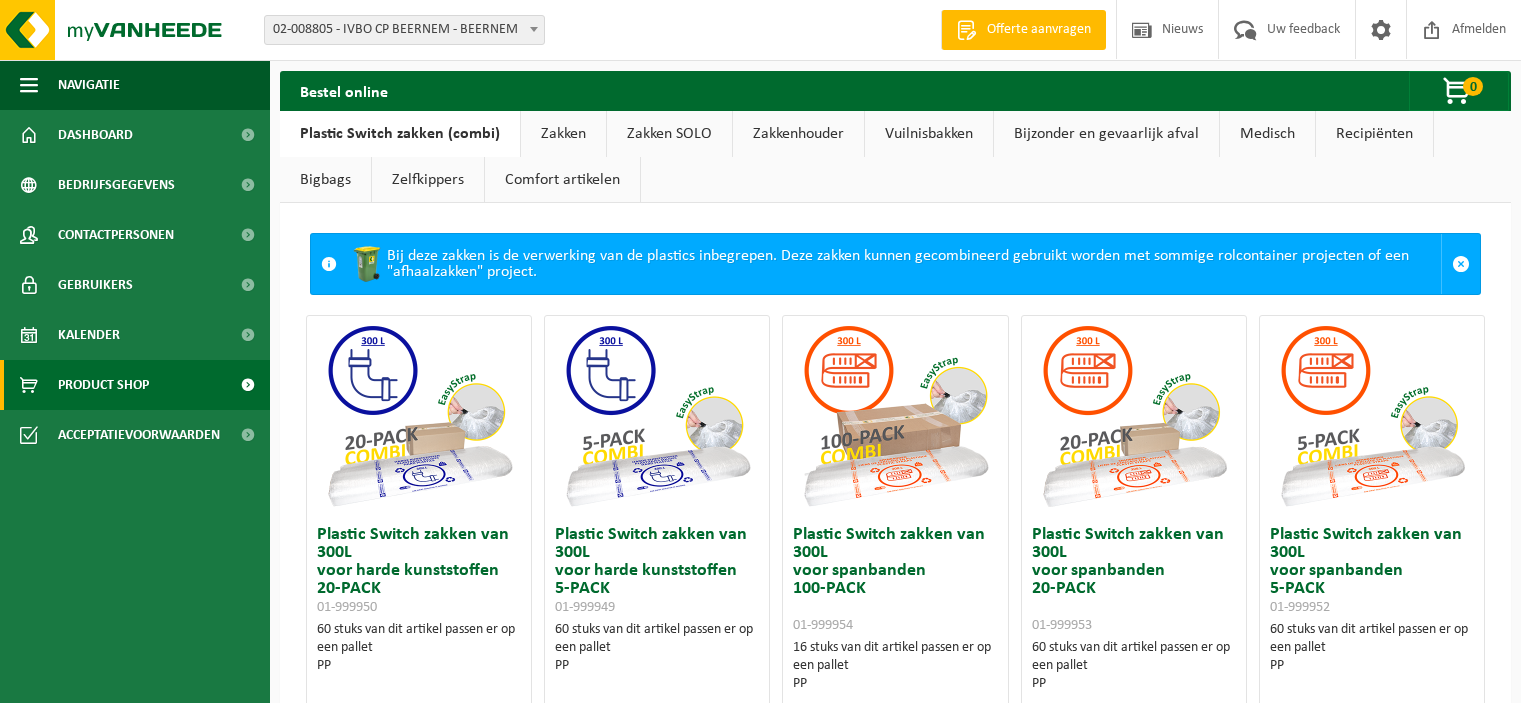 scroll, scrollTop: 0, scrollLeft: 0, axis: both 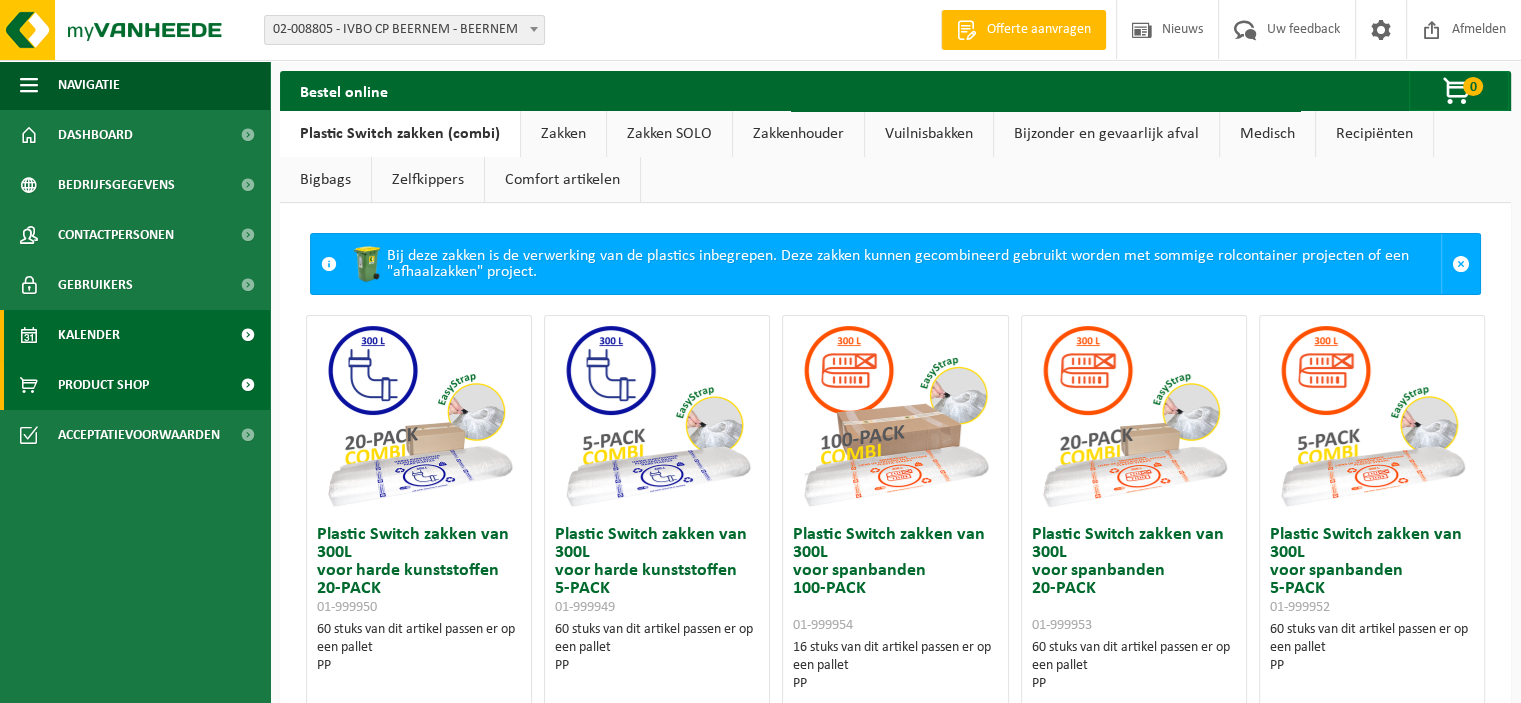 click on "Kalender" at bounding box center (135, 335) 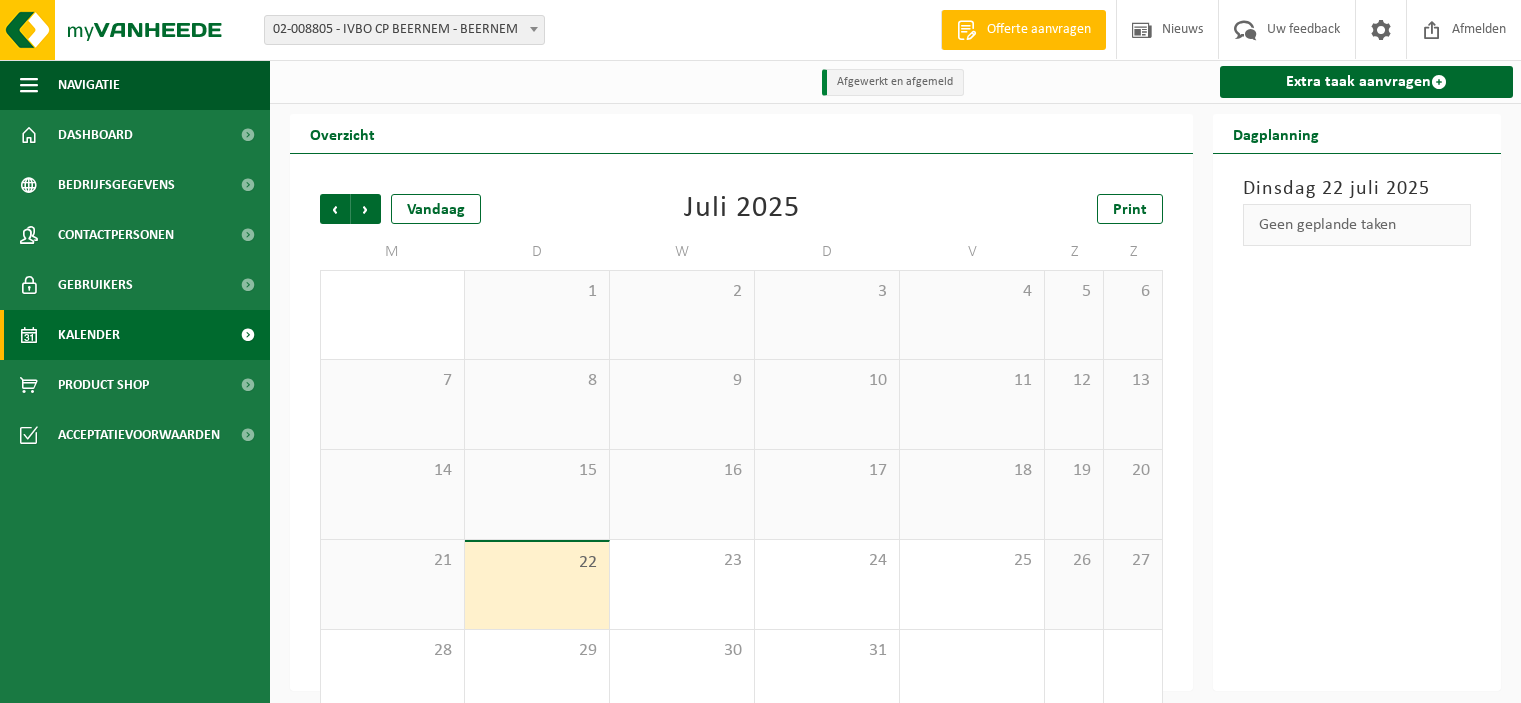 scroll, scrollTop: 0, scrollLeft: 0, axis: both 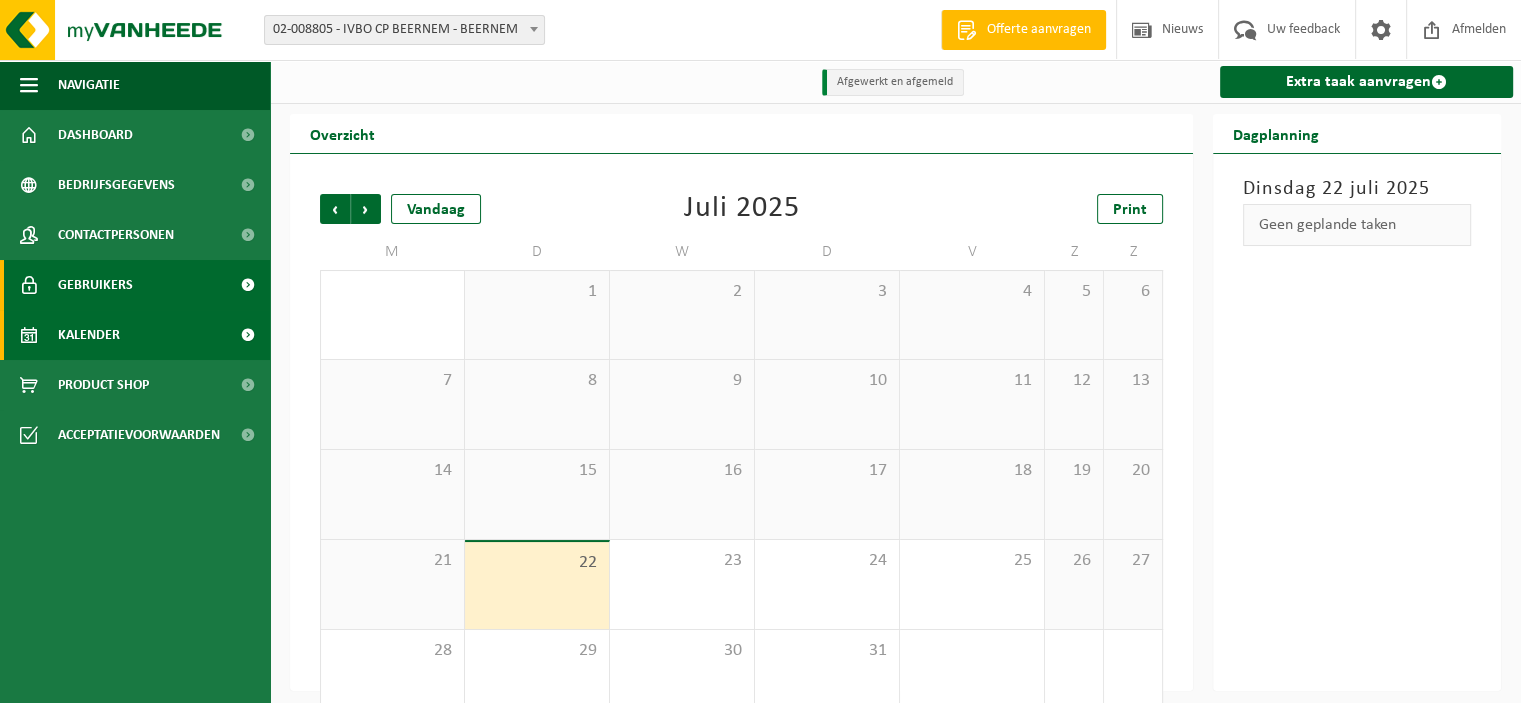 click on "Gebruikers" at bounding box center (135, 285) 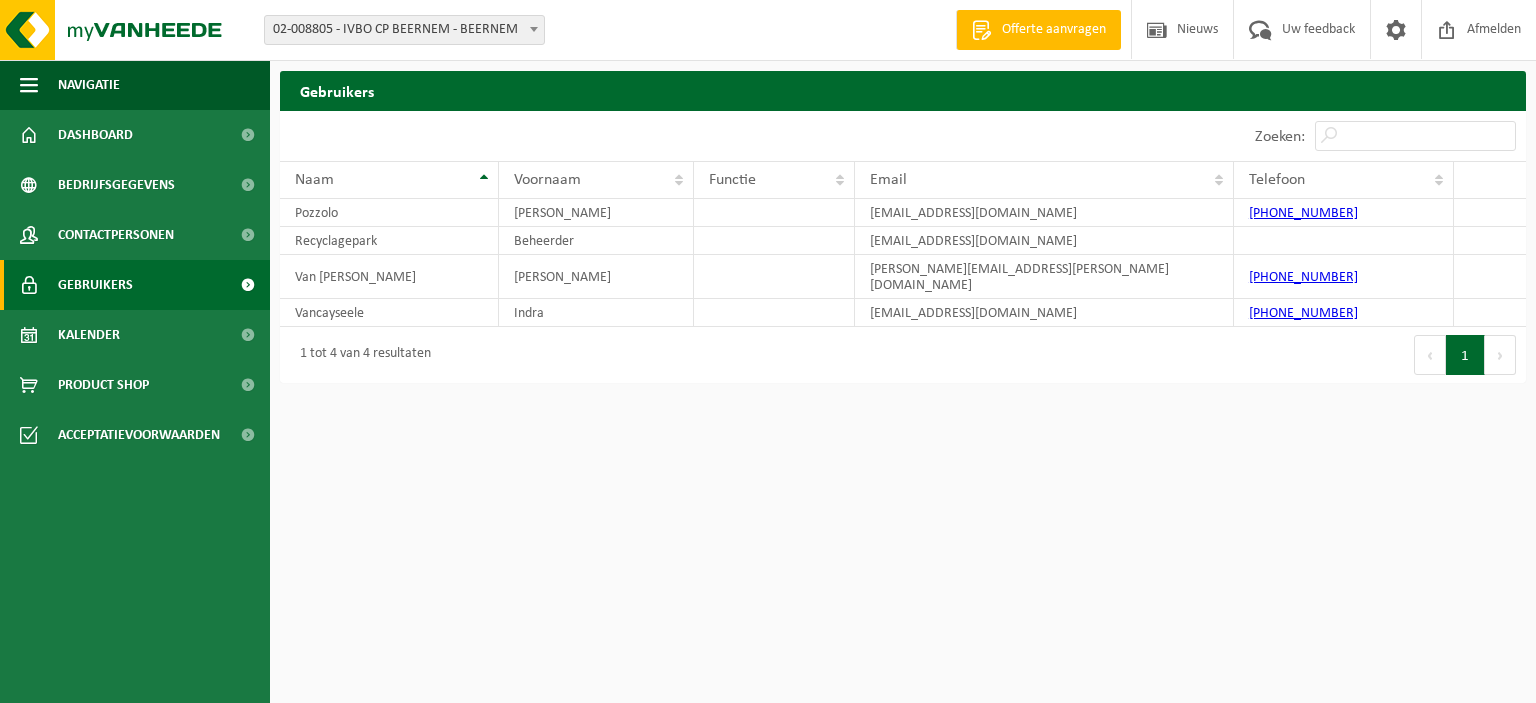 scroll, scrollTop: 0, scrollLeft: 0, axis: both 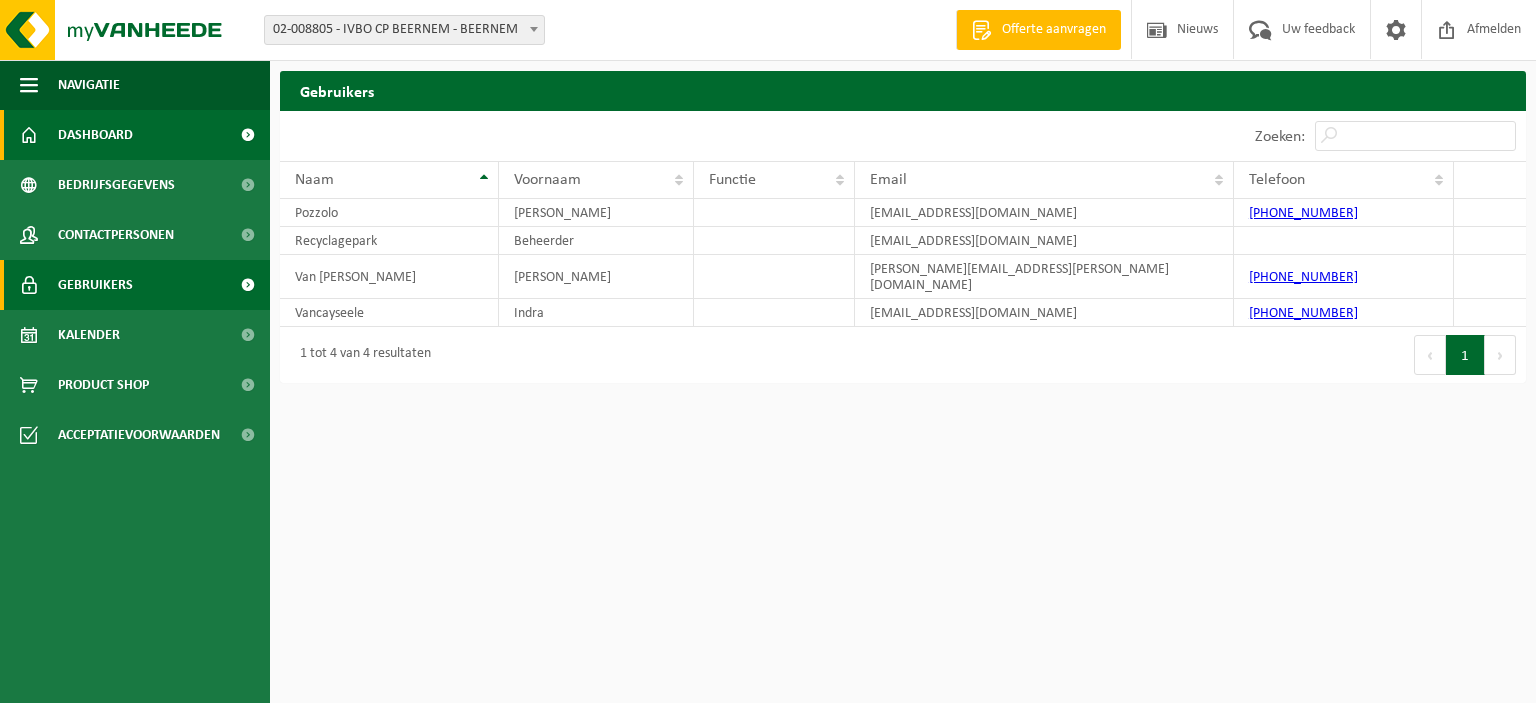 click on "Dashboard" at bounding box center [135, 135] 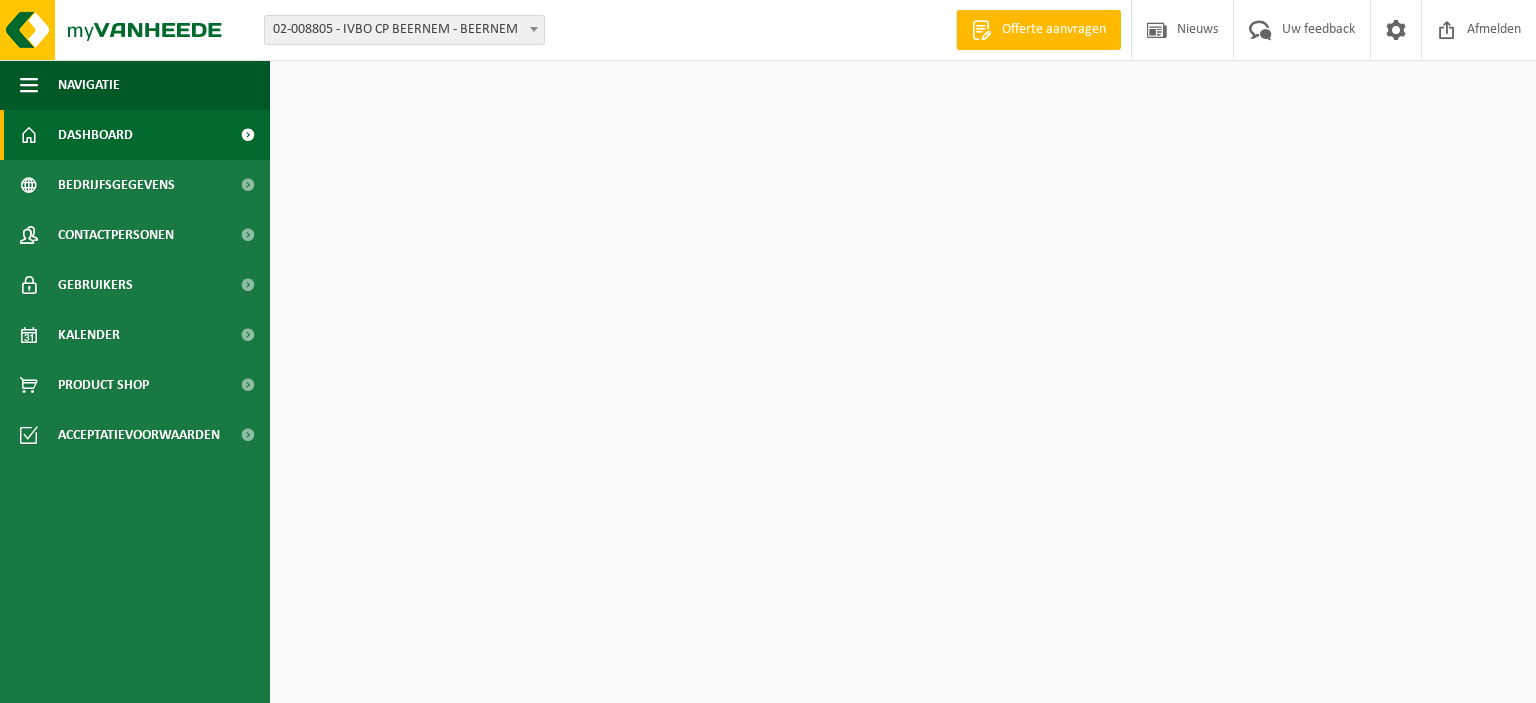 scroll, scrollTop: 0, scrollLeft: 0, axis: both 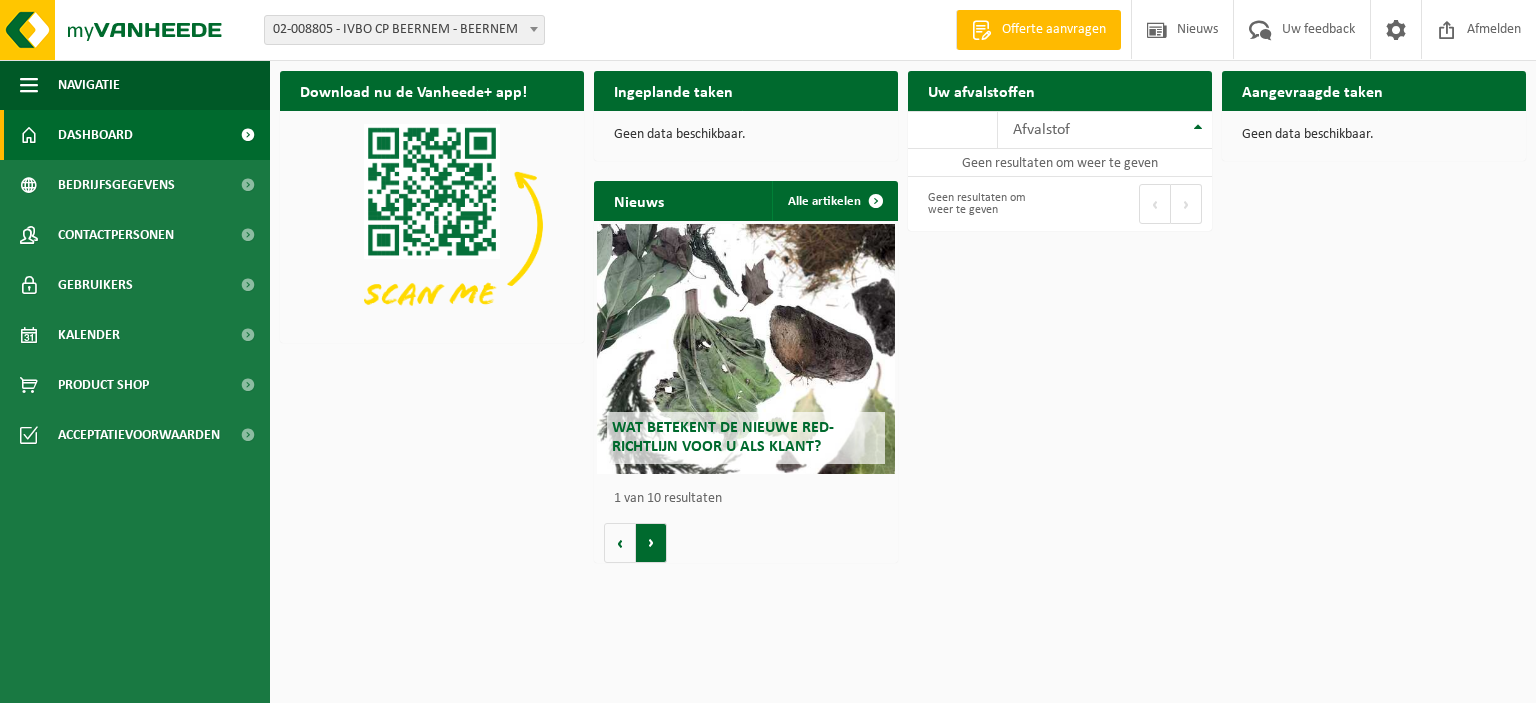 click on "Volgende" at bounding box center (651, 543) 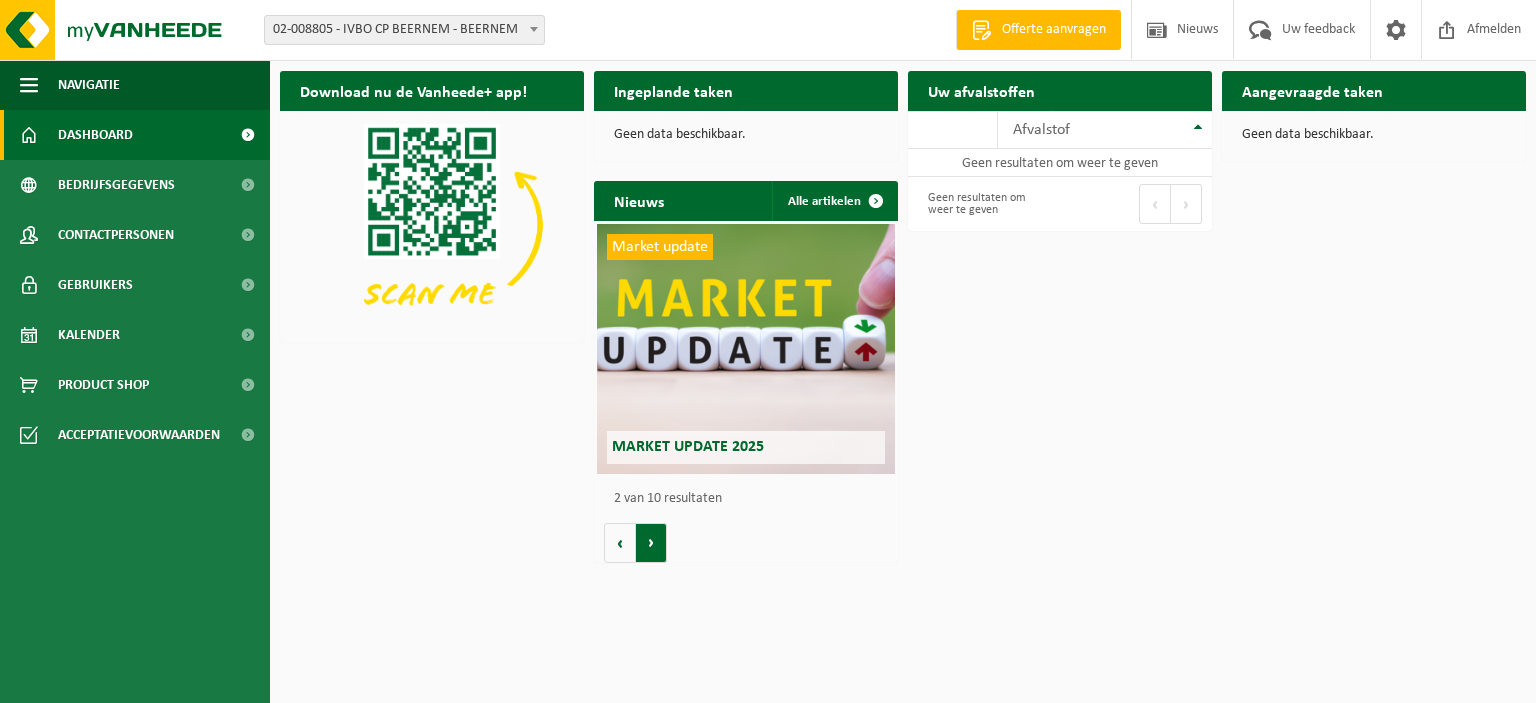 click on "Volgende" at bounding box center [651, 543] 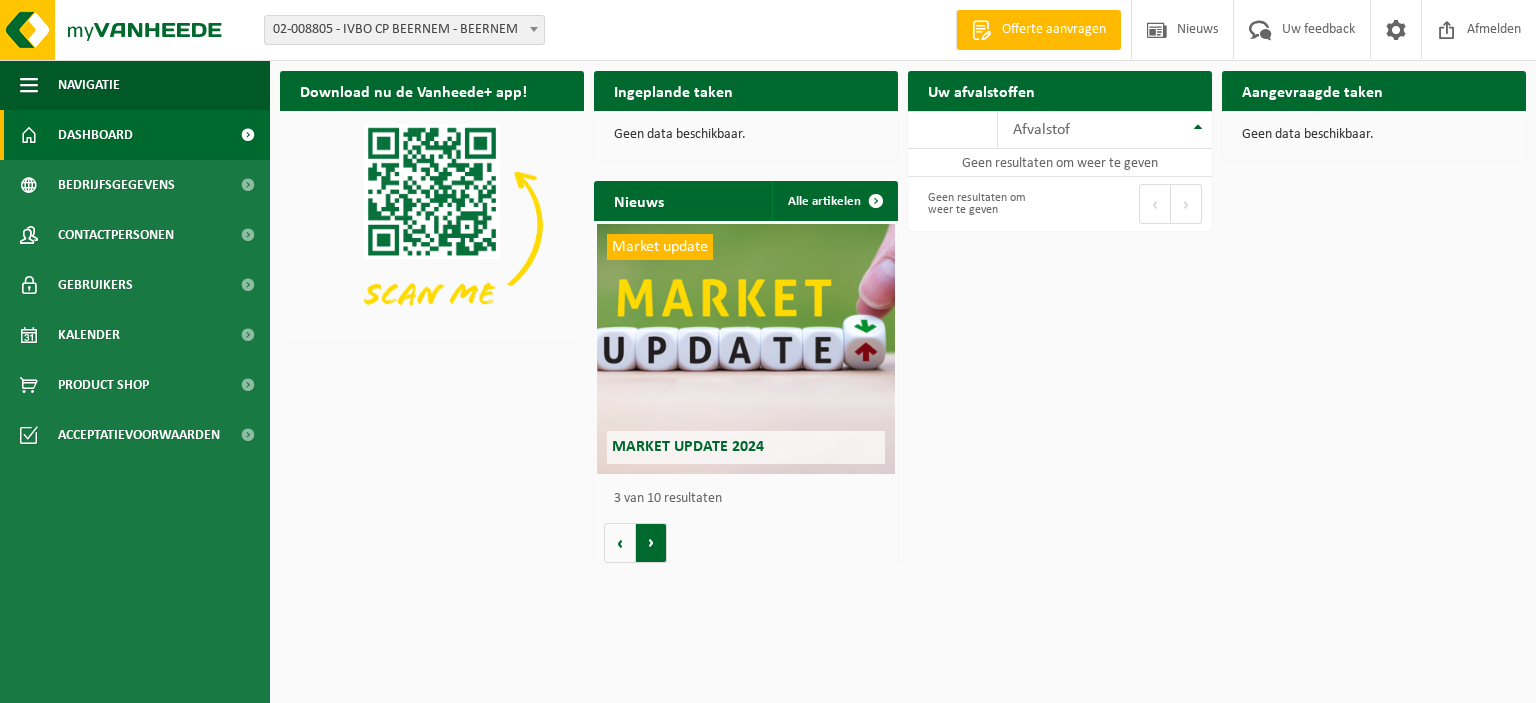 click on "Volgende" at bounding box center (651, 543) 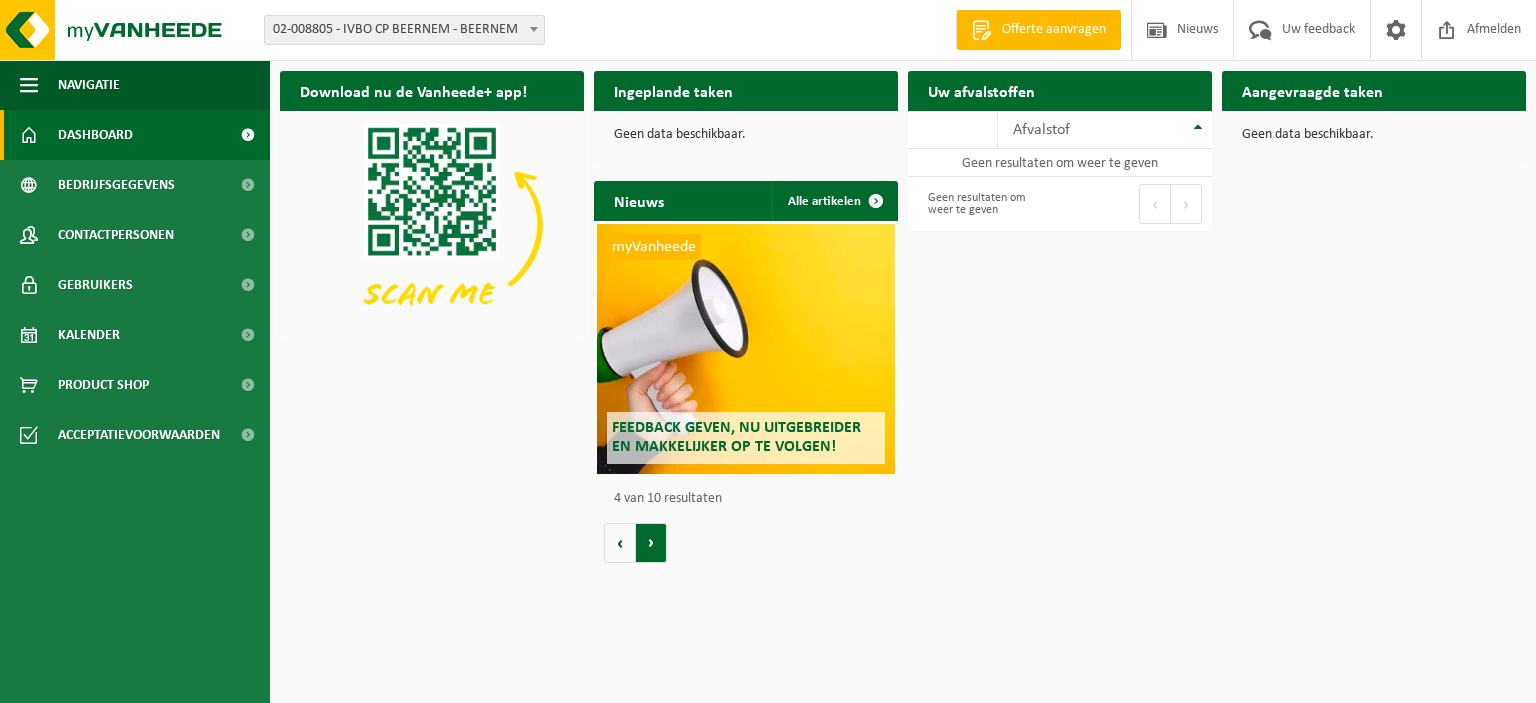 scroll, scrollTop: 0, scrollLeft: 912, axis: horizontal 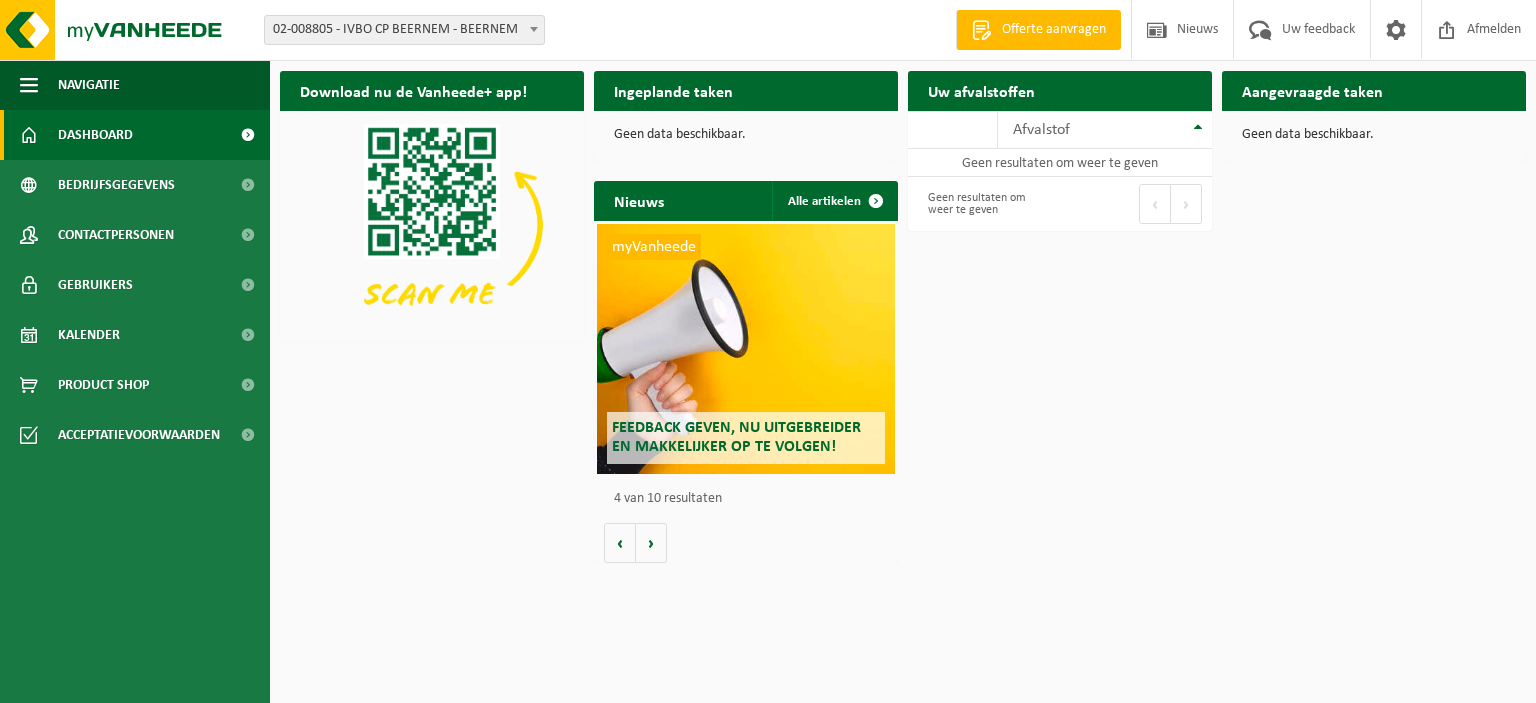 click on "Offerte aanvragen" at bounding box center [1054, 30] 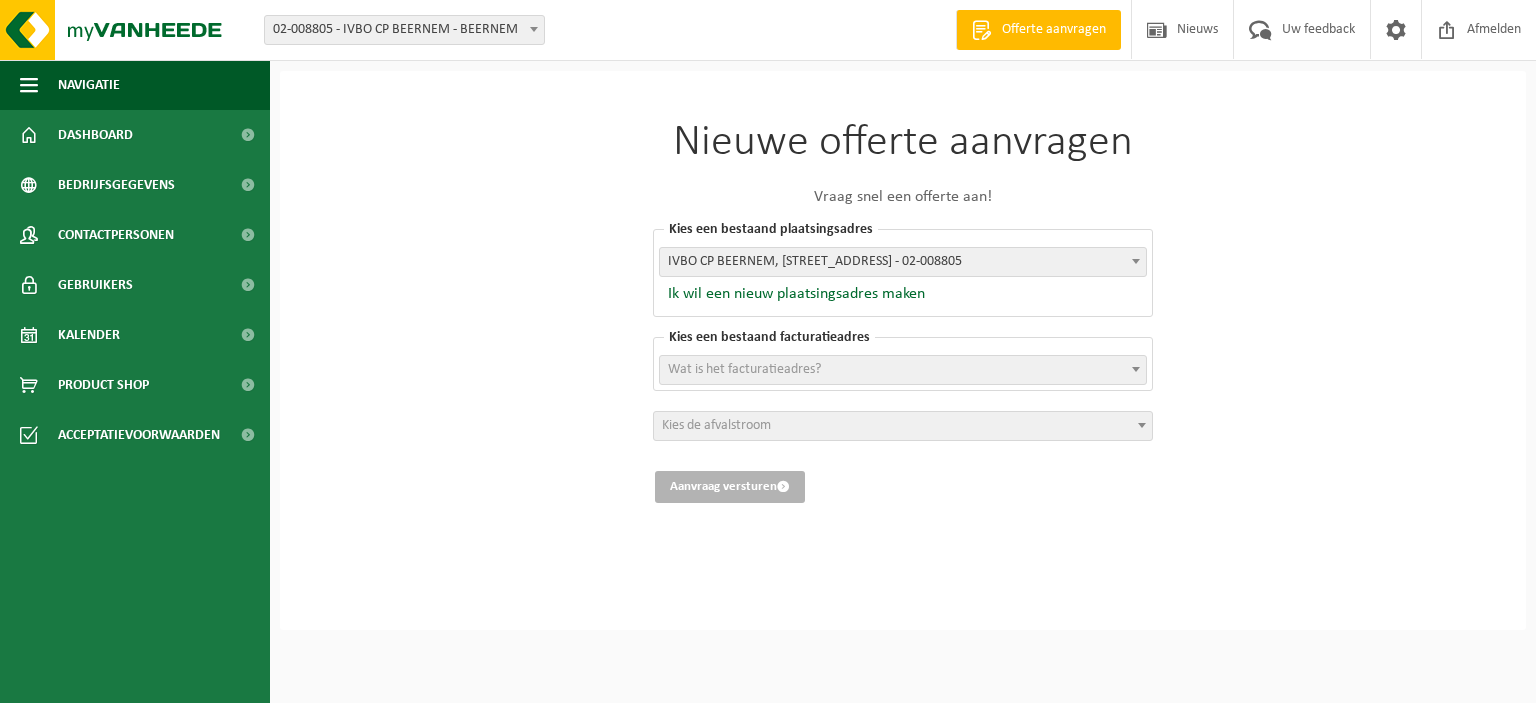 scroll, scrollTop: 0, scrollLeft: 0, axis: both 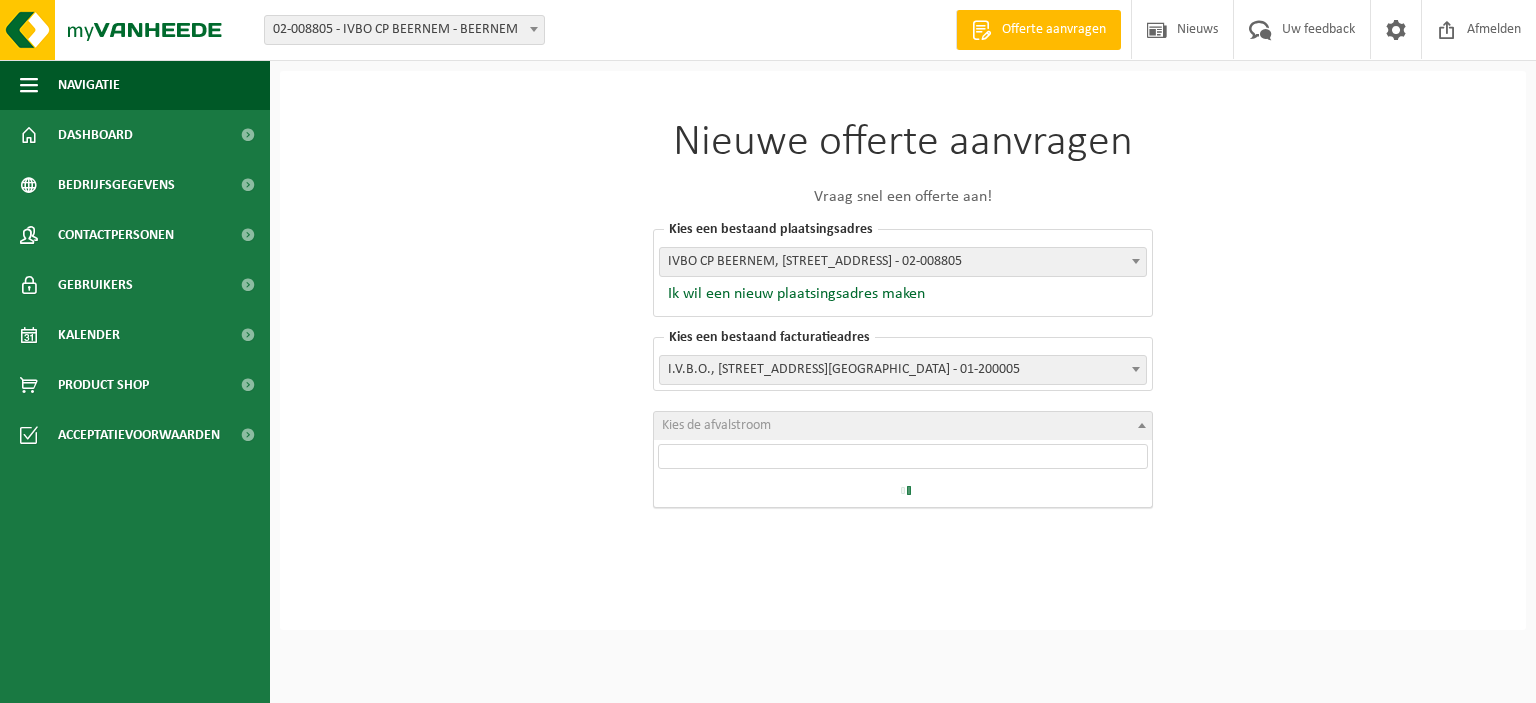 click at bounding box center [1142, 425] 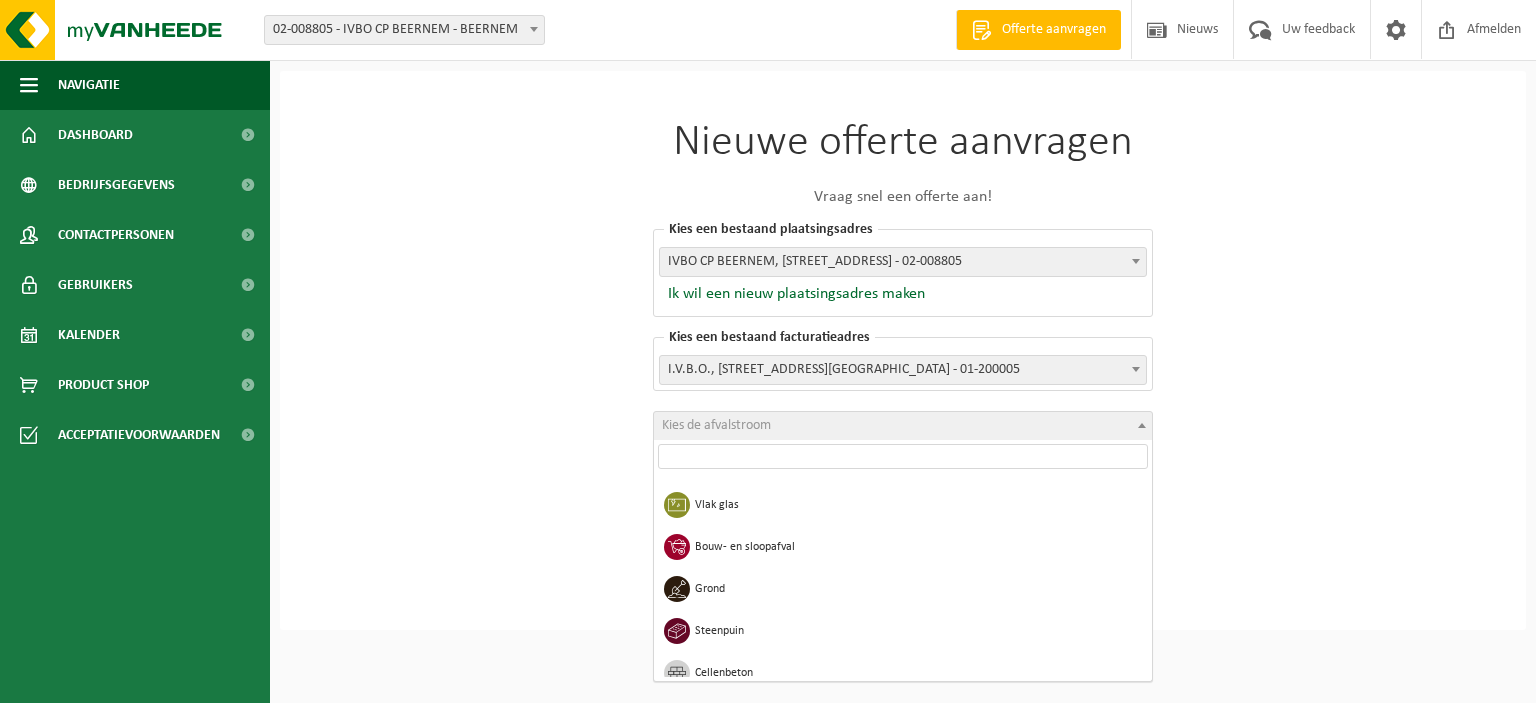 scroll, scrollTop: 504, scrollLeft: 0, axis: vertical 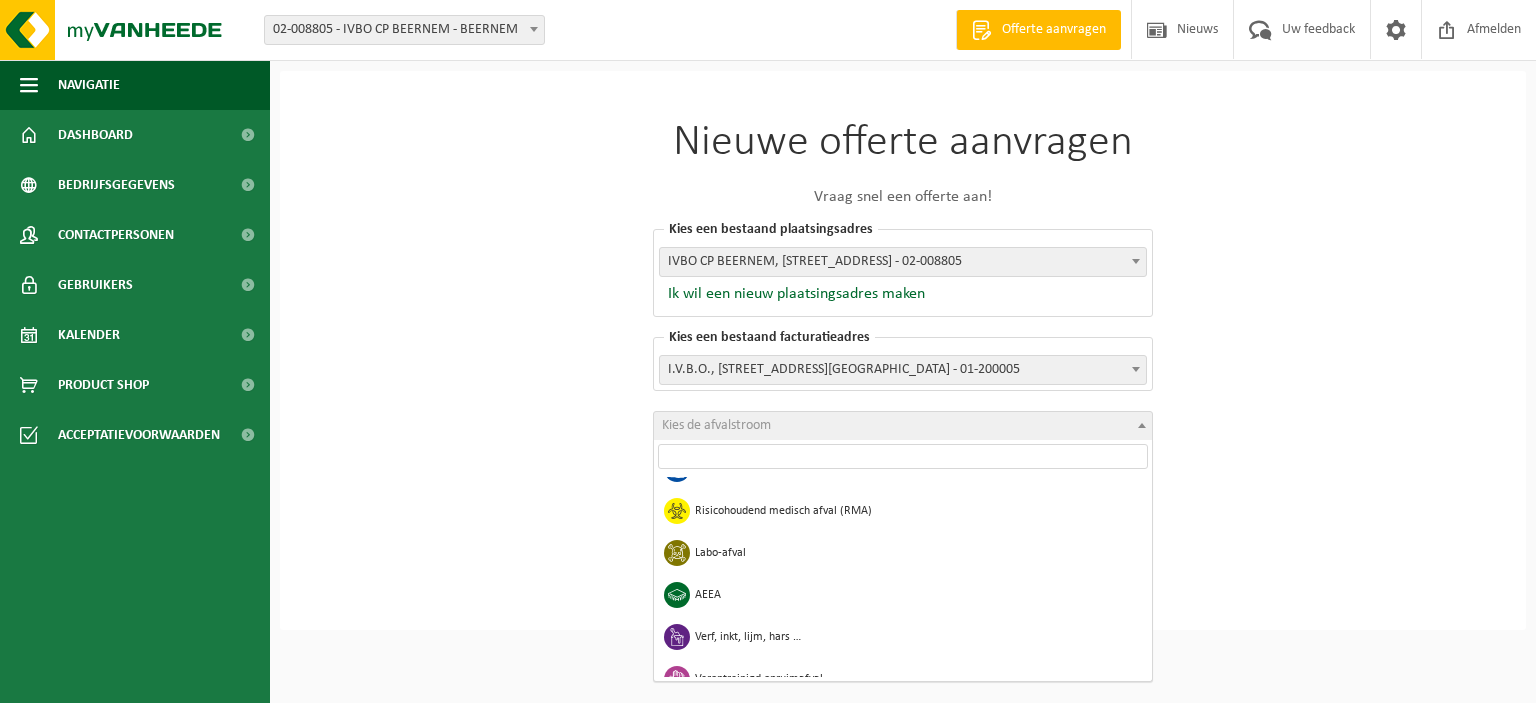 click on "Restafval             Papier & karton                             PMD             Hol glas             Voedingsafval             Kunststof folies                           Vertrouwelijke documenten             A-Hout             B-Hout             Groenafval             Metaal             Vlak glas             Bouw- en sloopafval               Grond             Steenpuin             Cellenbeton             Gips             Isolatie             Vrije asbest (niet hechtgebonden)             Hechtgebonden asbest             EPS             Harde kunststoffen             Spanbanden               Vervallen geneesmiddelen             Risicohoudend medisch afval (RMA)             Labo-afval             AEEA             Verf, inkt, lijm, hars …             Verontreinigd opruimafval             Lege verpakkingen van bijzondere of gevaarlijke producten             Solventen                         Zepen en detergenten             Plantaardige oliën en vetten             Motorolie en smeermiddelen" at bounding box center (903, 577) 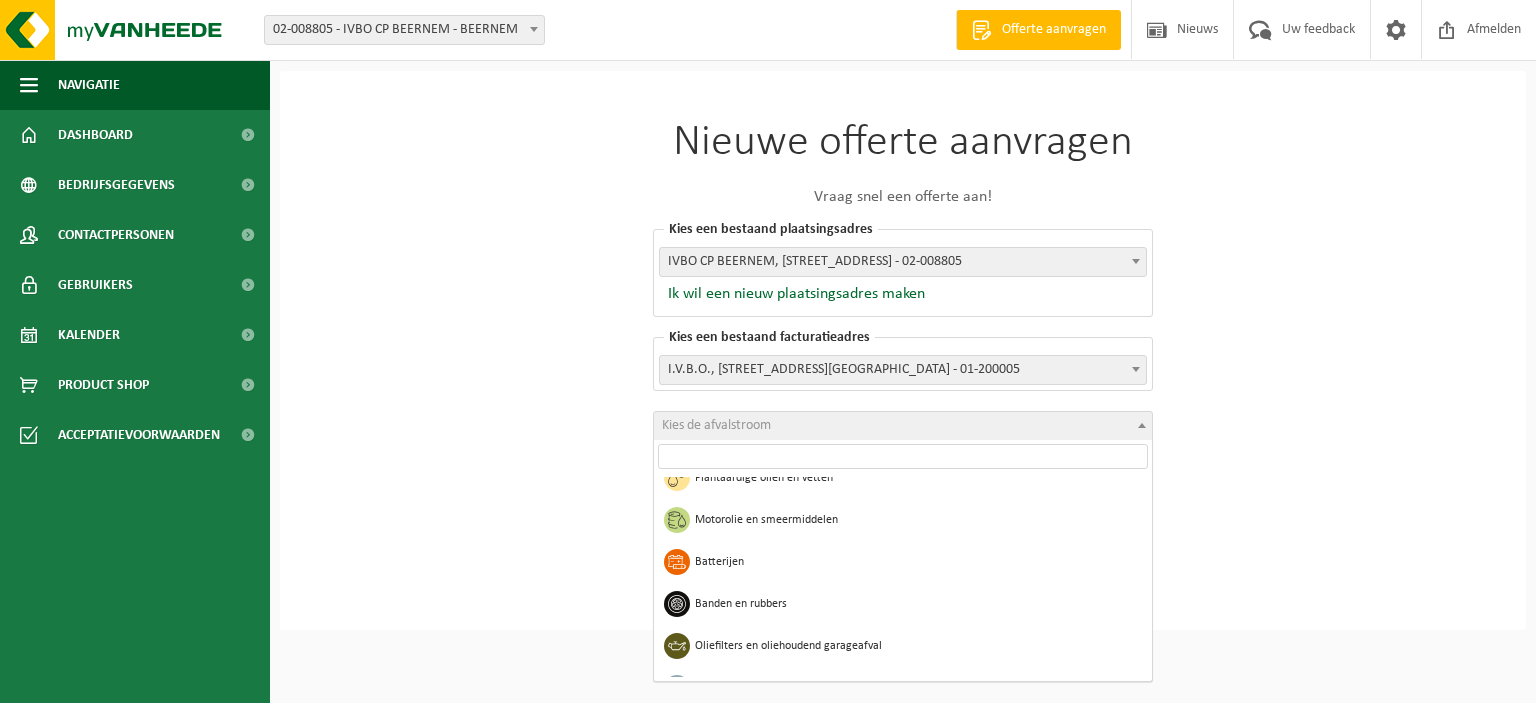 scroll, scrollTop: 1464, scrollLeft: 0, axis: vertical 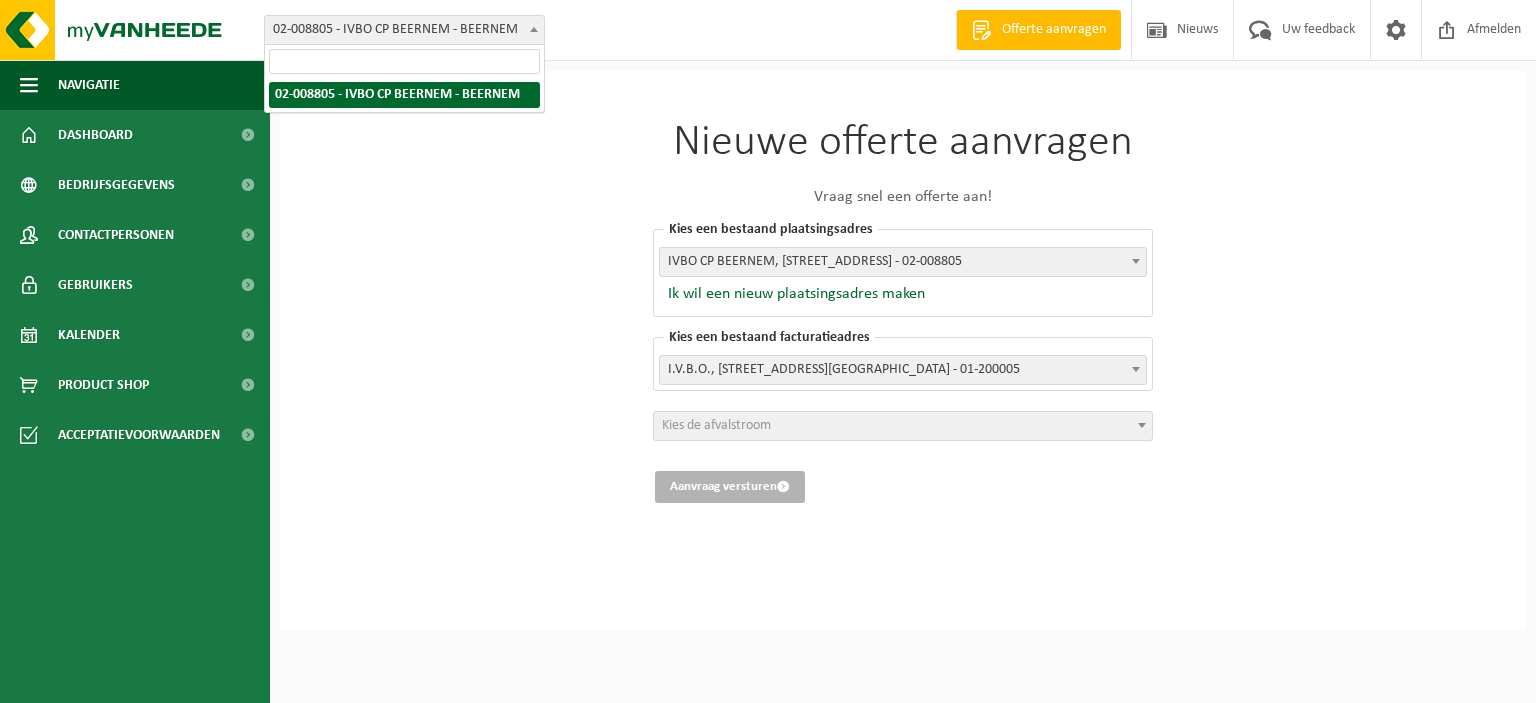 click at bounding box center (534, 29) 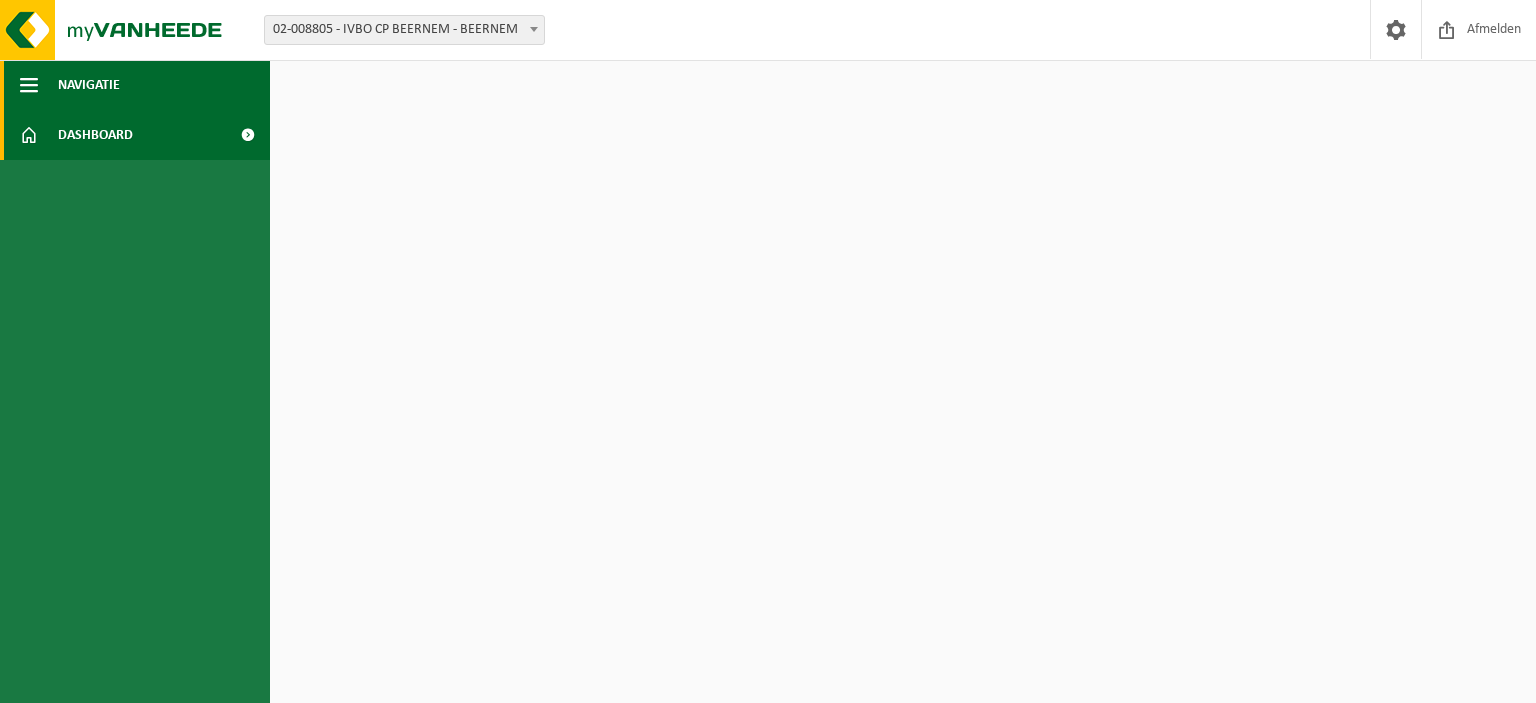 scroll, scrollTop: 0, scrollLeft: 0, axis: both 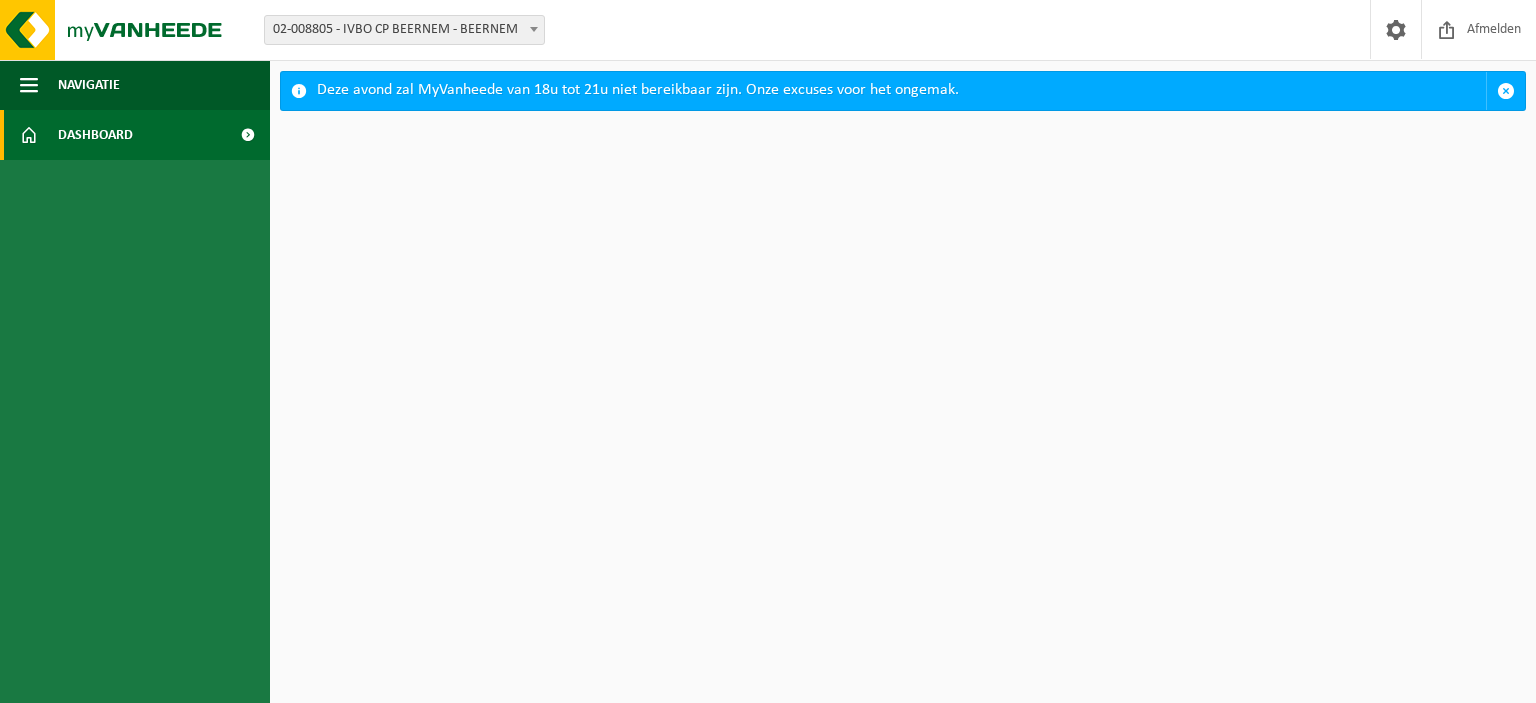 click at bounding box center [247, 135] 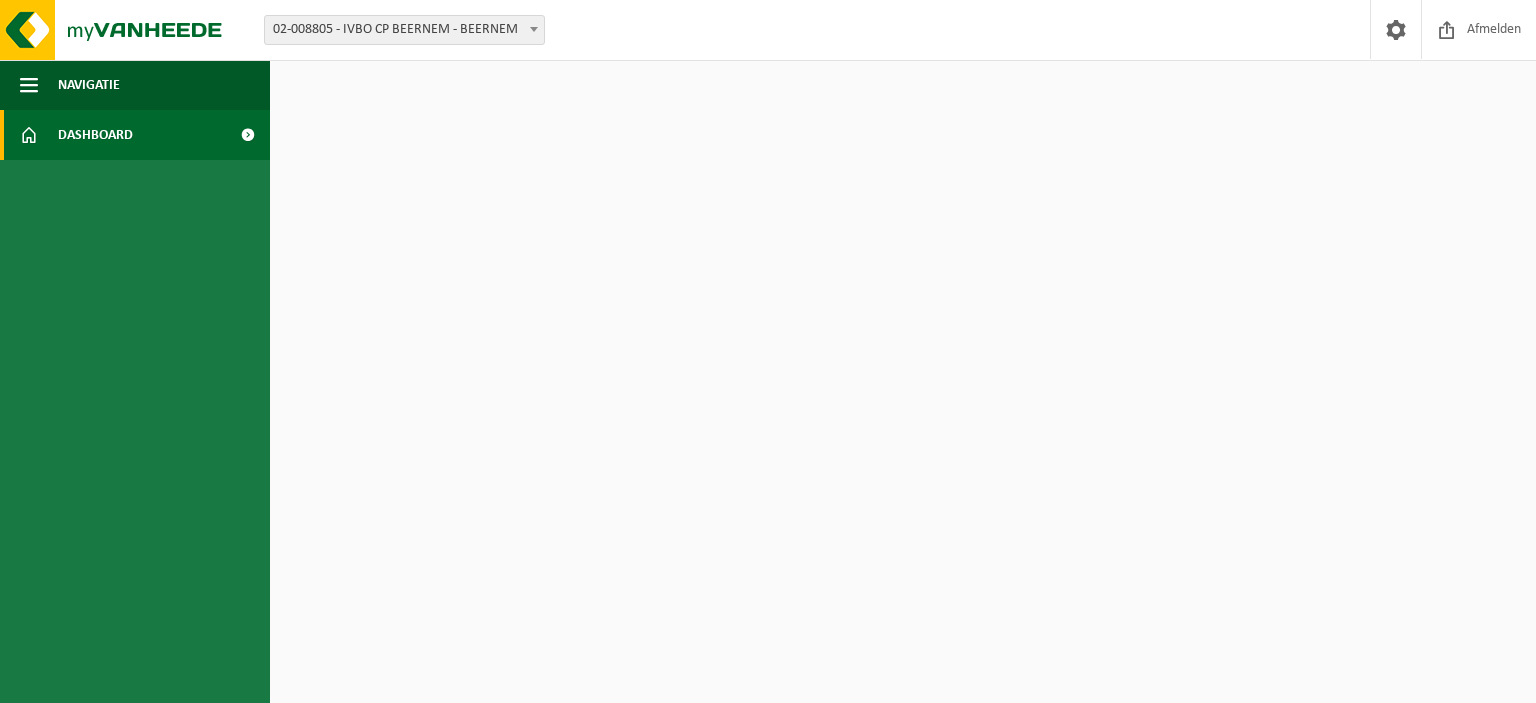 scroll, scrollTop: 0, scrollLeft: 0, axis: both 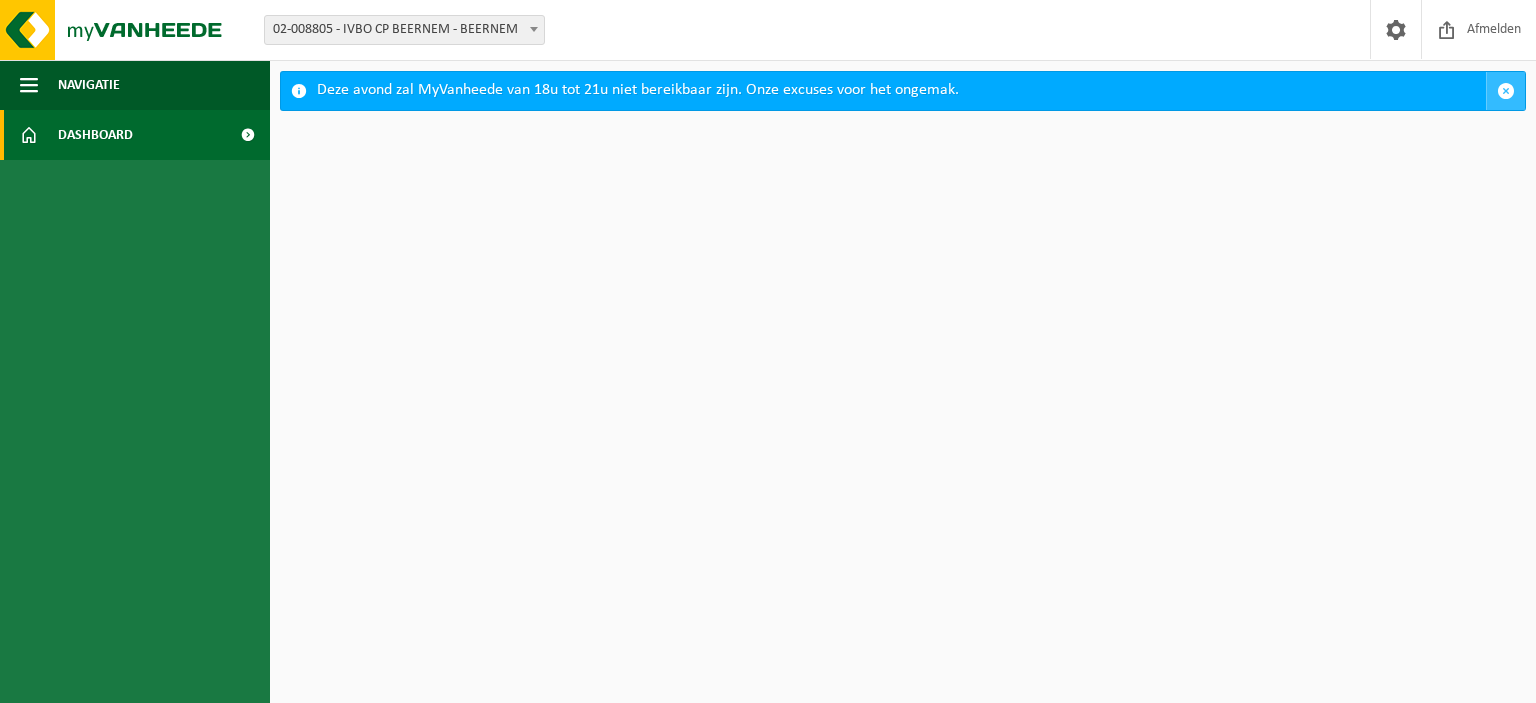 click at bounding box center (1506, 91) 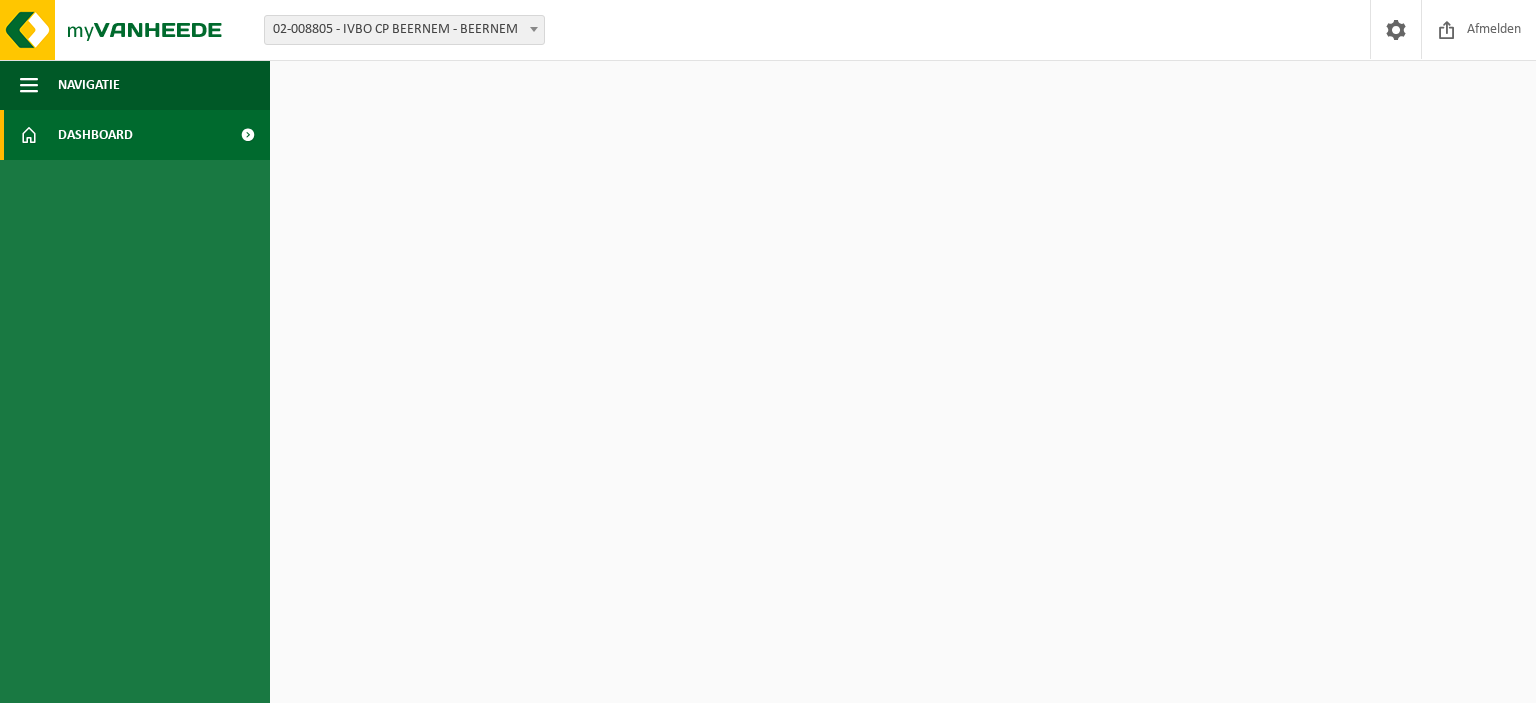 click at bounding box center (29, 135) 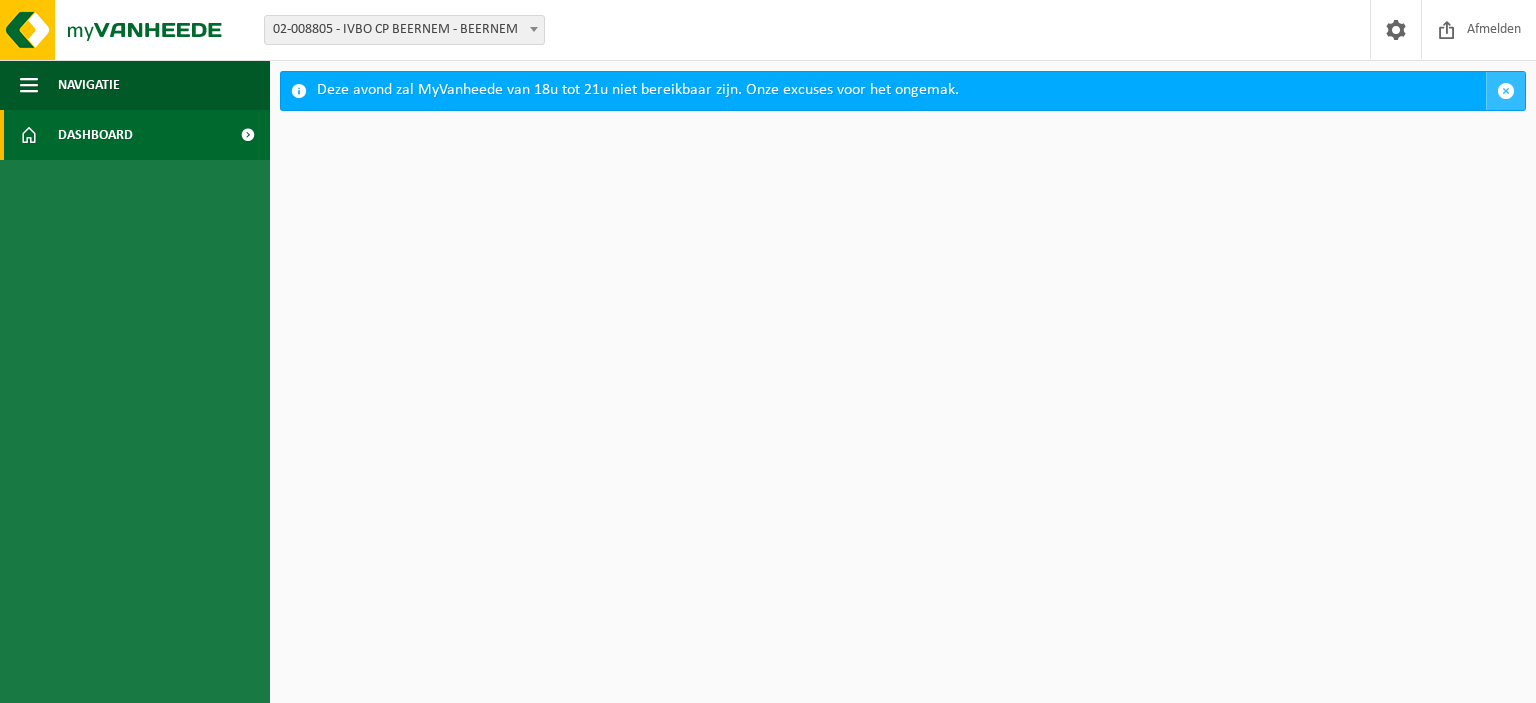click at bounding box center [1506, 91] 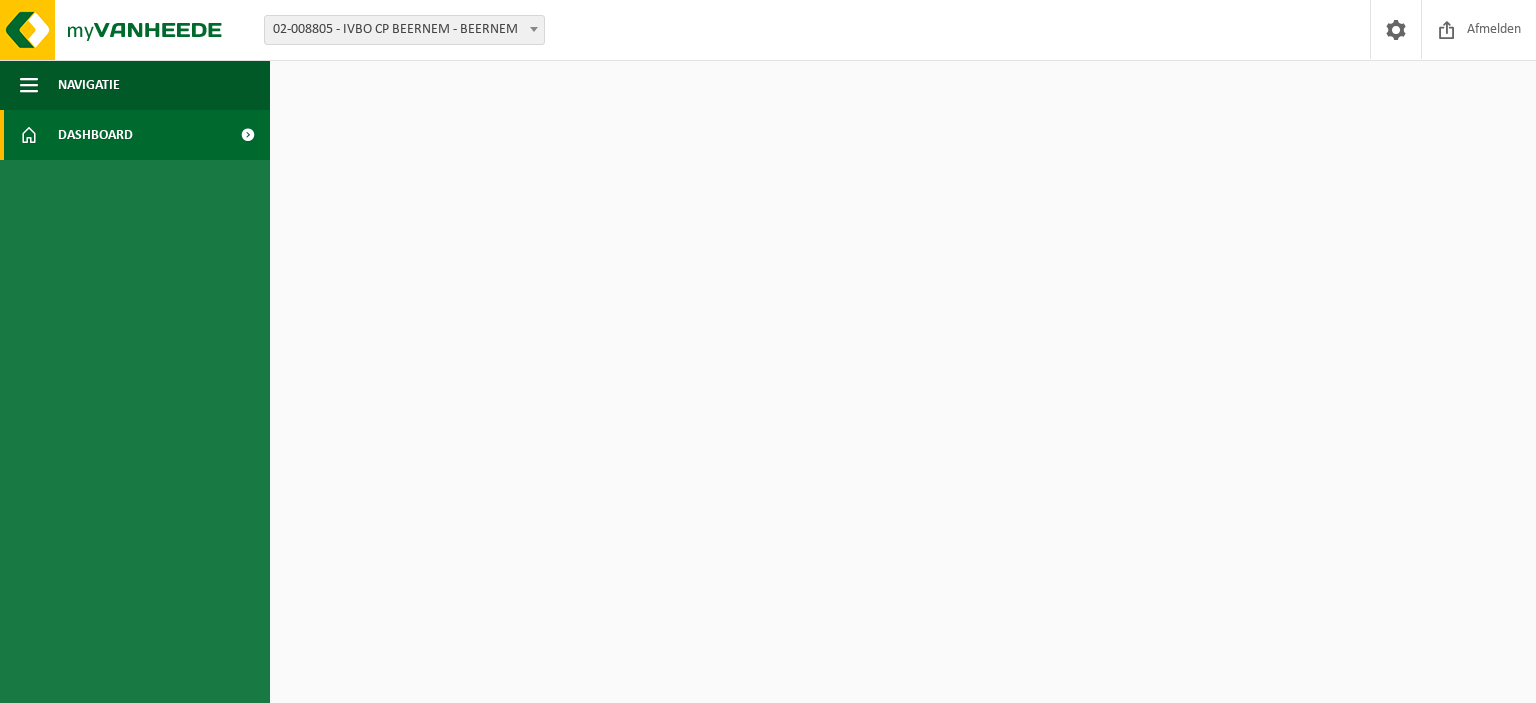 scroll, scrollTop: 0, scrollLeft: 0, axis: both 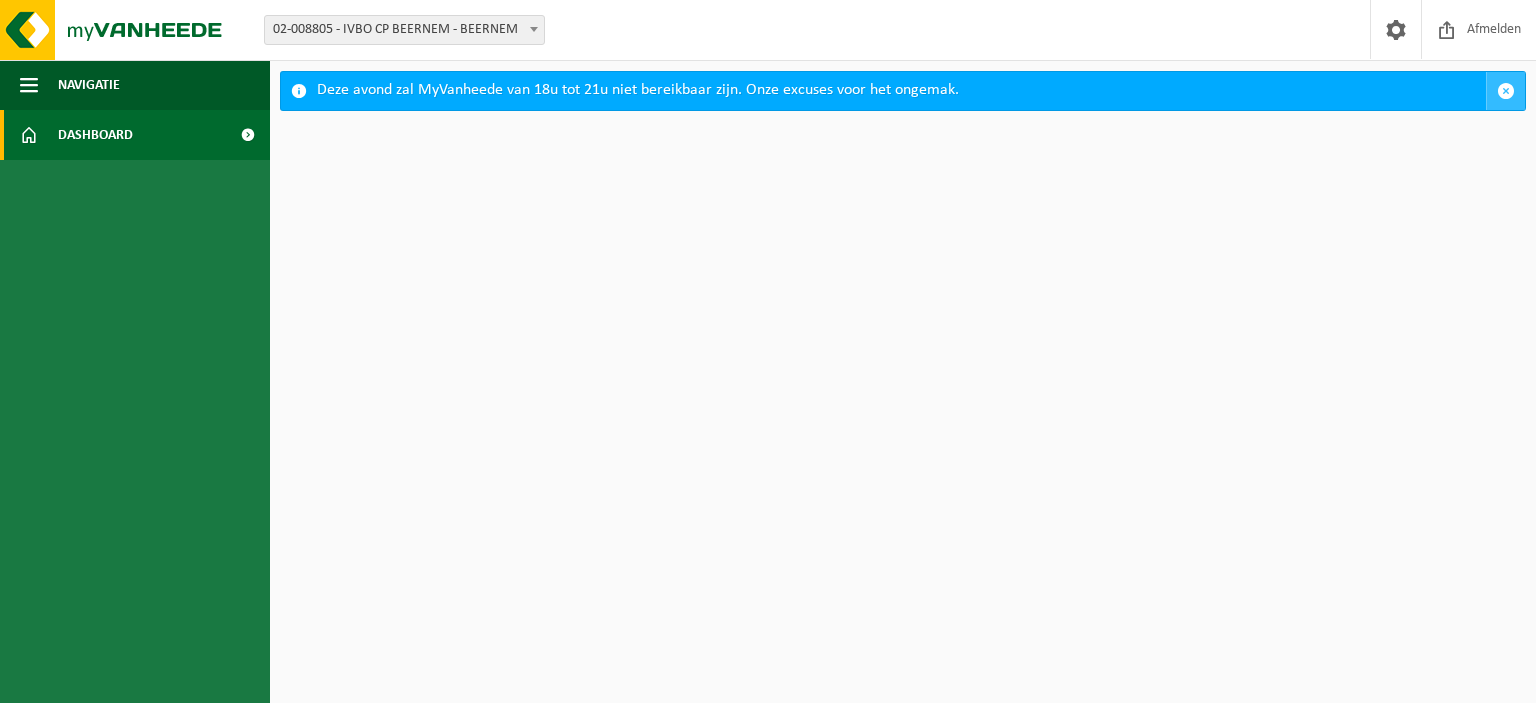 click at bounding box center [1506, 91] 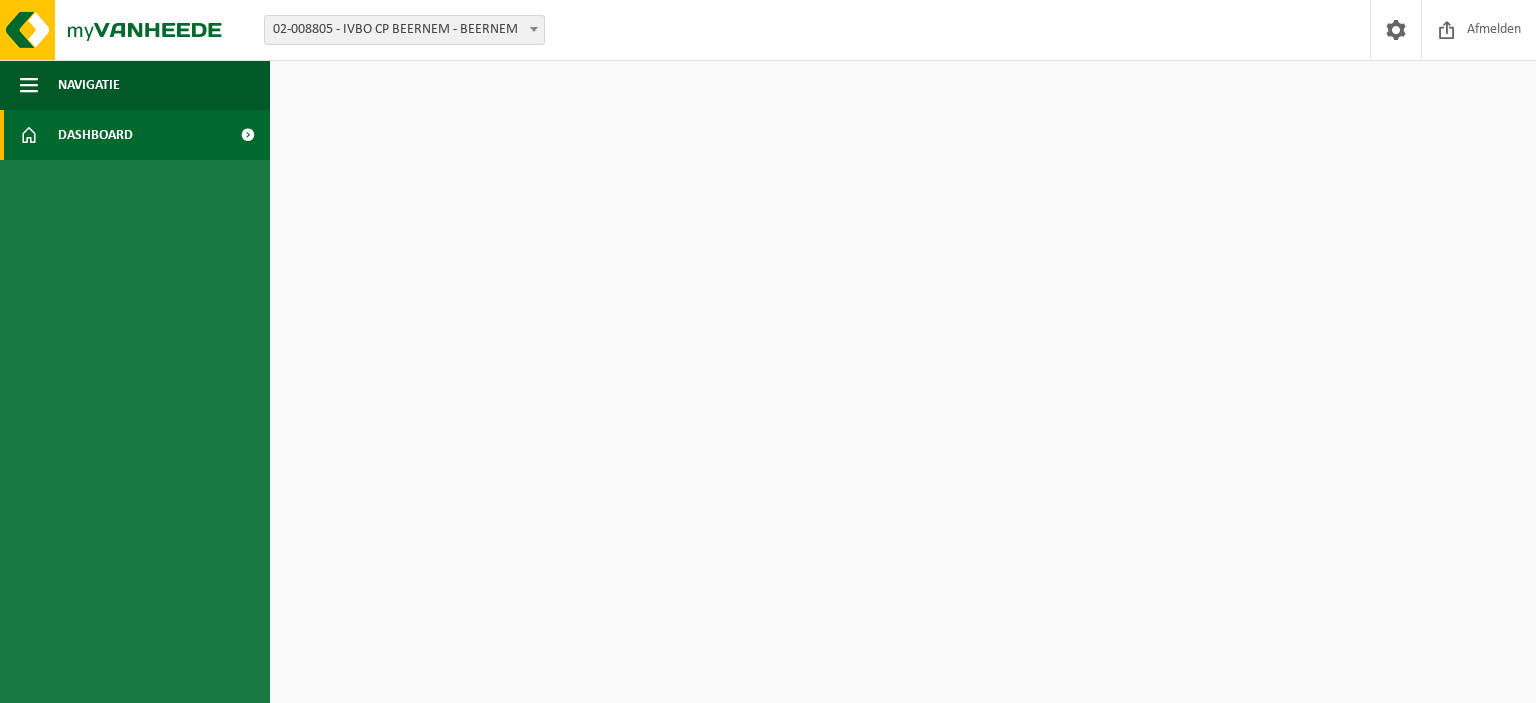 drag, startPoint x: 672, startPoint y: 271, endPoint x: 585, endPoint y: 263, distance: 87.36704 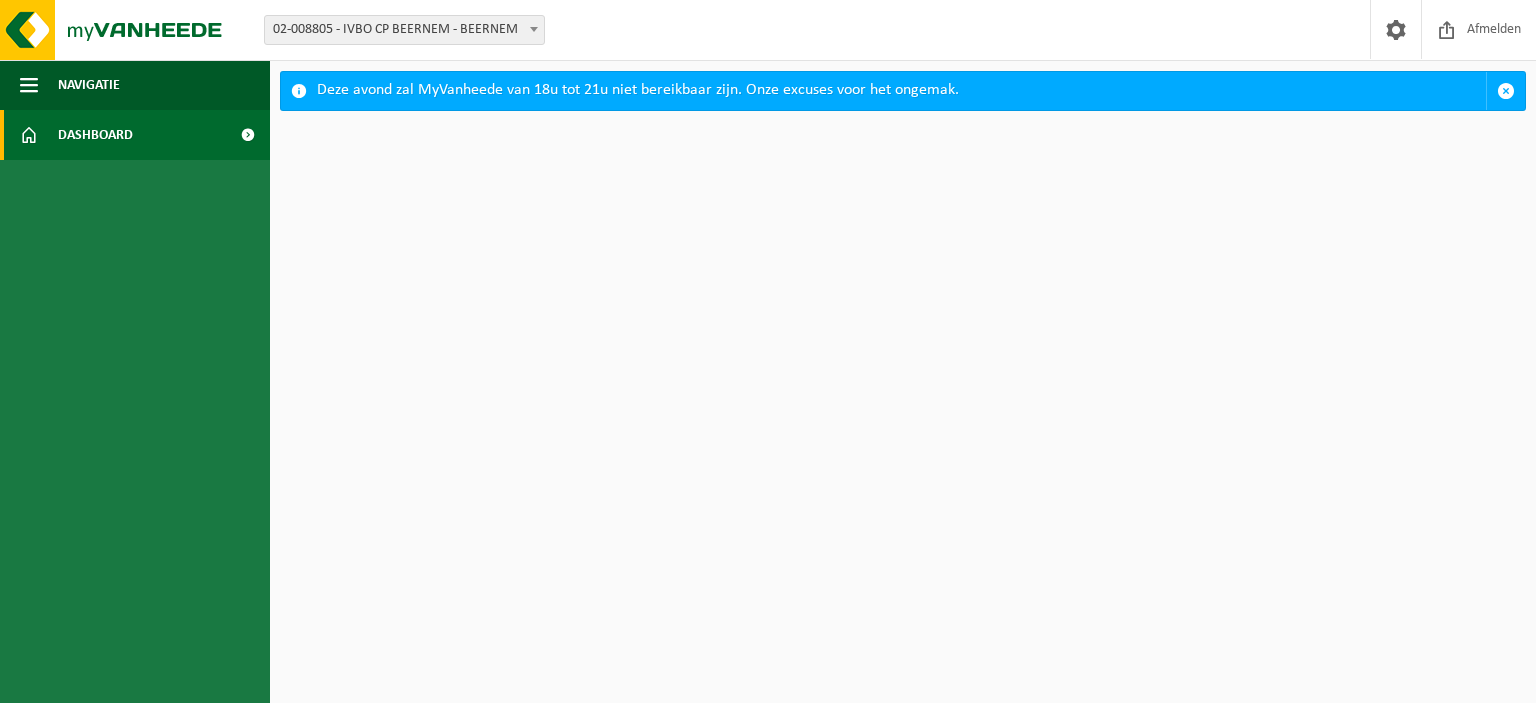 click at bounding box center [247, 135] 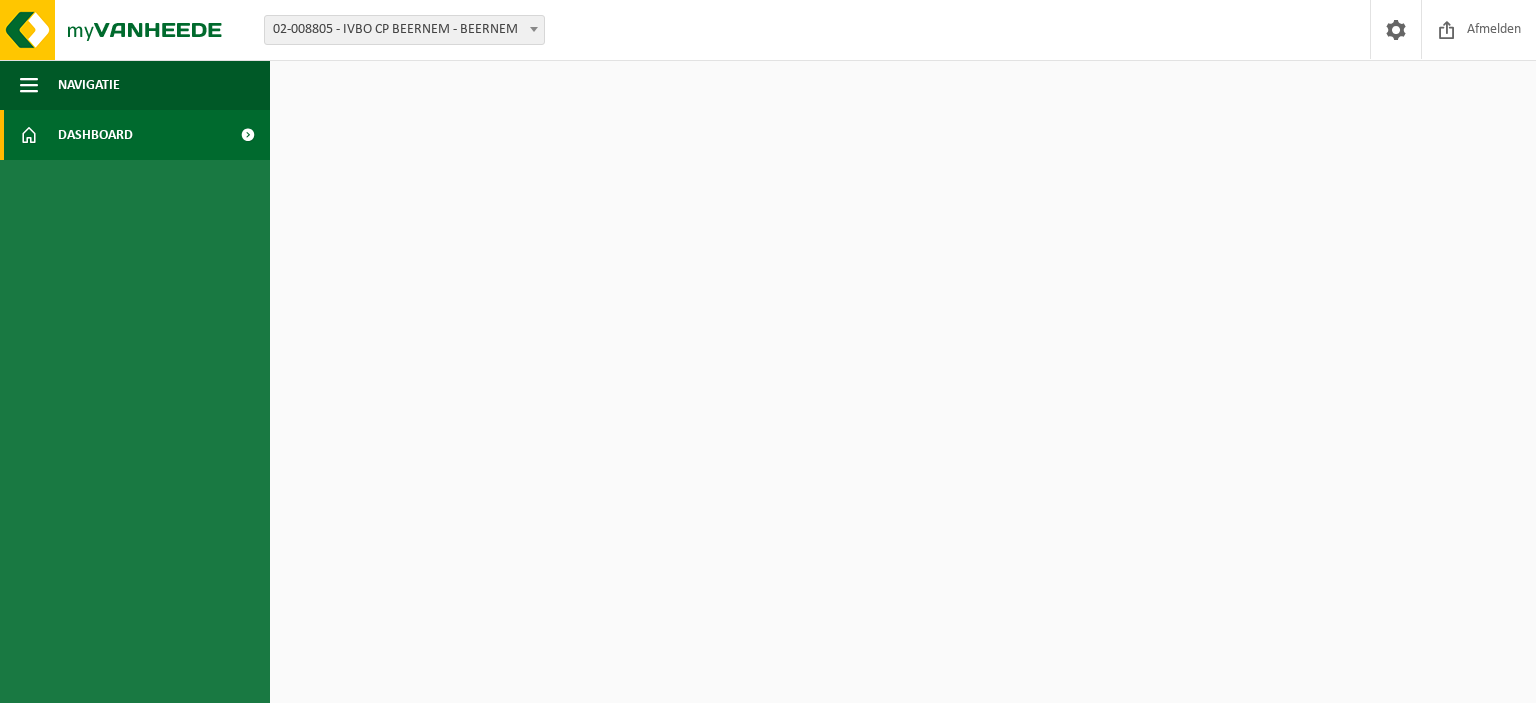 scroll, scrollTop: 0, scrollLeft: 0, axis: both 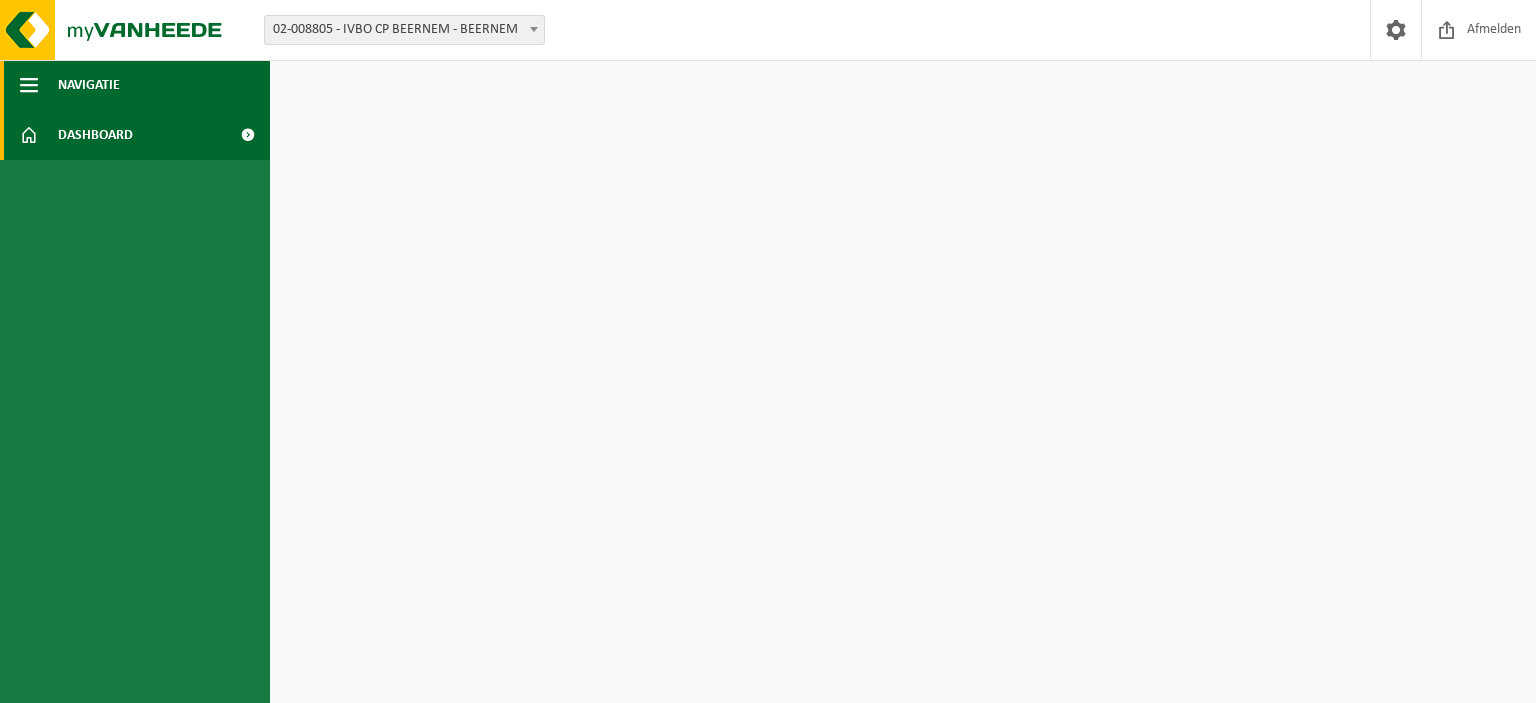 click at bounding box center [29, 85] 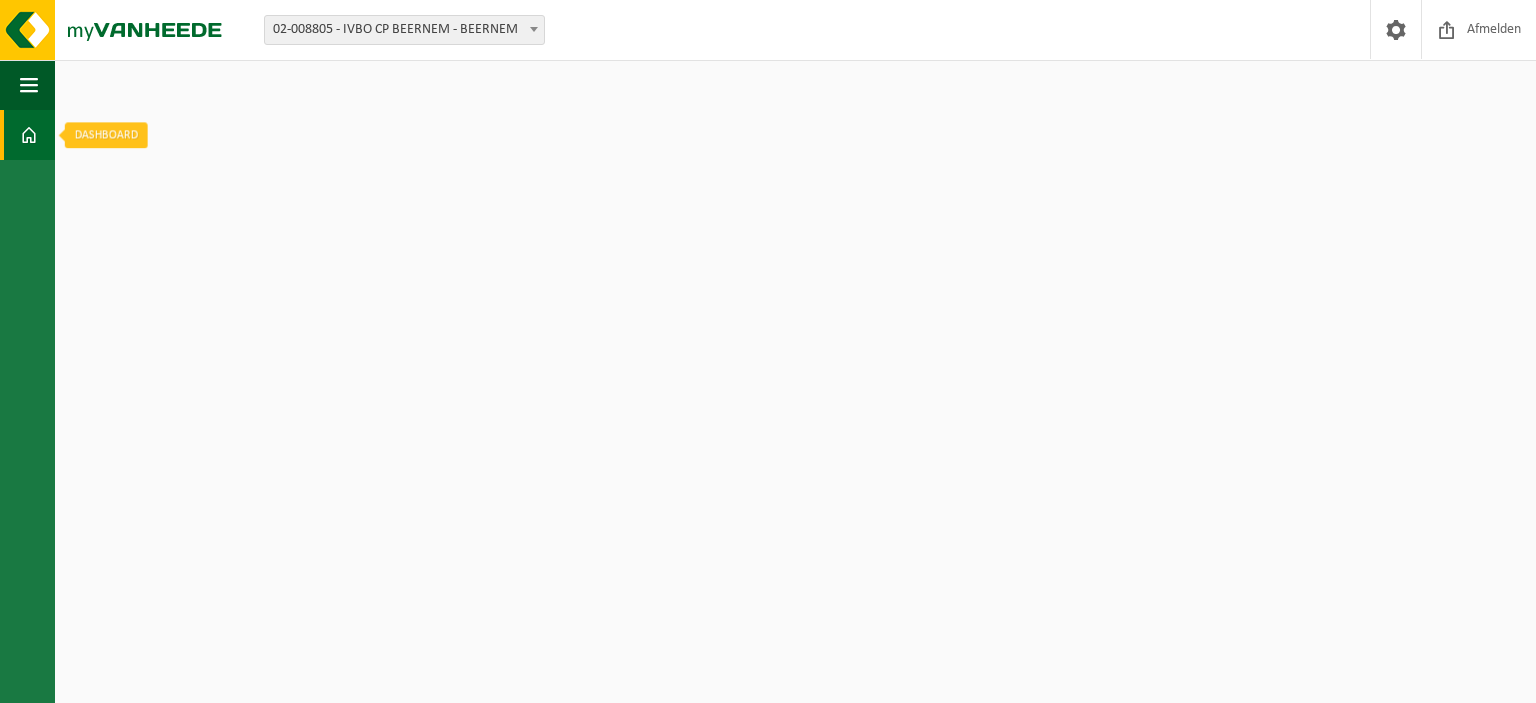 click on "Dashboard" at bounding box center (27, 135) 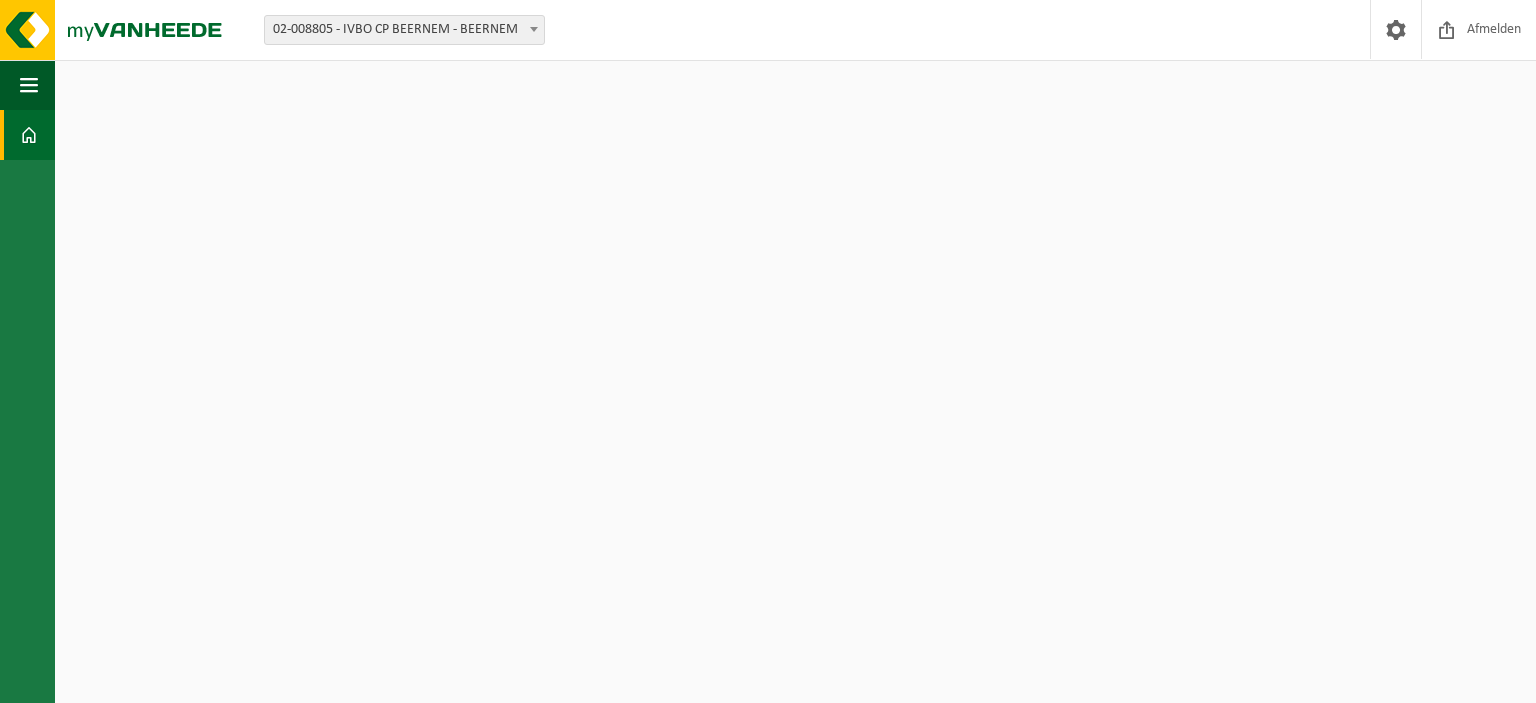 scroll, scrollTop: 0, scrollLeft: 0, axis: both 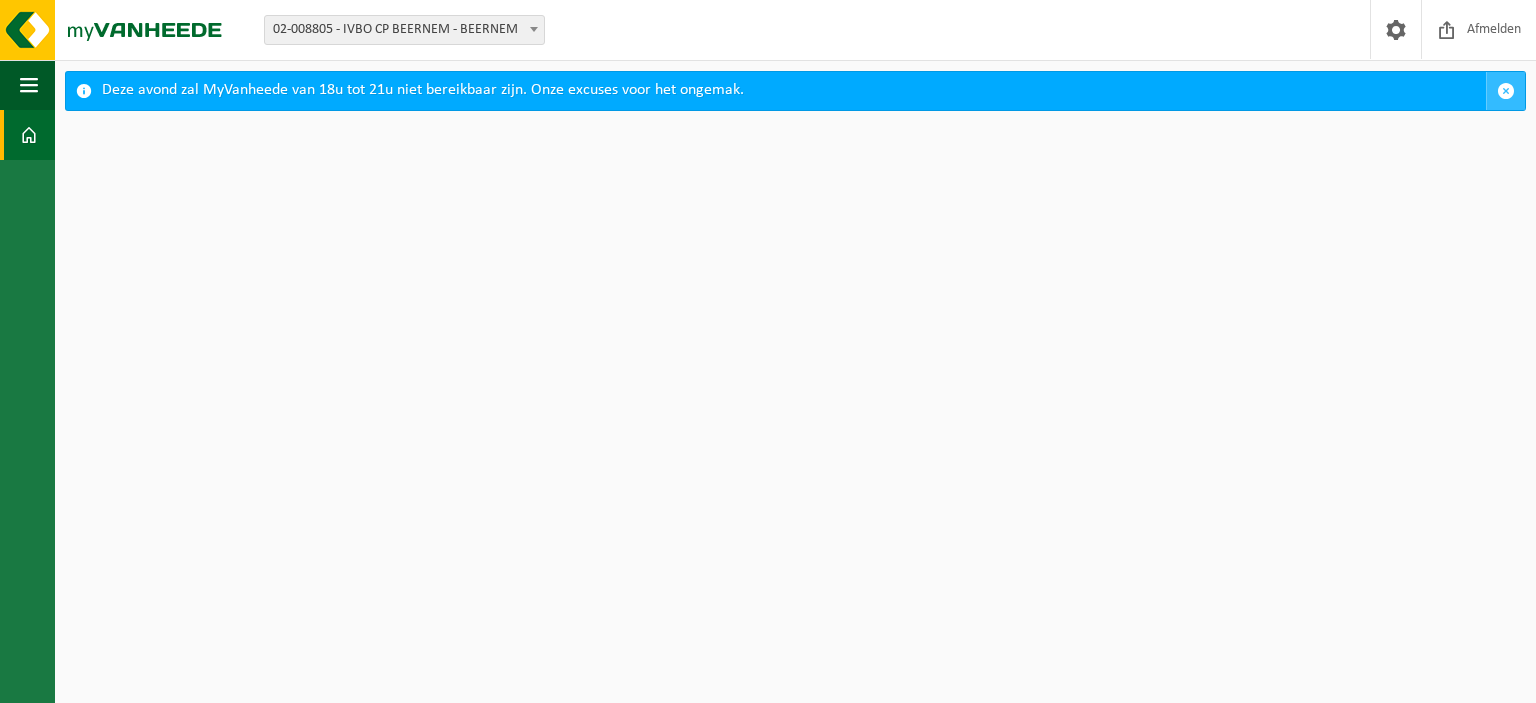 click at bounding box center [1506, 91] 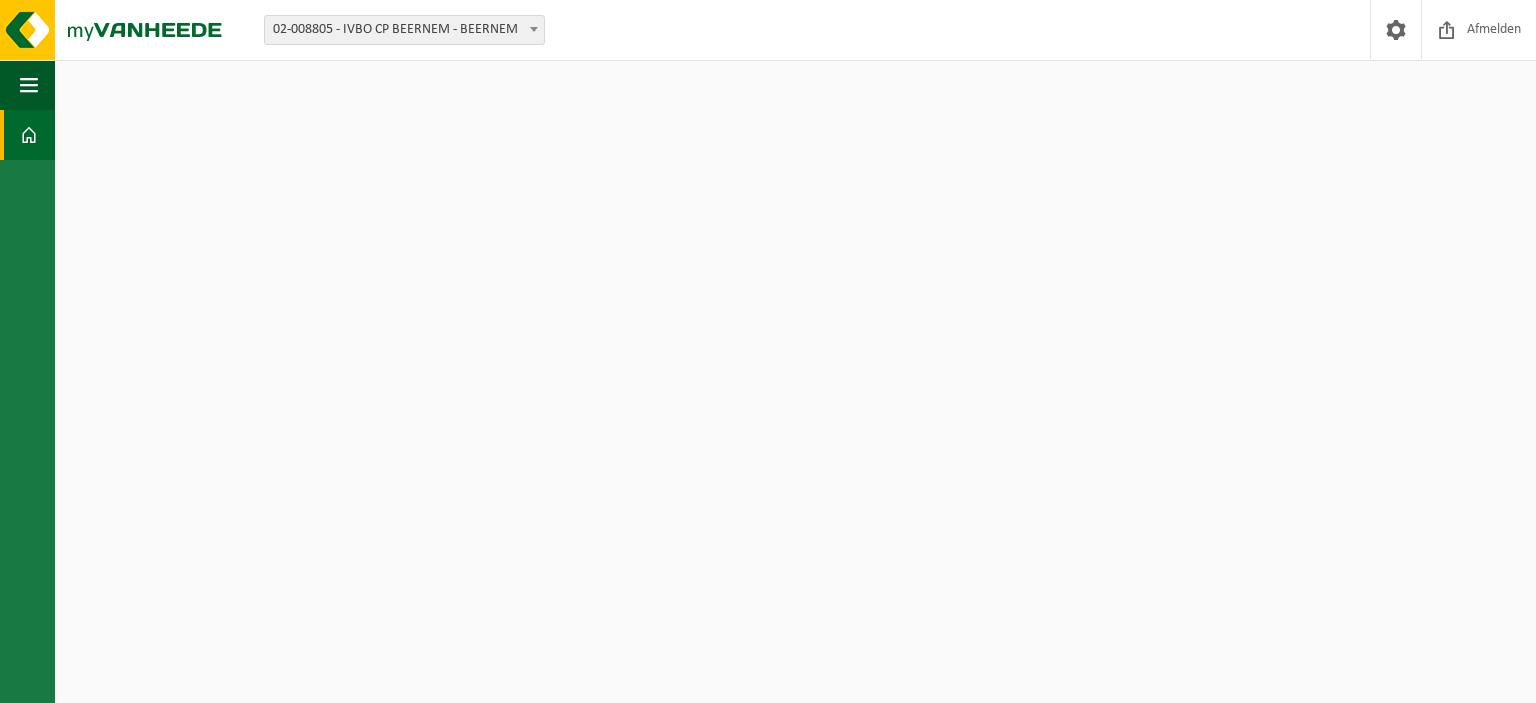 scroll, scrollTop: 0, scrollLeft: 0, axis: both 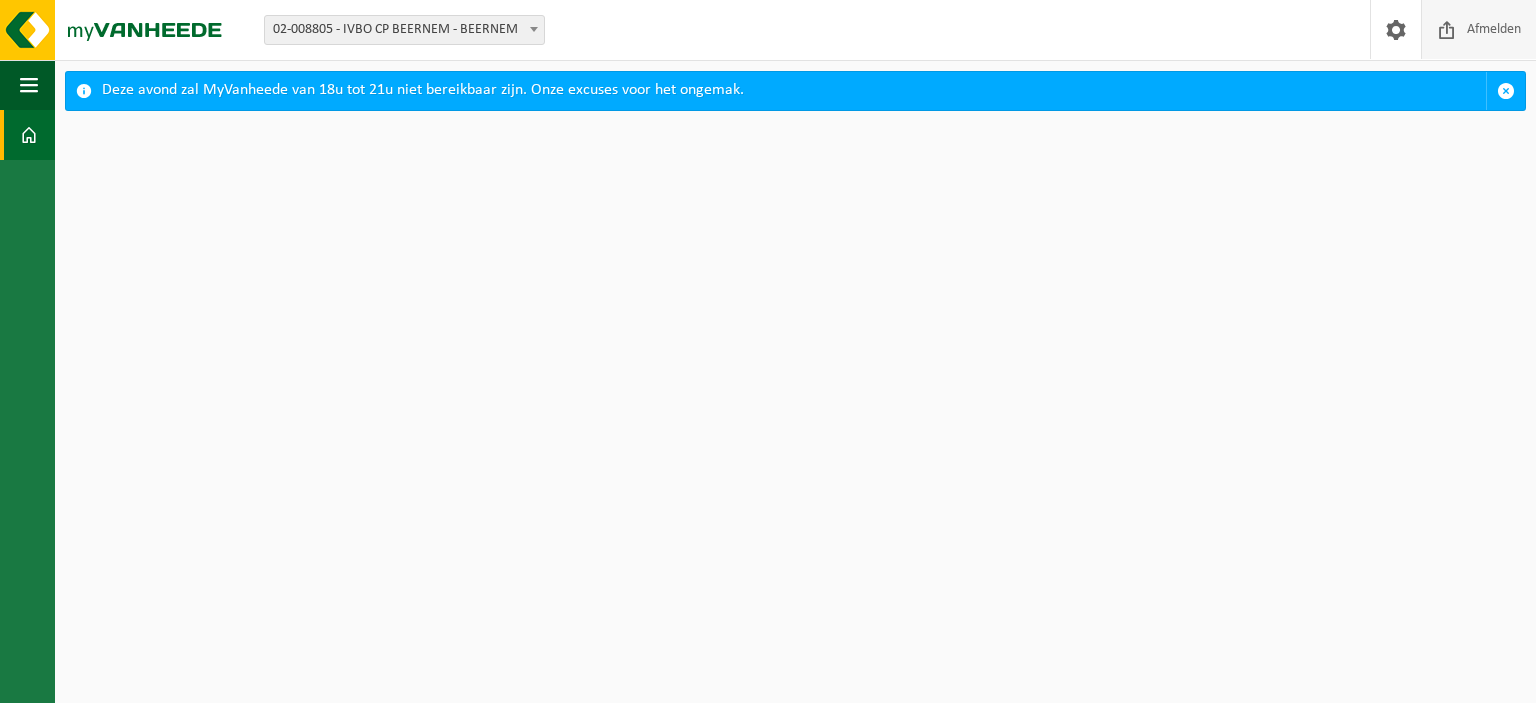 click at bounding box center (1447, 29) 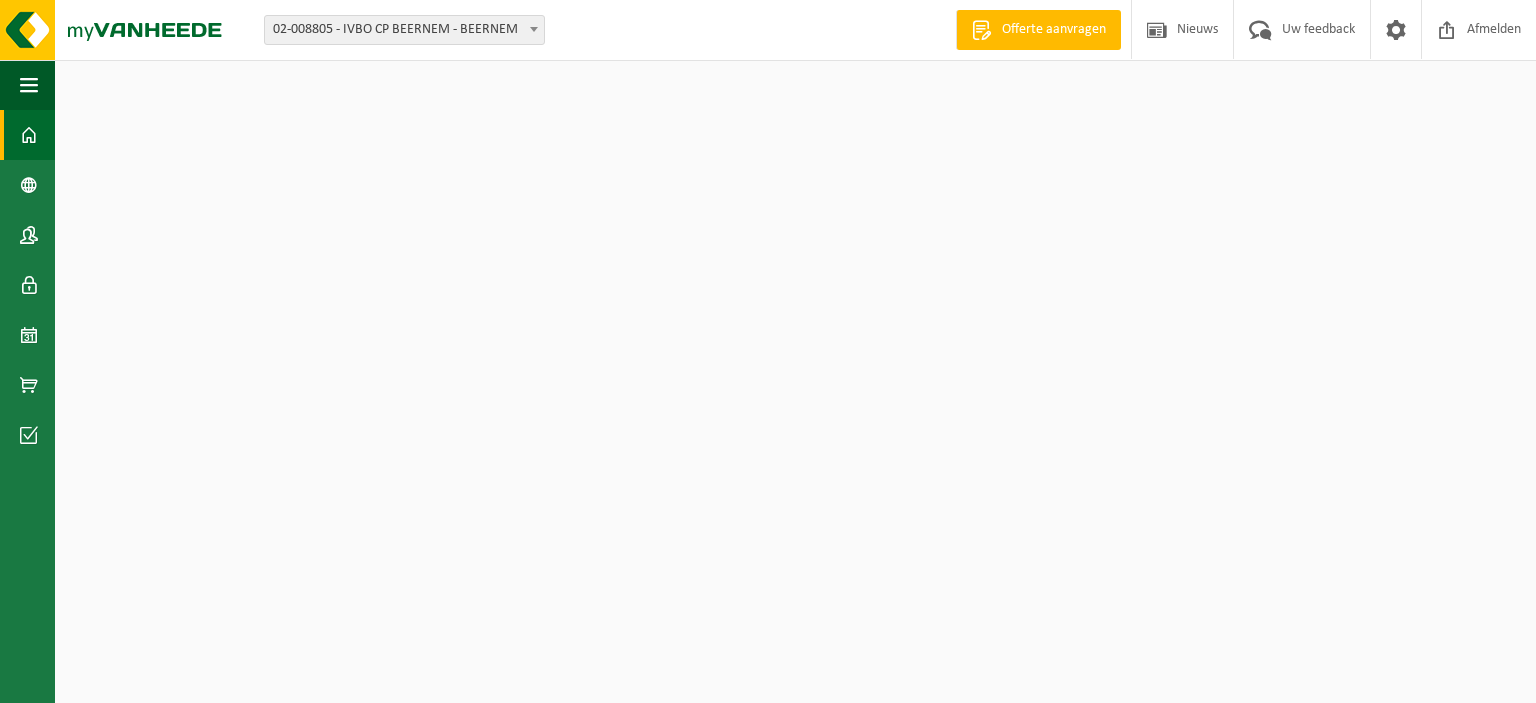 scroll, scrollTop: 0, scrollLeft: 0, axis: both 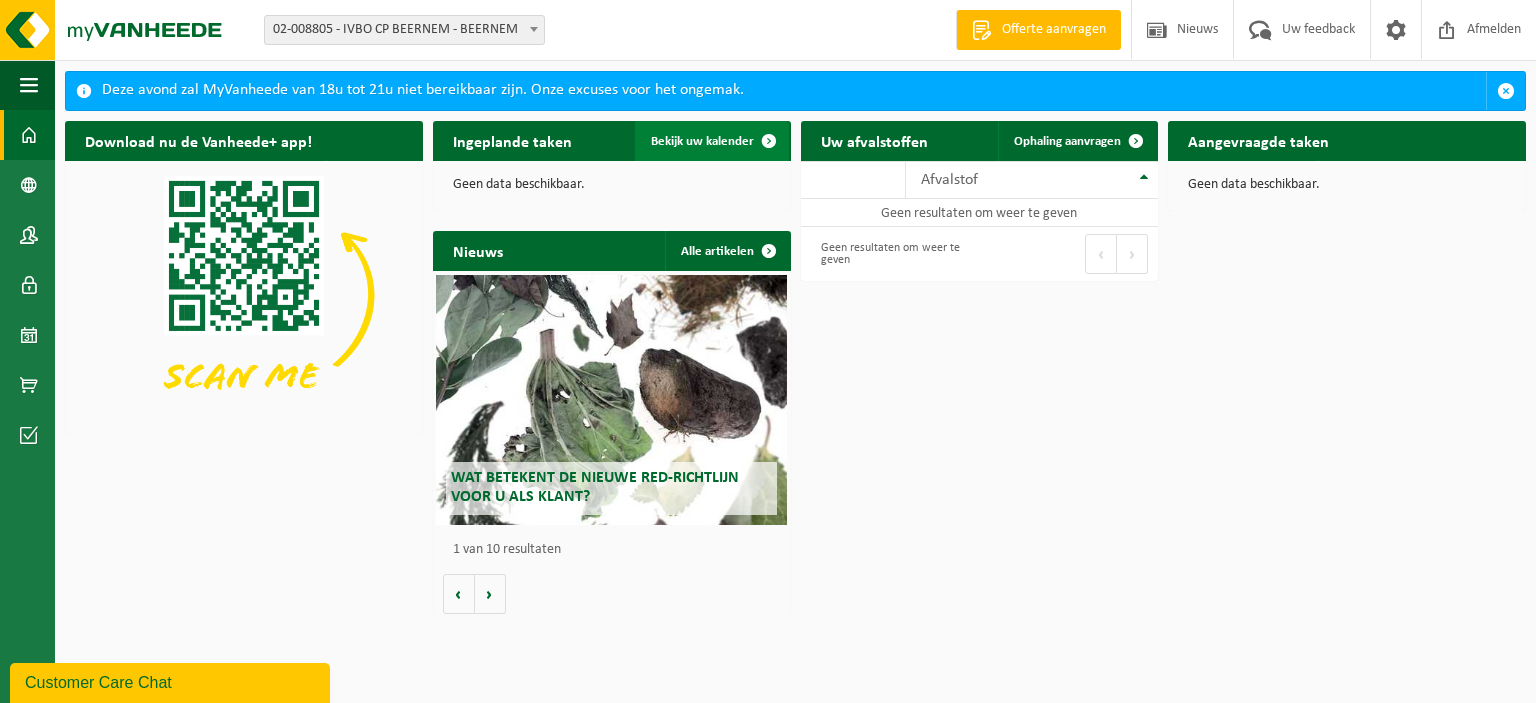 click at bounding box center [769, 141] 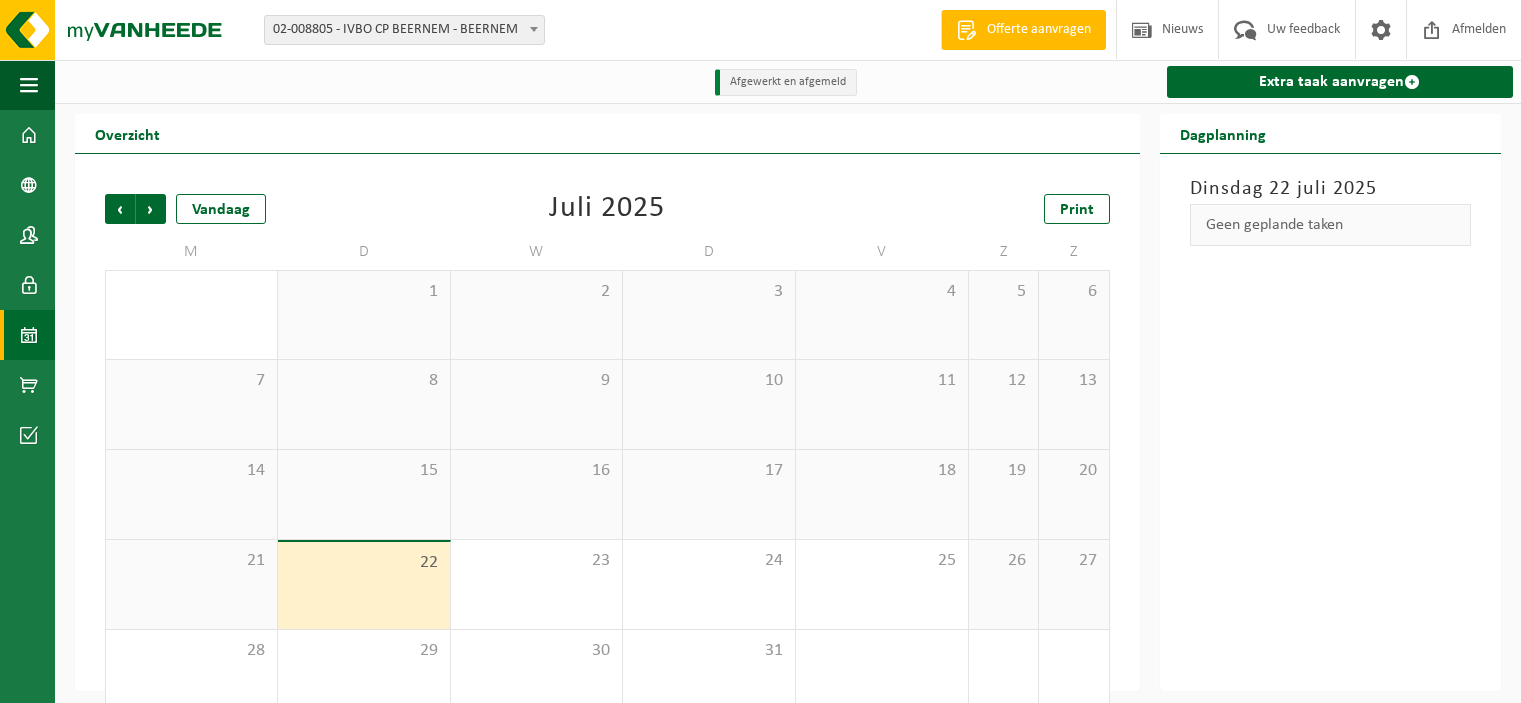 scroll, scrollTop: 0, scrollLeft: 0, axis: both 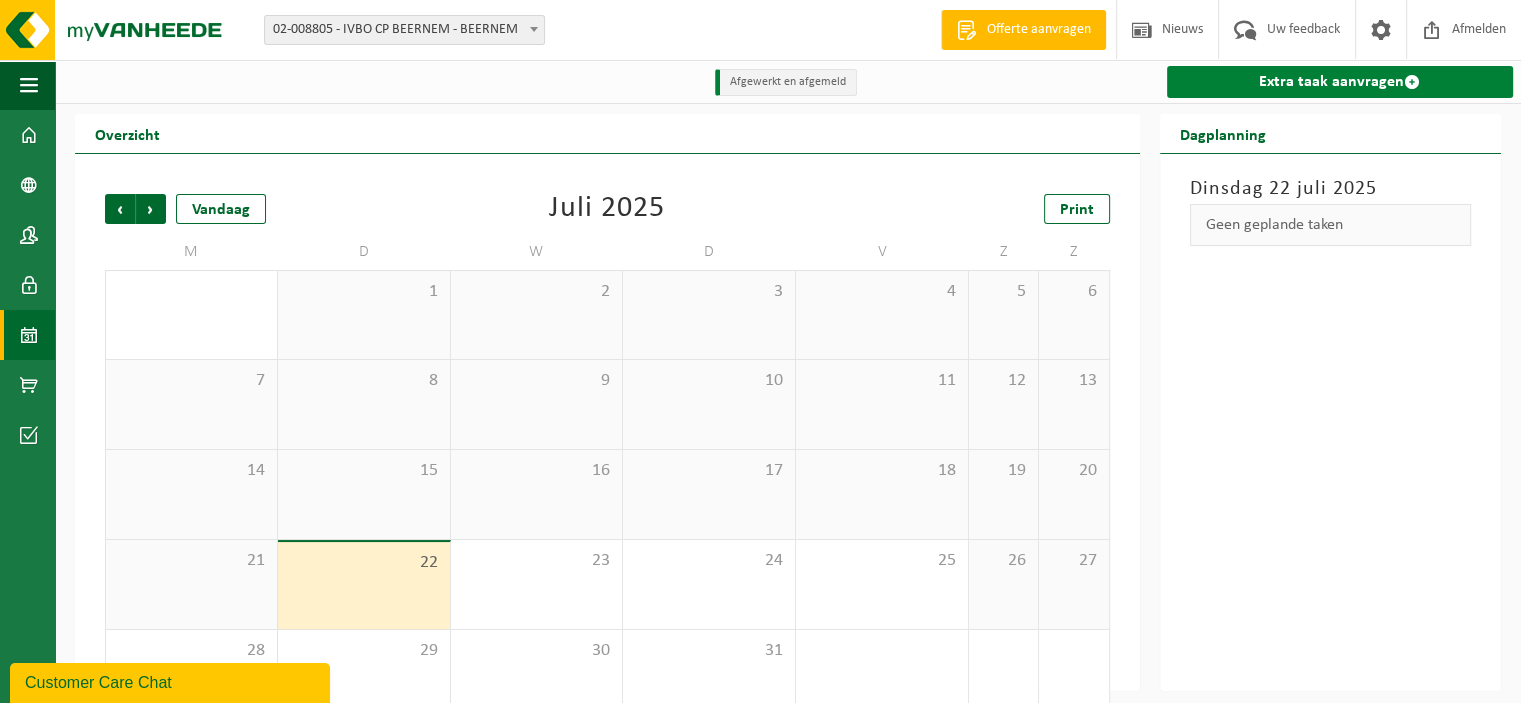 click at bounding box center [1412, 82] 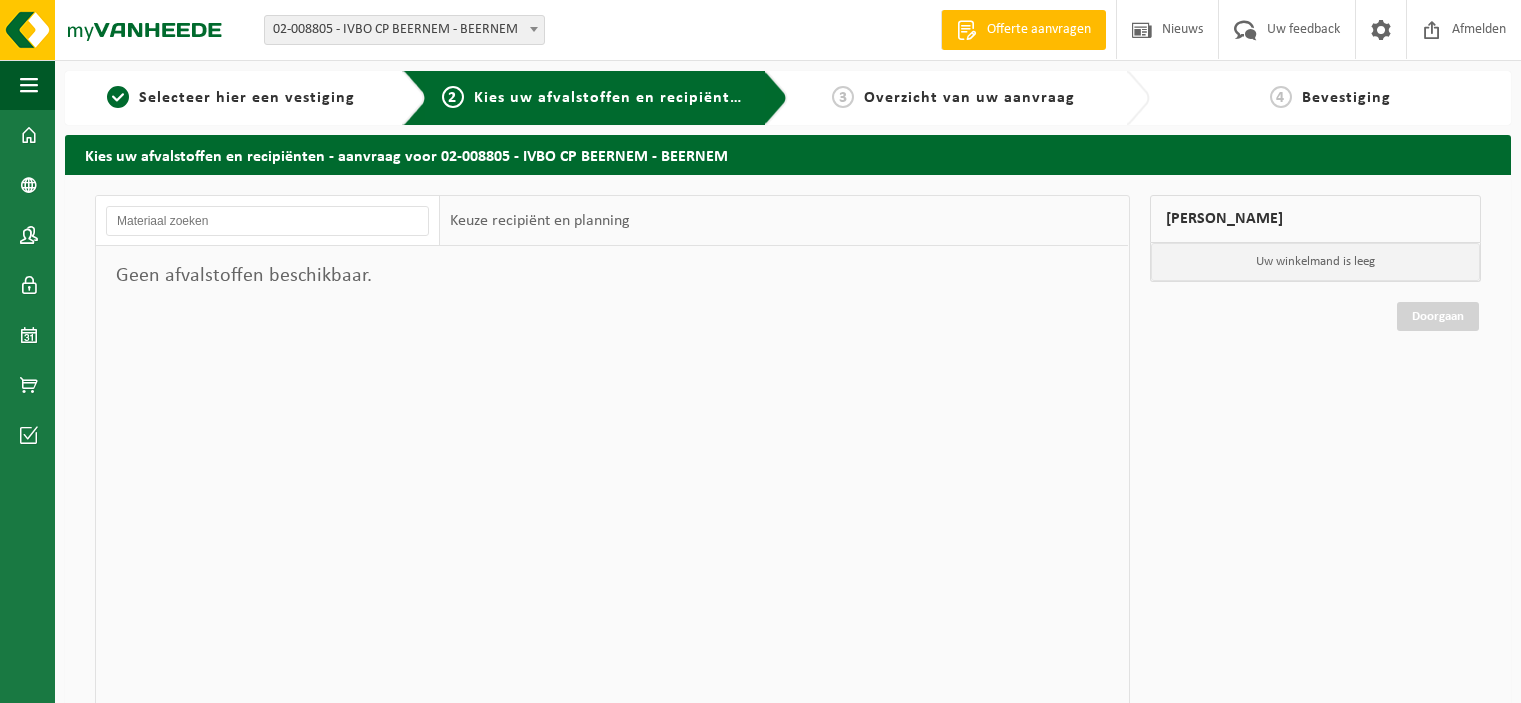 scroll, scrollTop: 0, scrollLeft: 0, axis: both 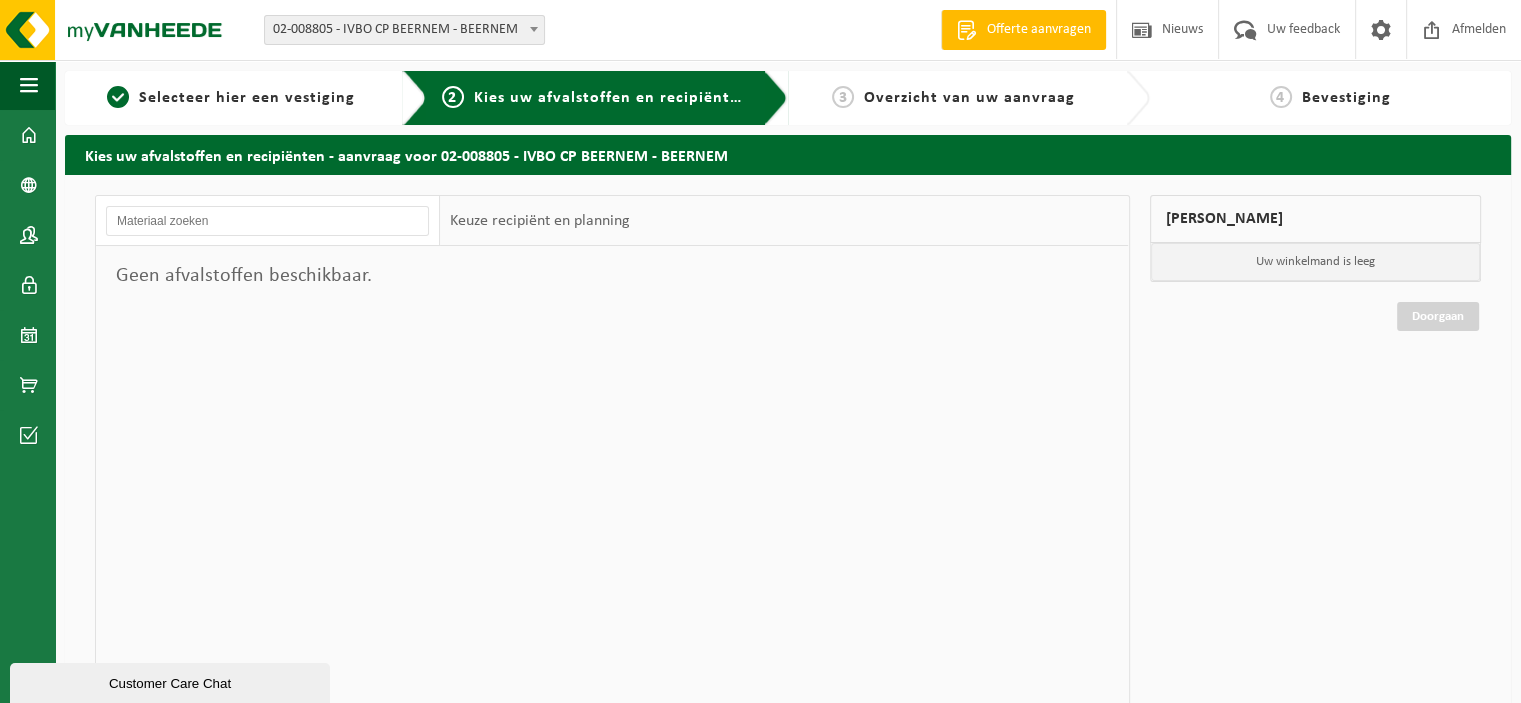click on "2 Kies uw afvalstoffen en recipiënten" at bounding box center [595, 98] 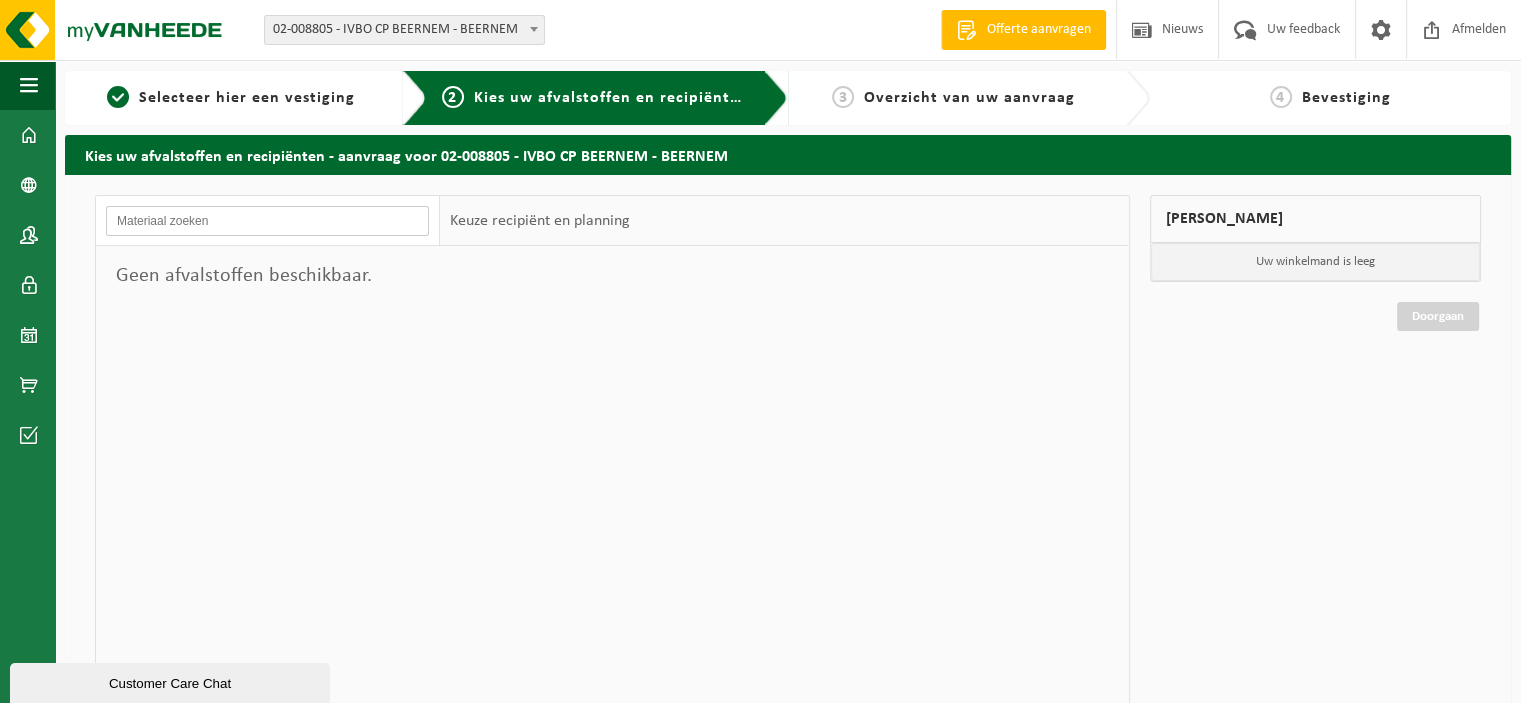 click at bounding box center [267, 221] 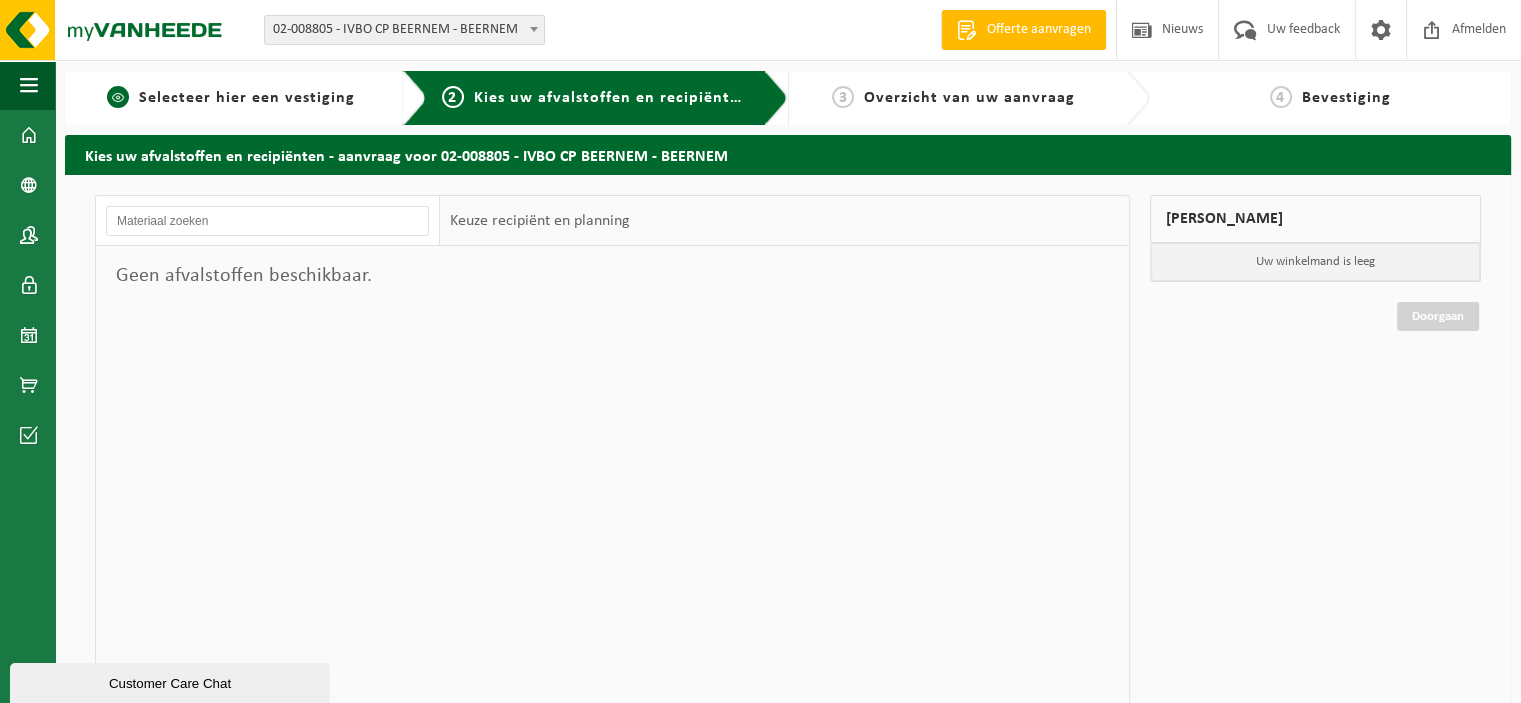click on "1 Selecteer hier een vestiging" at bounding box center (231, 98) 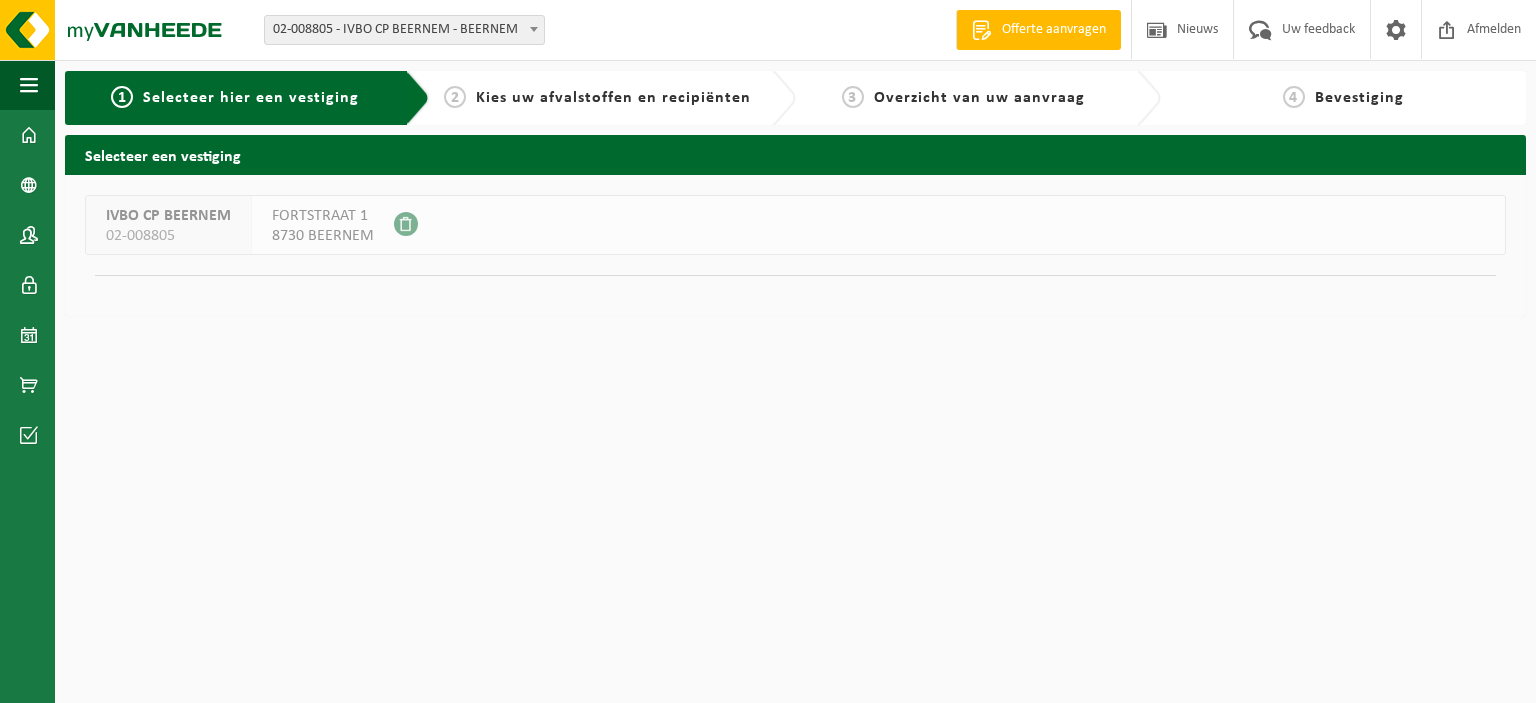 scroll, scrollTop: 0, scrollLeft: 0, axis: both 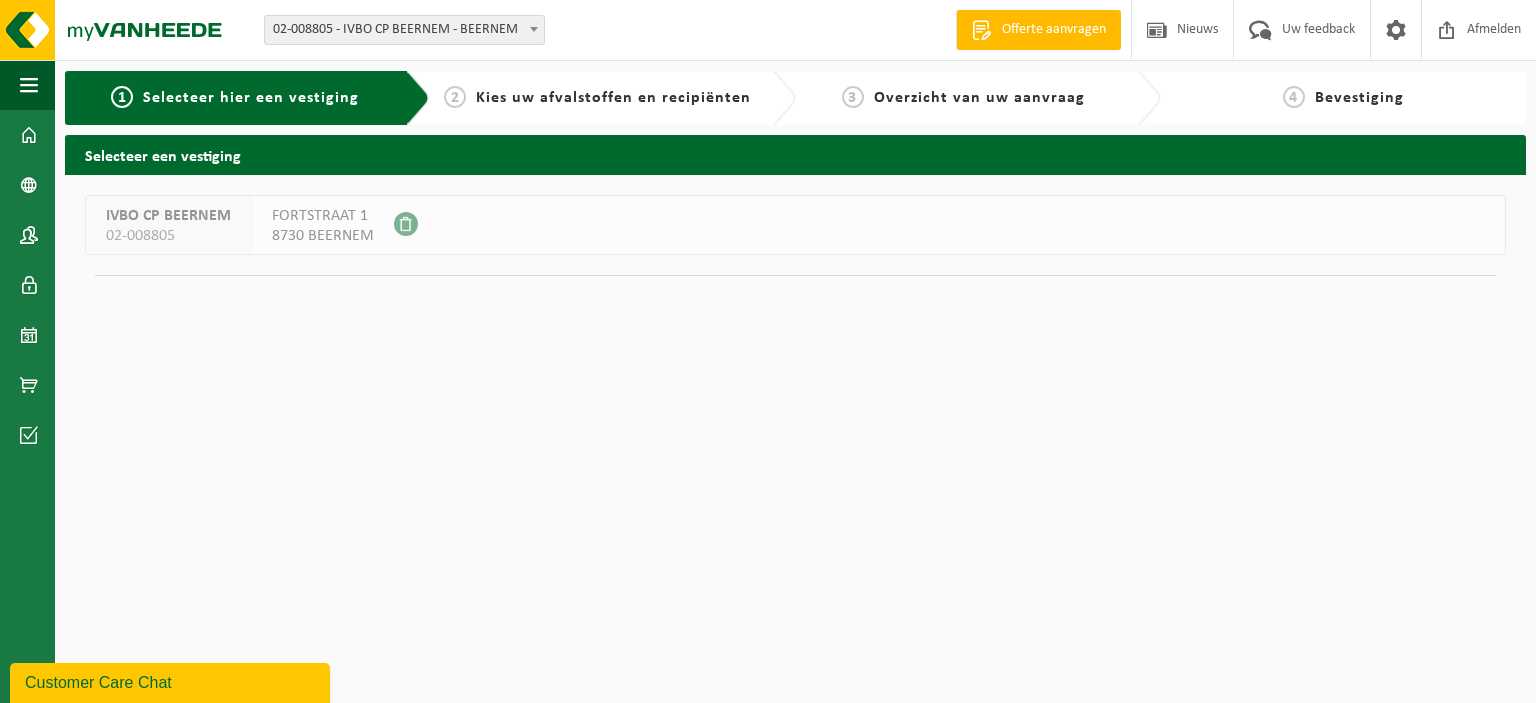 click on "2 Kies uw afvalstoffen en recipiënten" at bounding box center (612, 98) 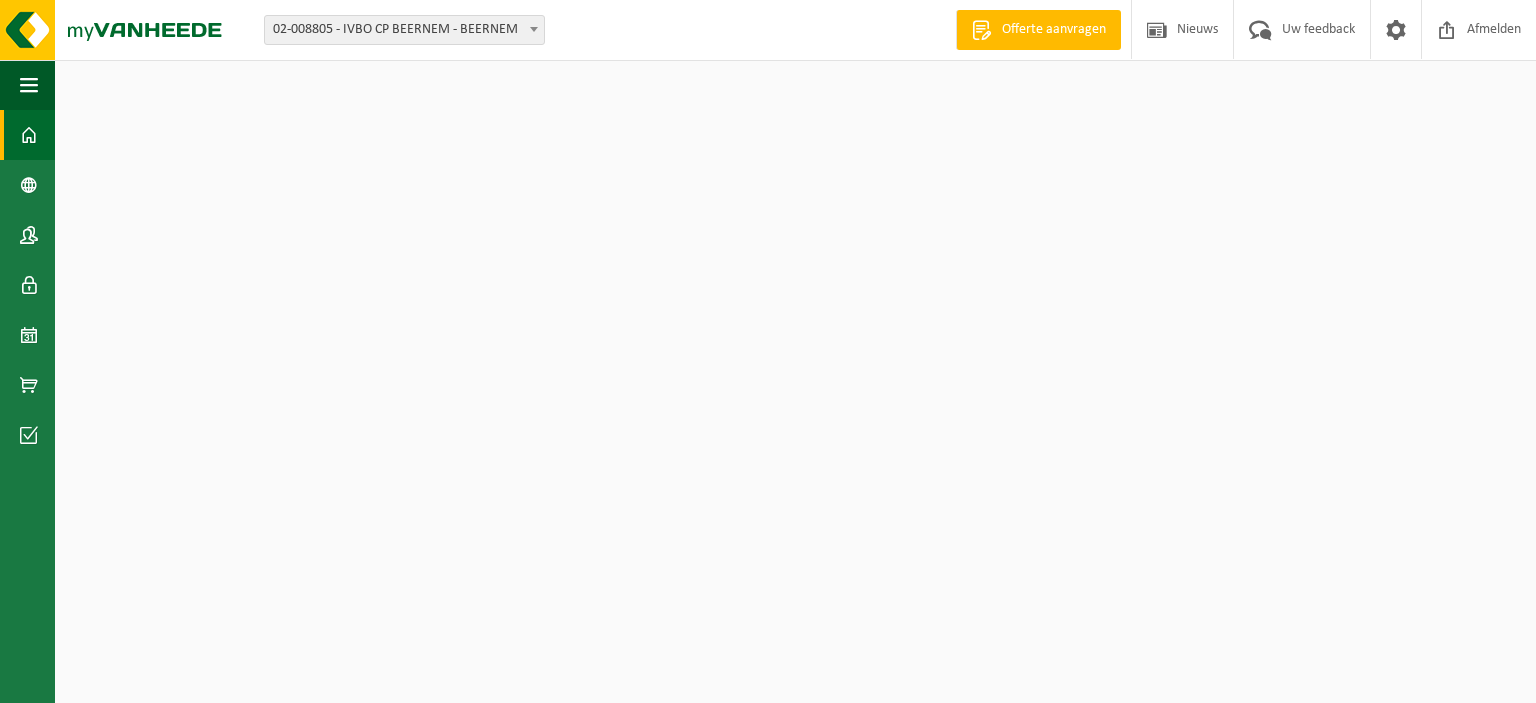 scroll, scrollTop: 0, scrollLeft: 0, axis: both 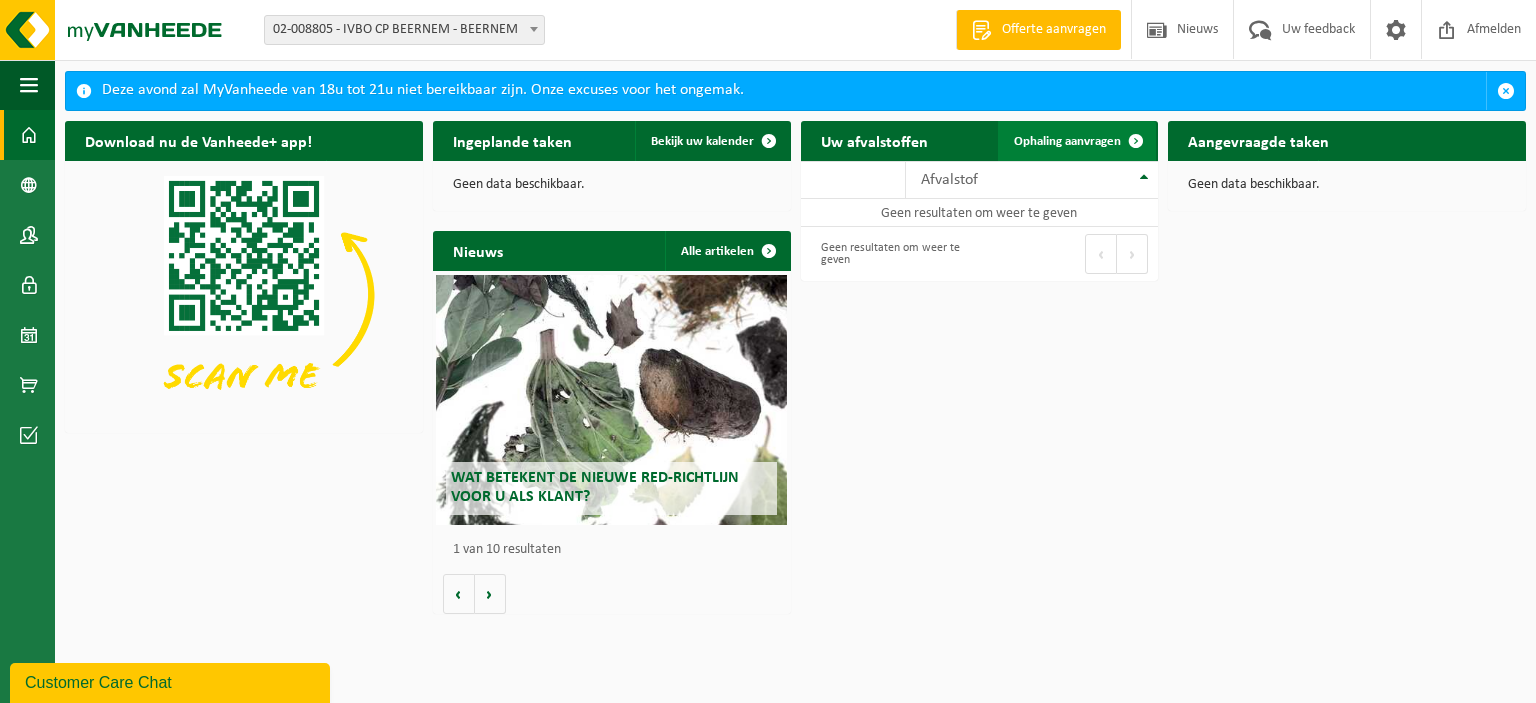 click at bounding box center [1136, 141] 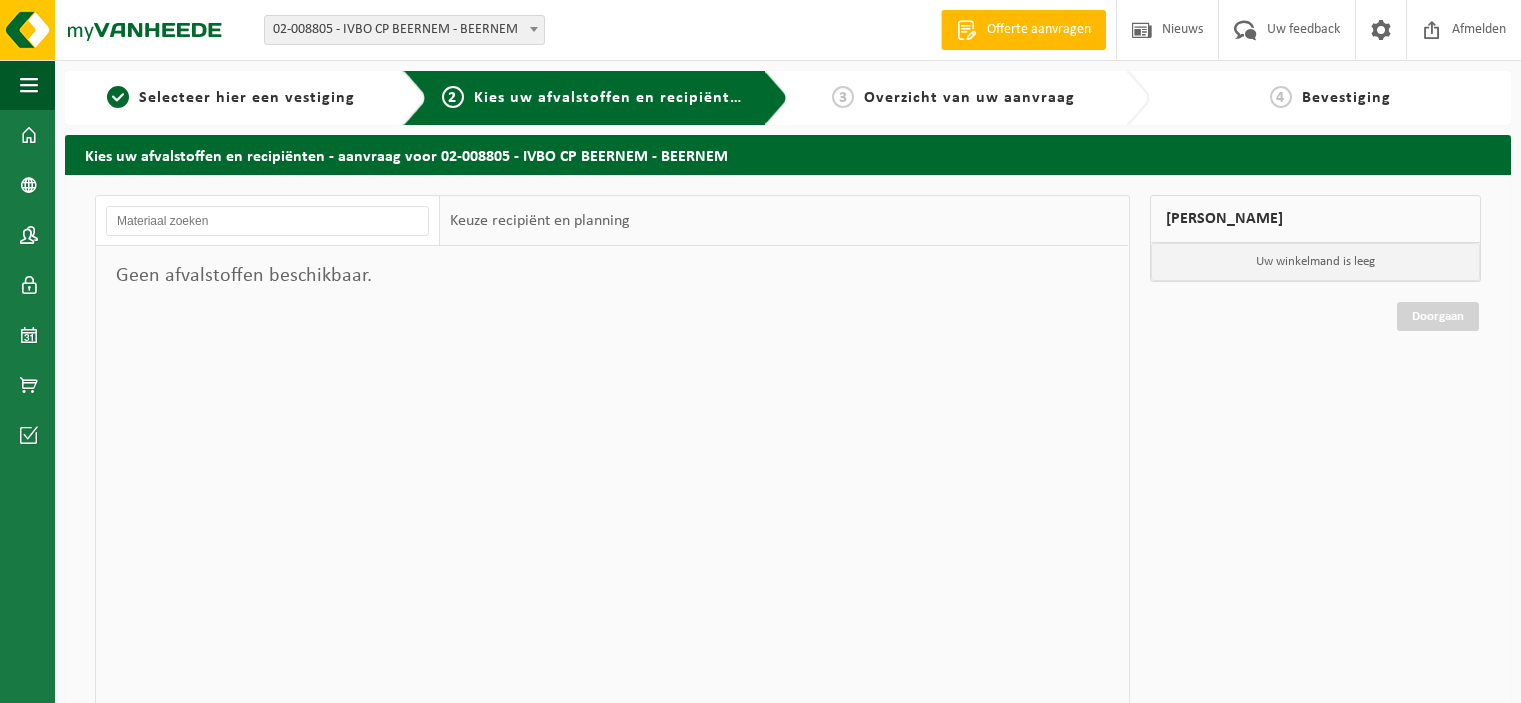 scroll, scrollTop: 0, scrollLeft: 0, axis: both 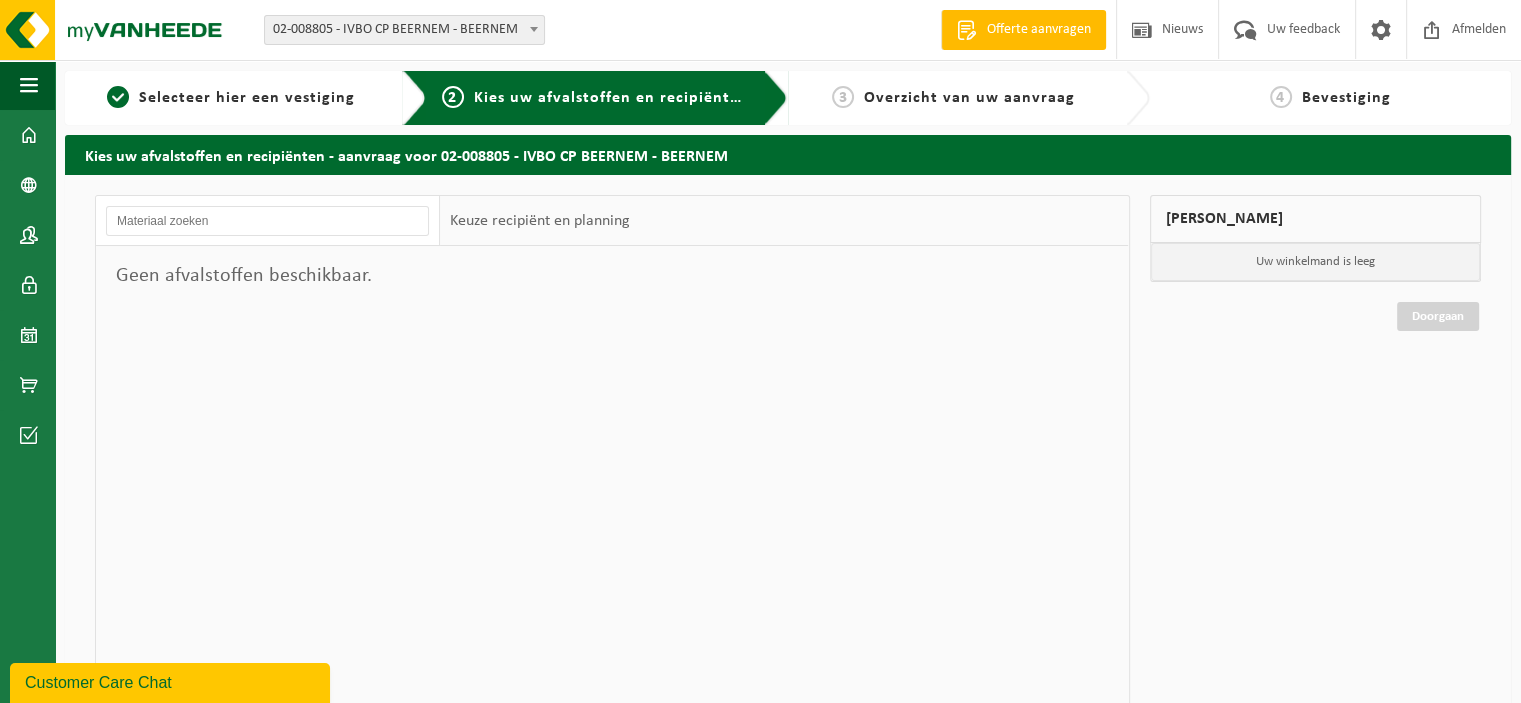 click on "2 Kies uw afvalstoffen en recipiënten" at bounding box center [595, 98] 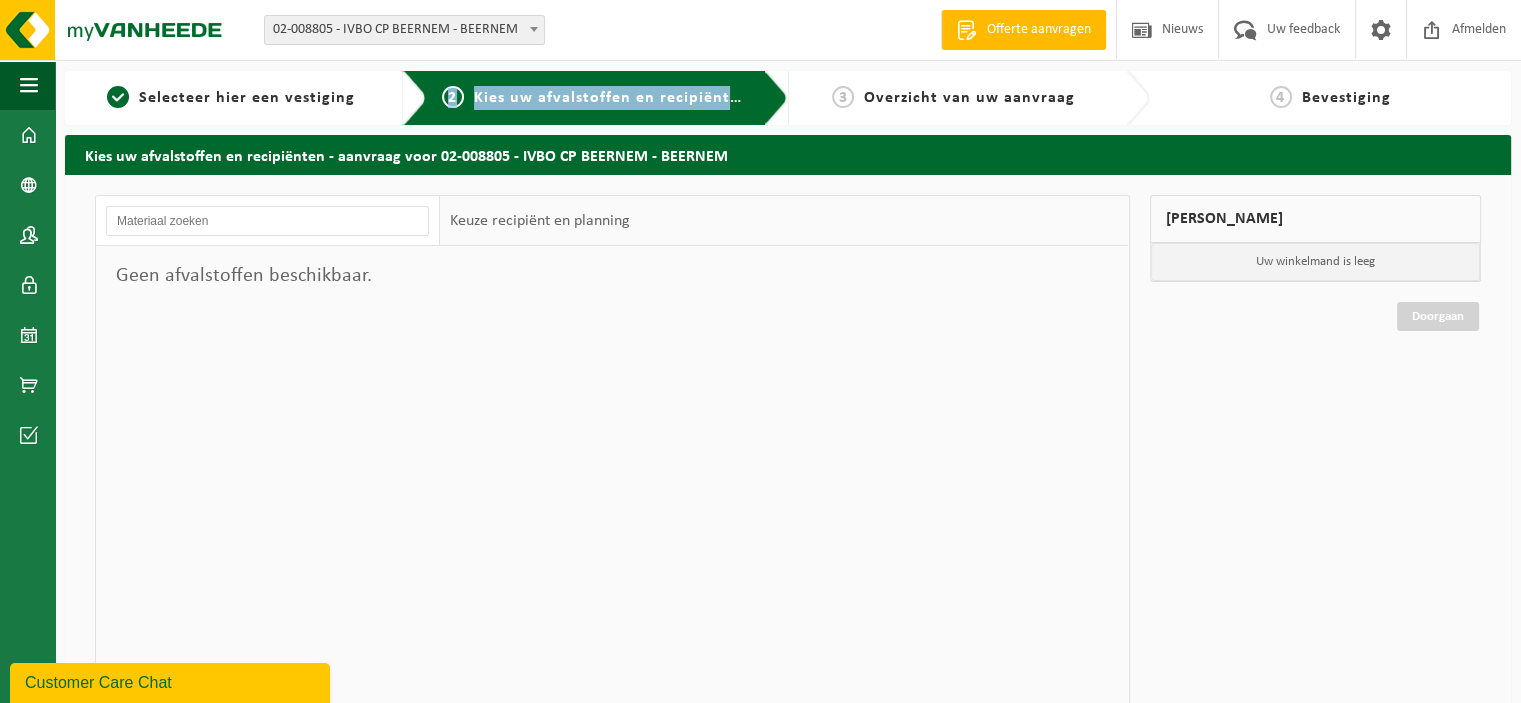 click on "2 Kies uw afvalstoffen en recipiënten" at bounding box center [595, 98] 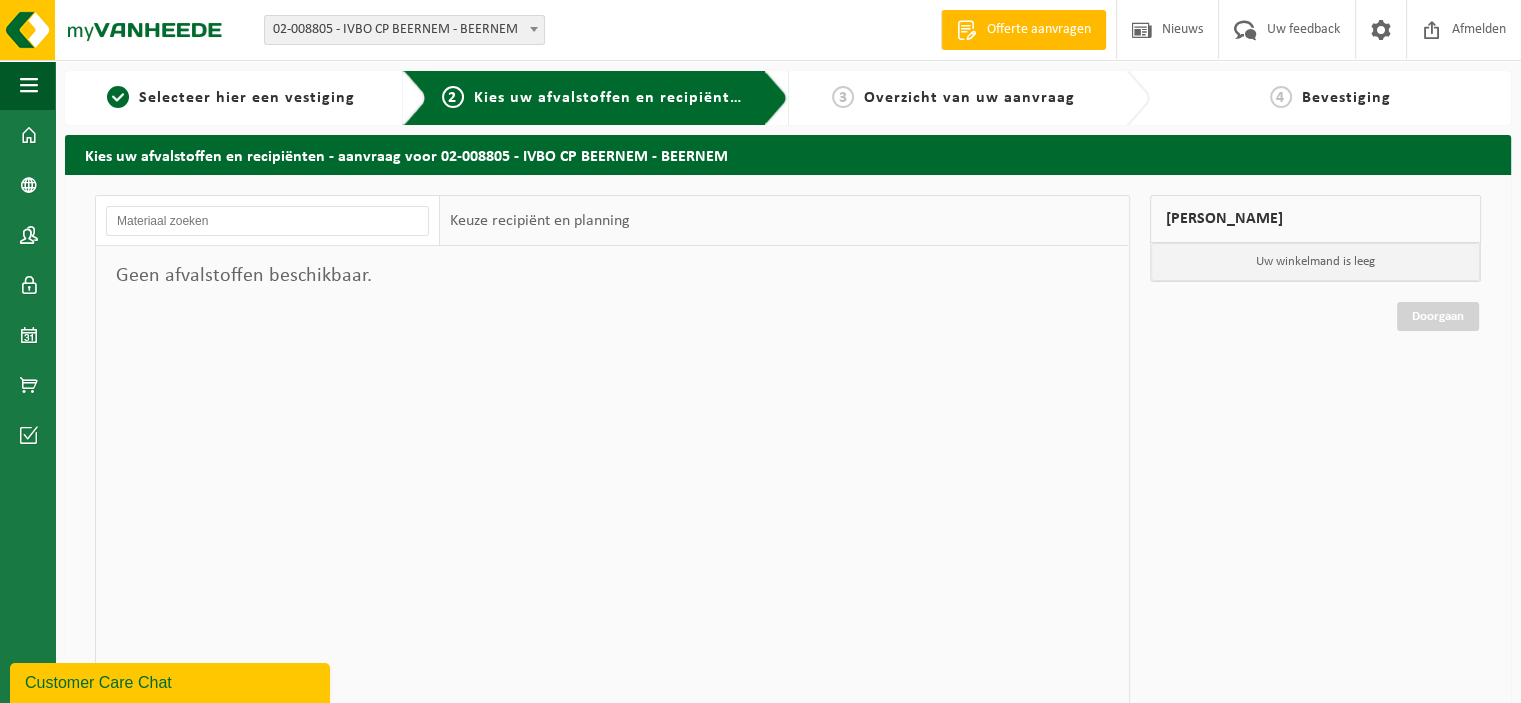 click on "2 Kies uw afvalstoffen en recipiënten" at bounding box center (595, 98) 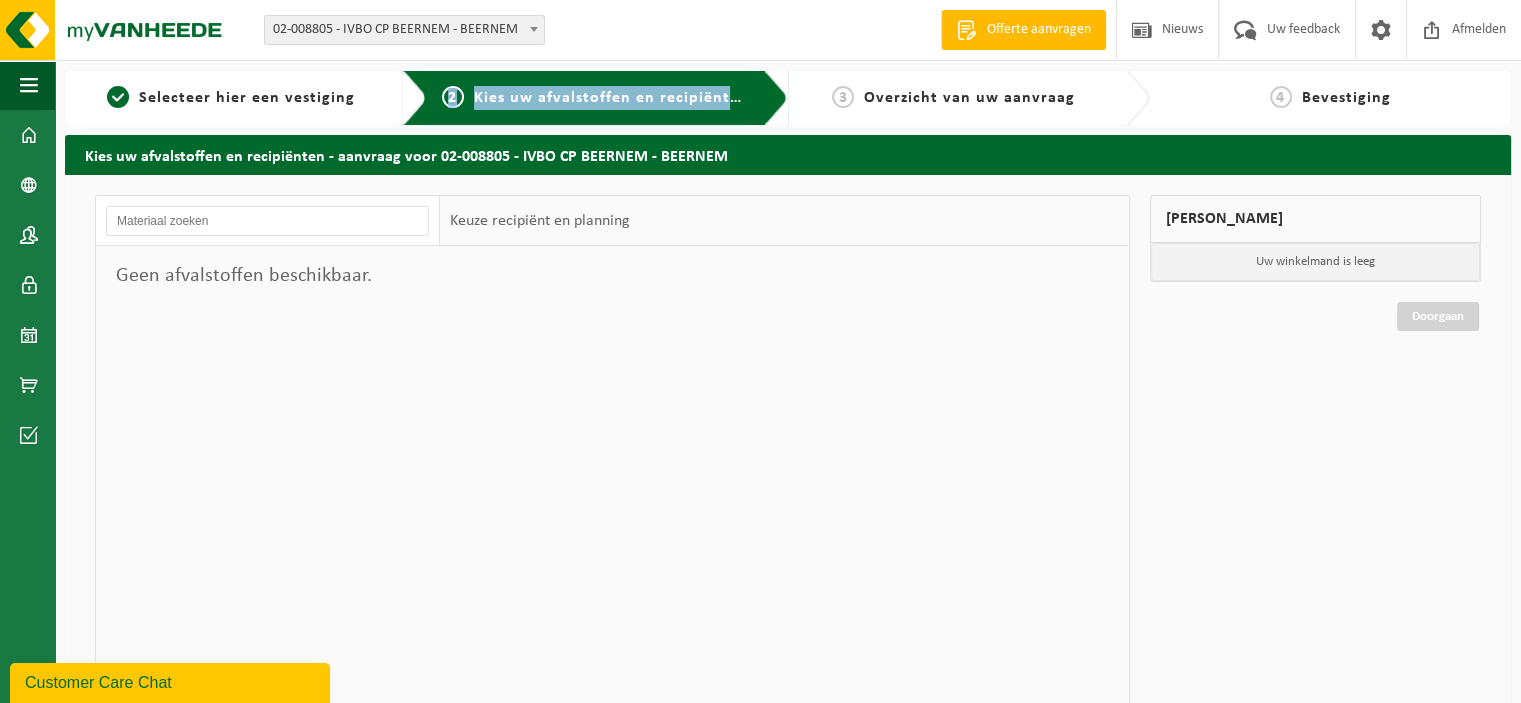 click on "2 Kies uw afvalstoffen en recipiënten" at bounding box center (595, 98) 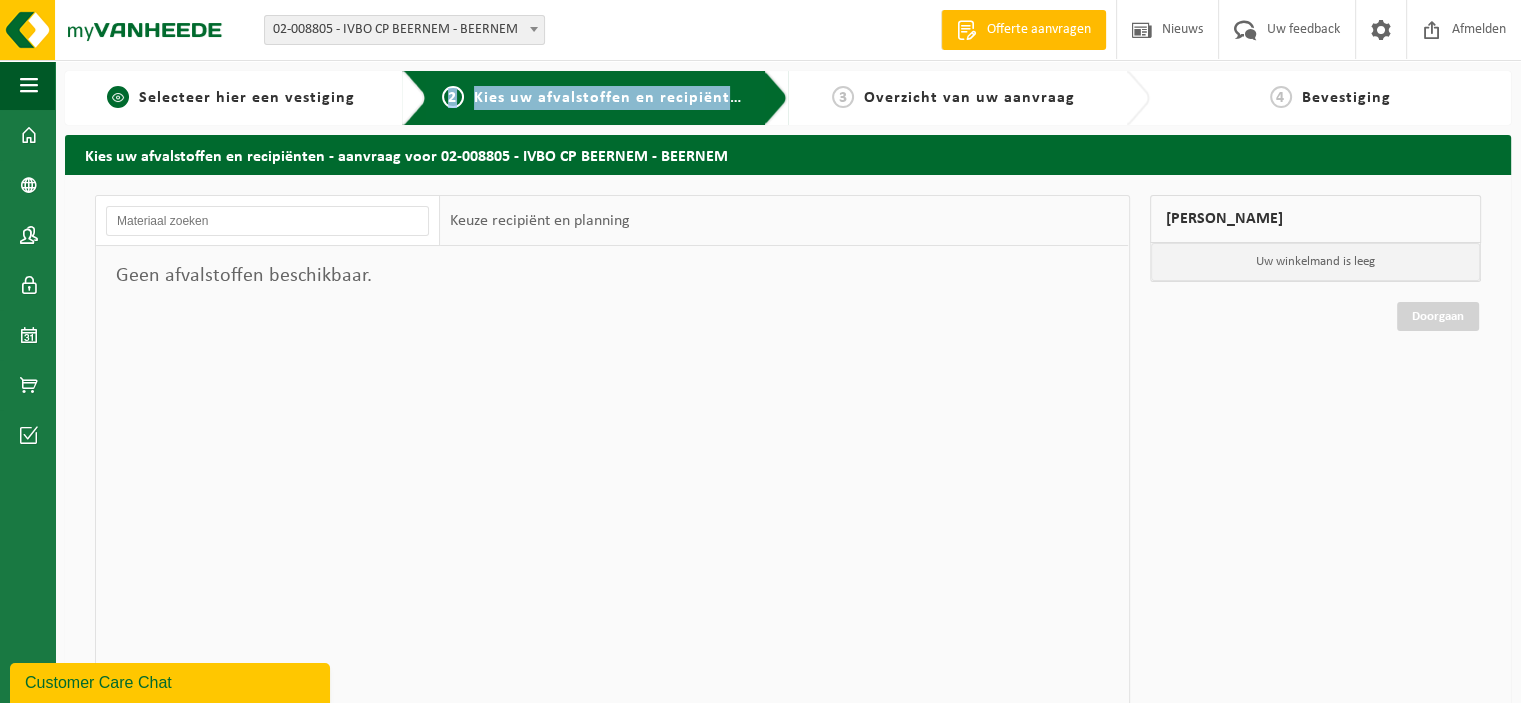 click on "1 Selecteer hier een vestiging" at bounding box center [231, 98] 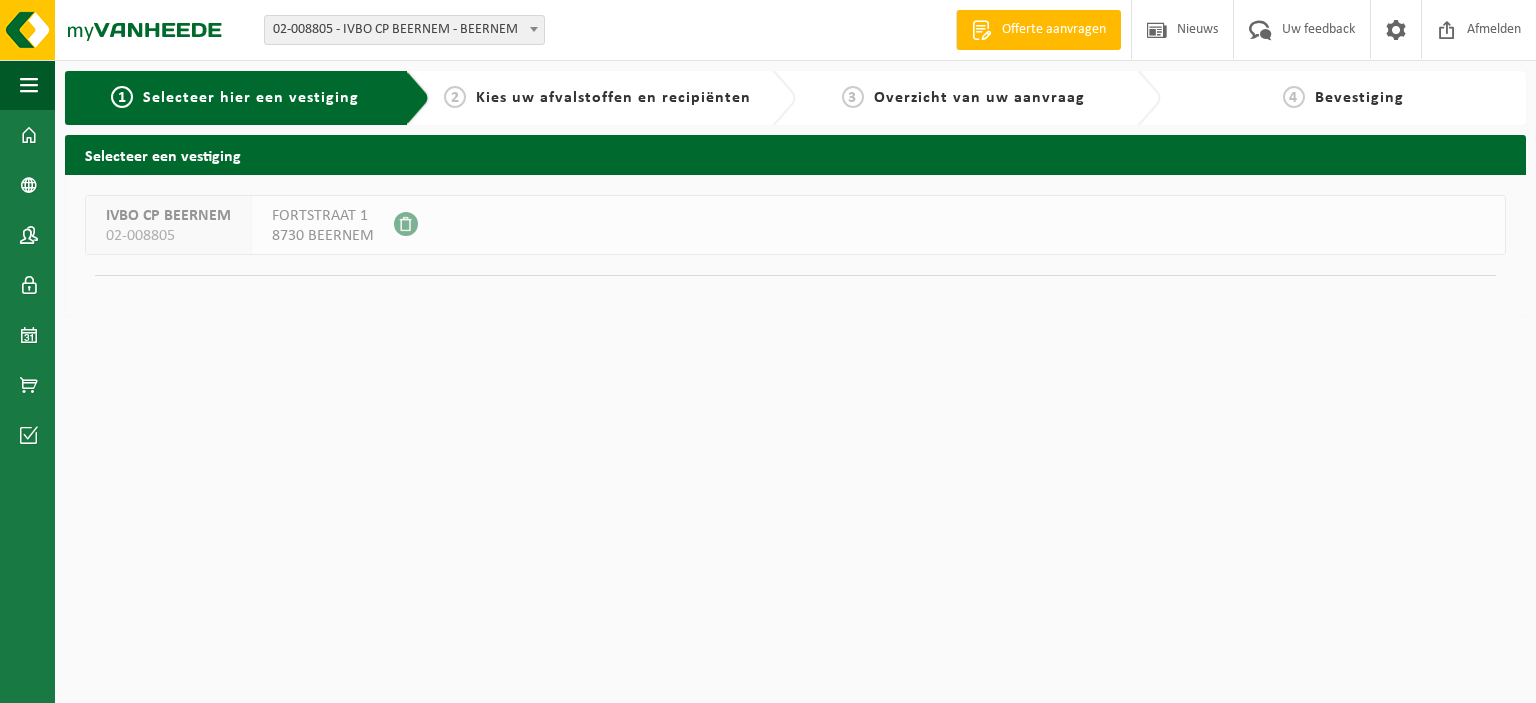 scroll, scrollTop: 0, scrollLeft: 0, axis: both 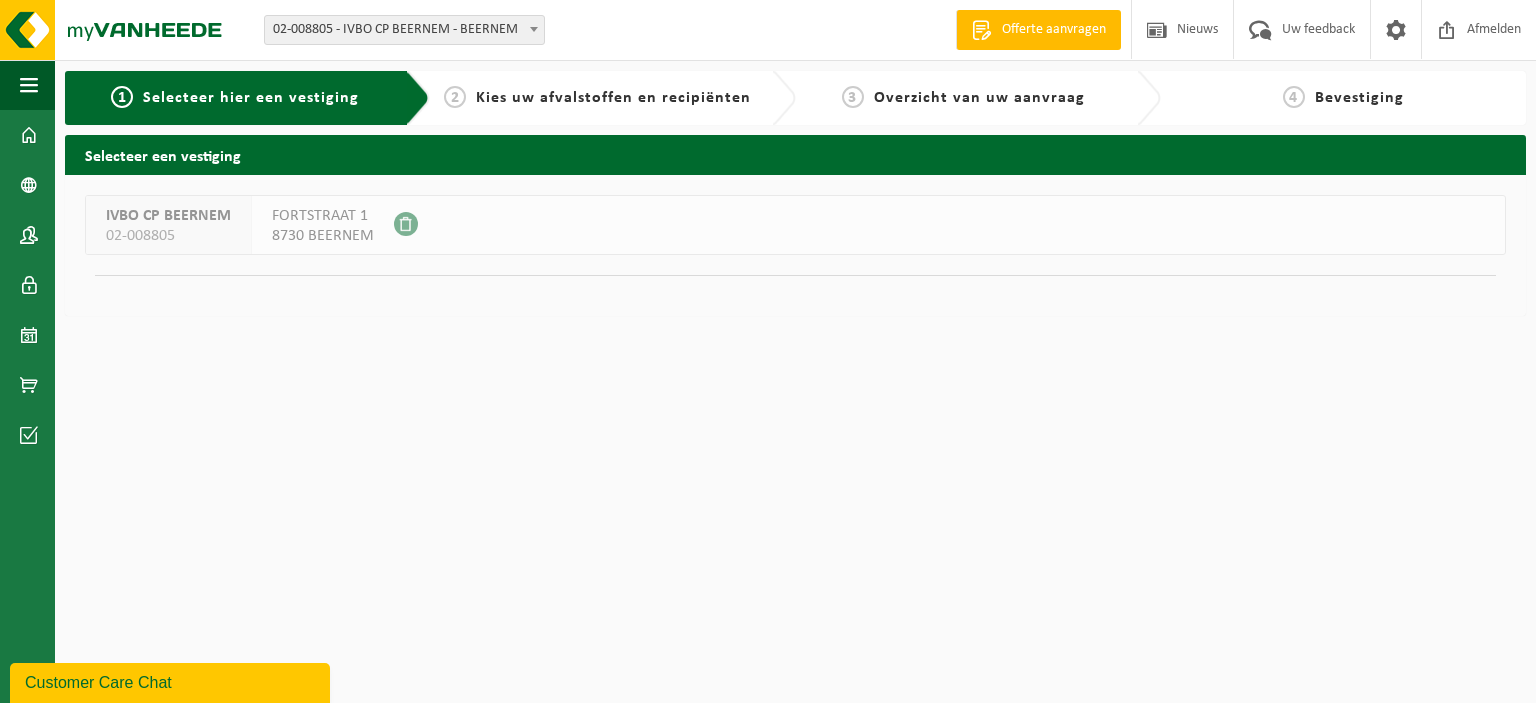 click on "IVBO CP BEERNEM   02-008805       FORTSTRAAT 1 8730 BEERNEM" at bounding box center [795, 225] 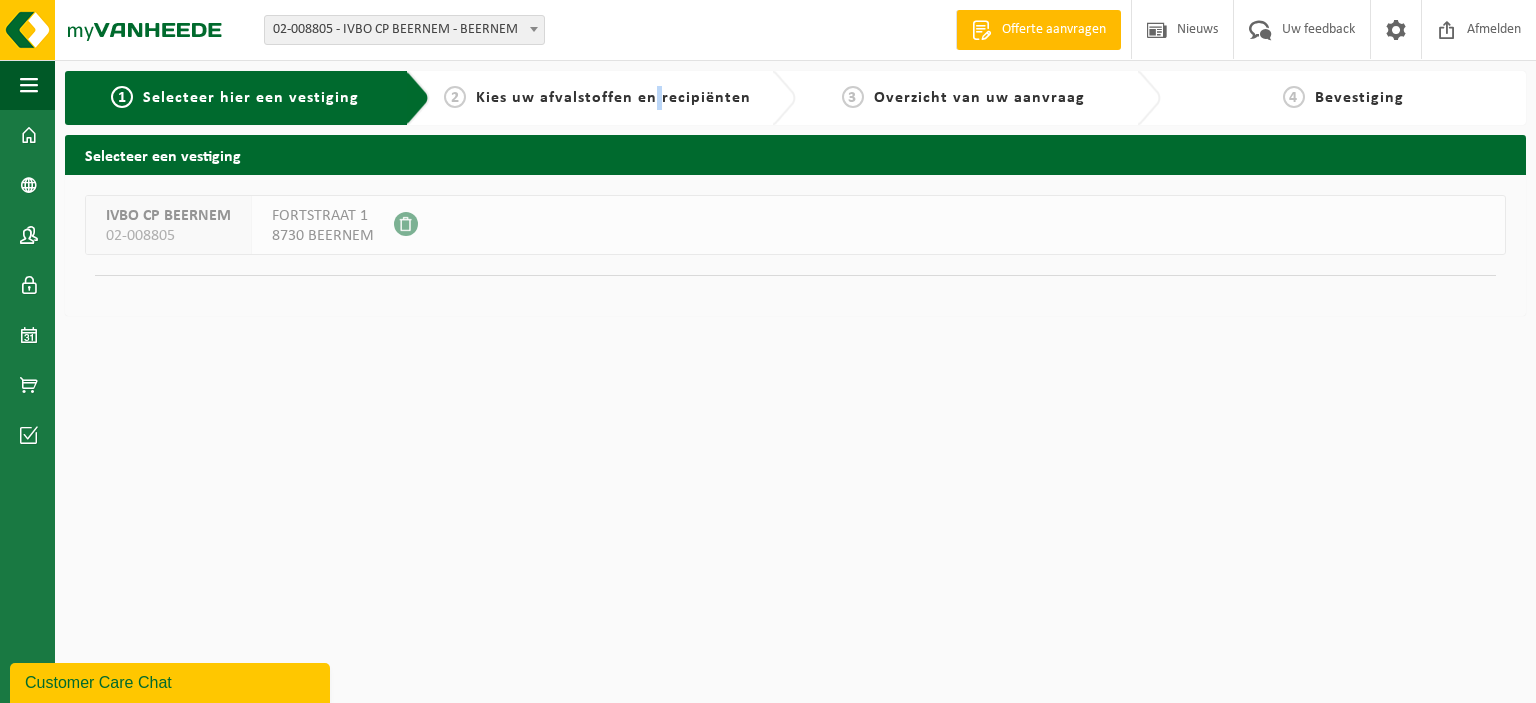 click on "Kies uw afvalstoffen en recipiënten" at bounding box center (613, 98) 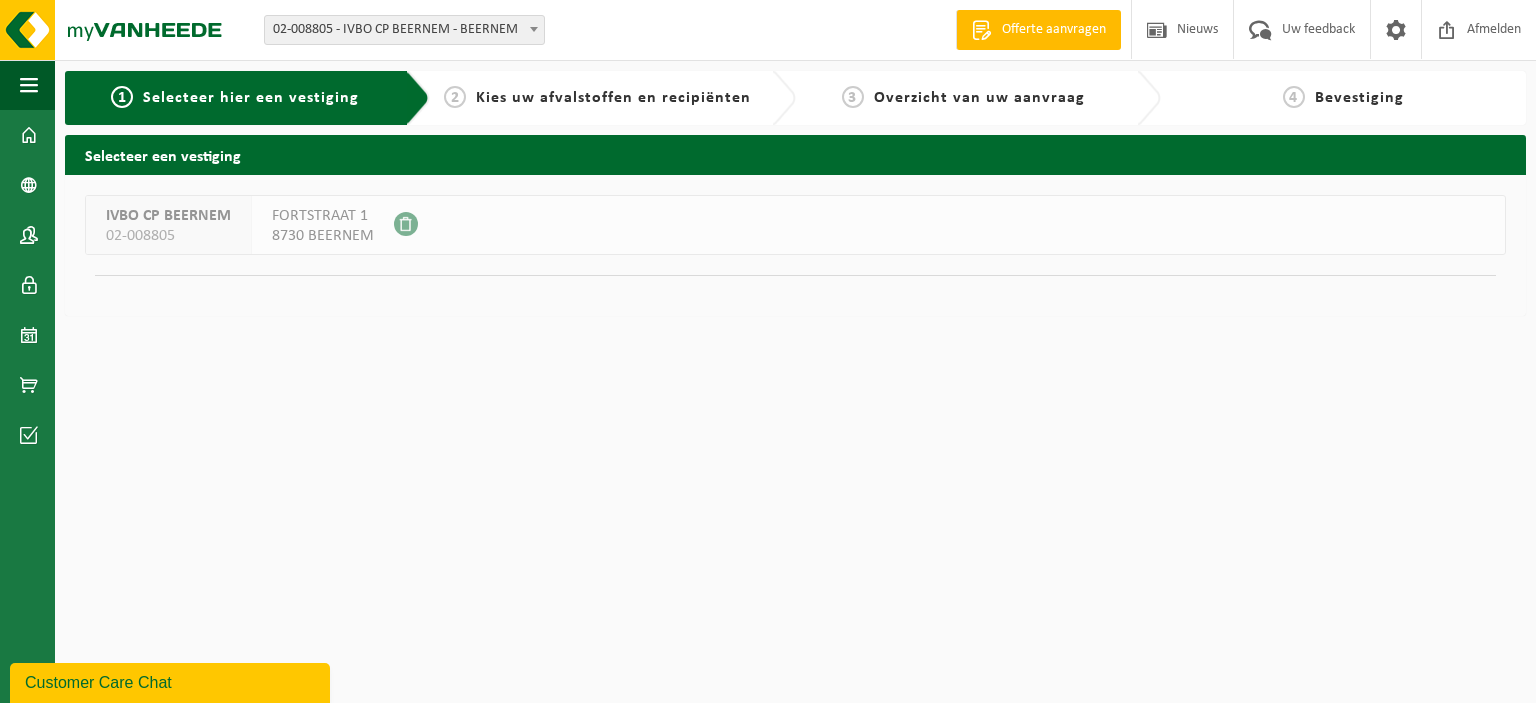 click on "2 Kies uw afvalstoffen en recipiënten" at bounding box center [612, 98] 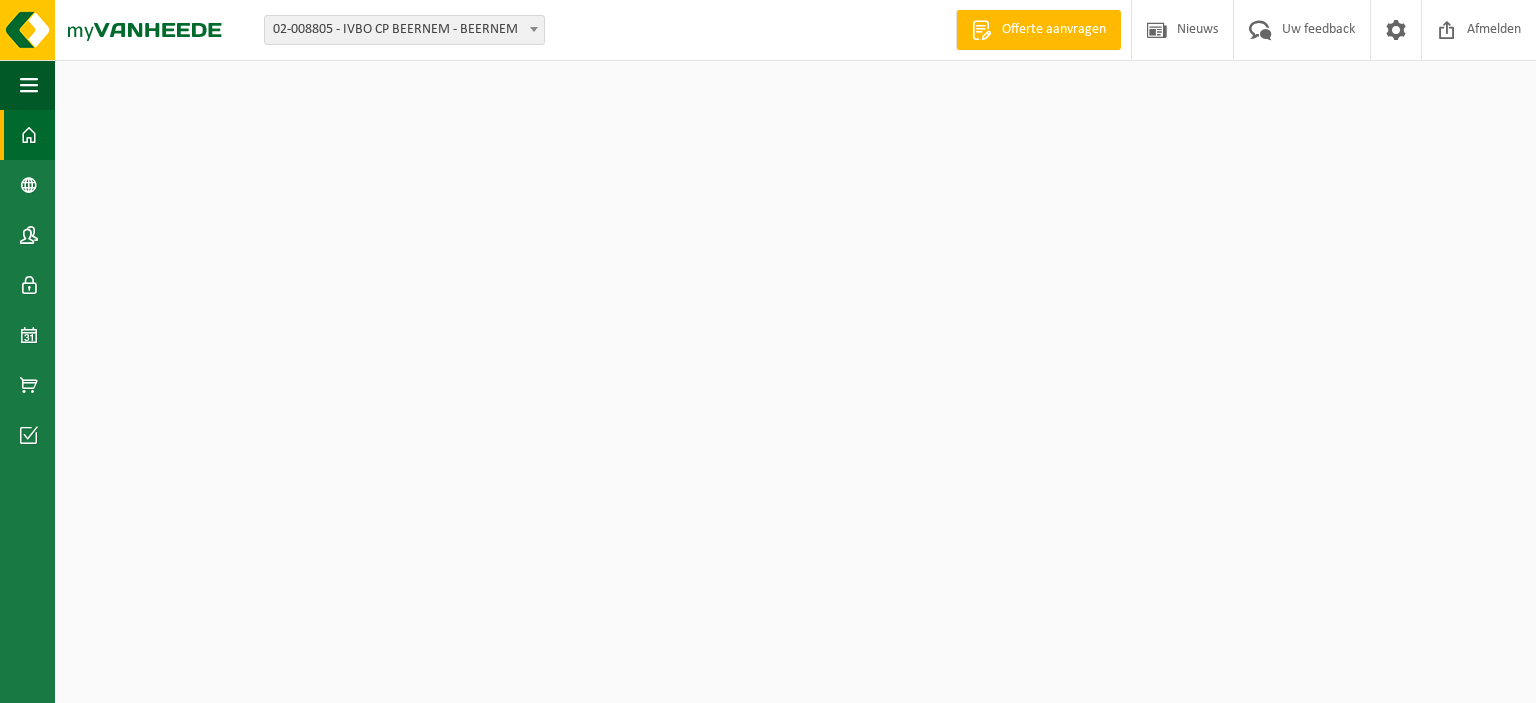 scroll, scrollTop: 0, scrollLeft: 0, axis: both 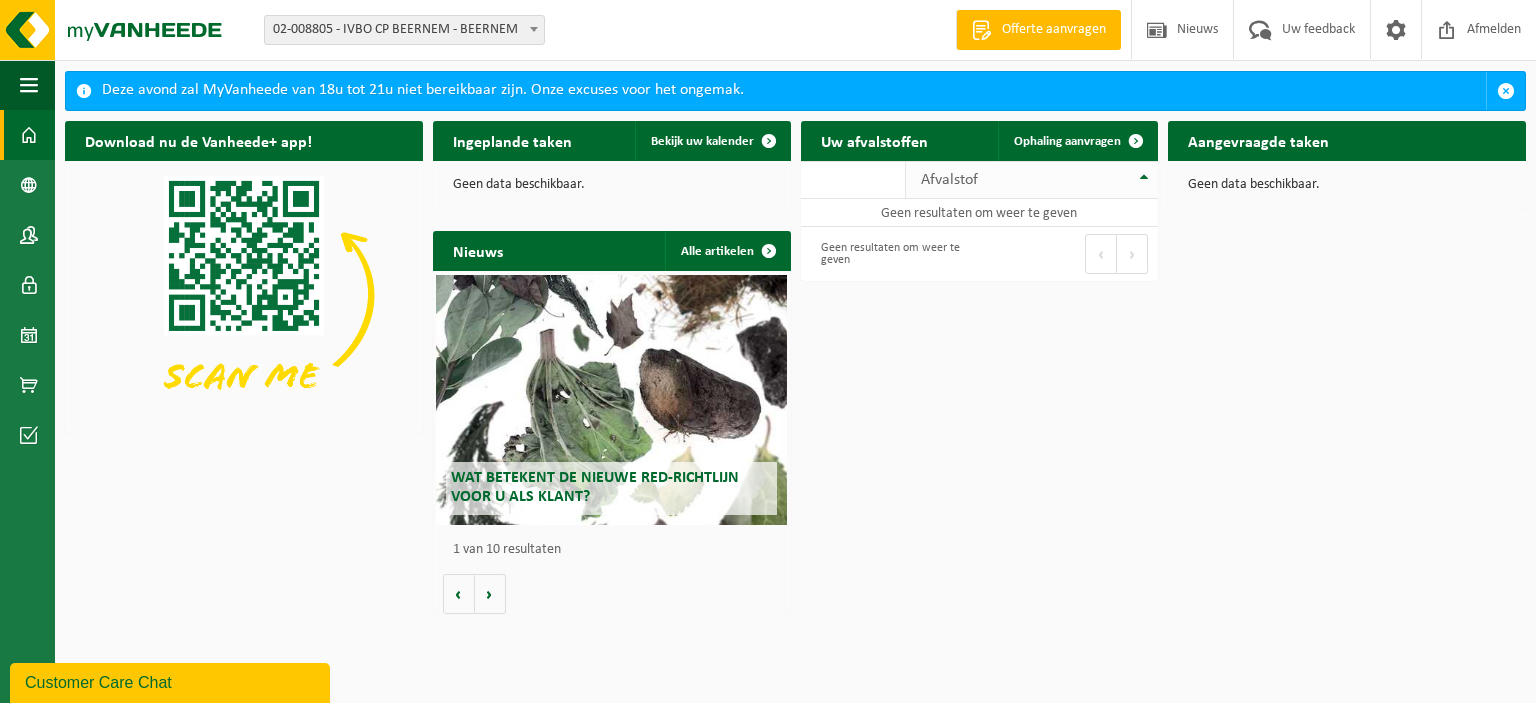 click on "Afvalstof" at bounding box center [1032, 180] 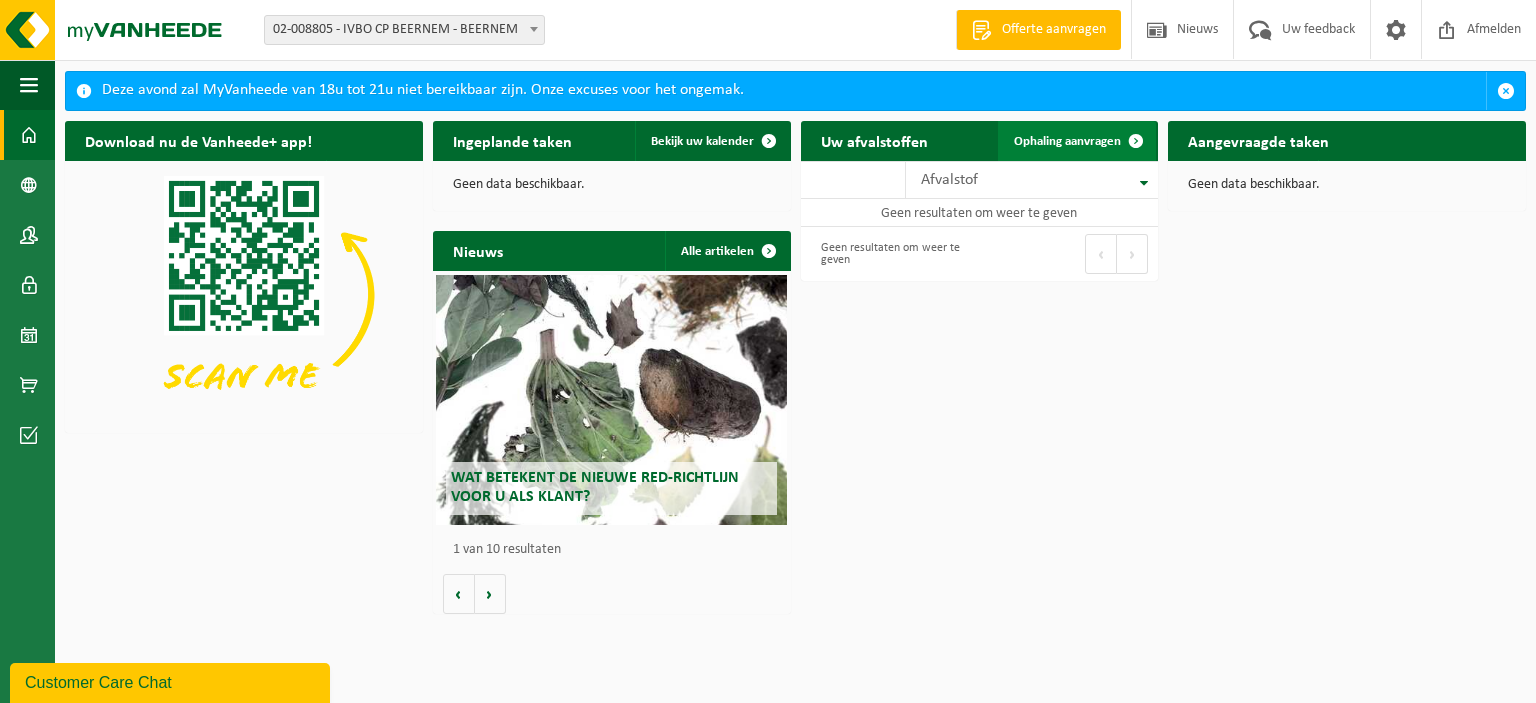 click at bounding box center (1136, 141) 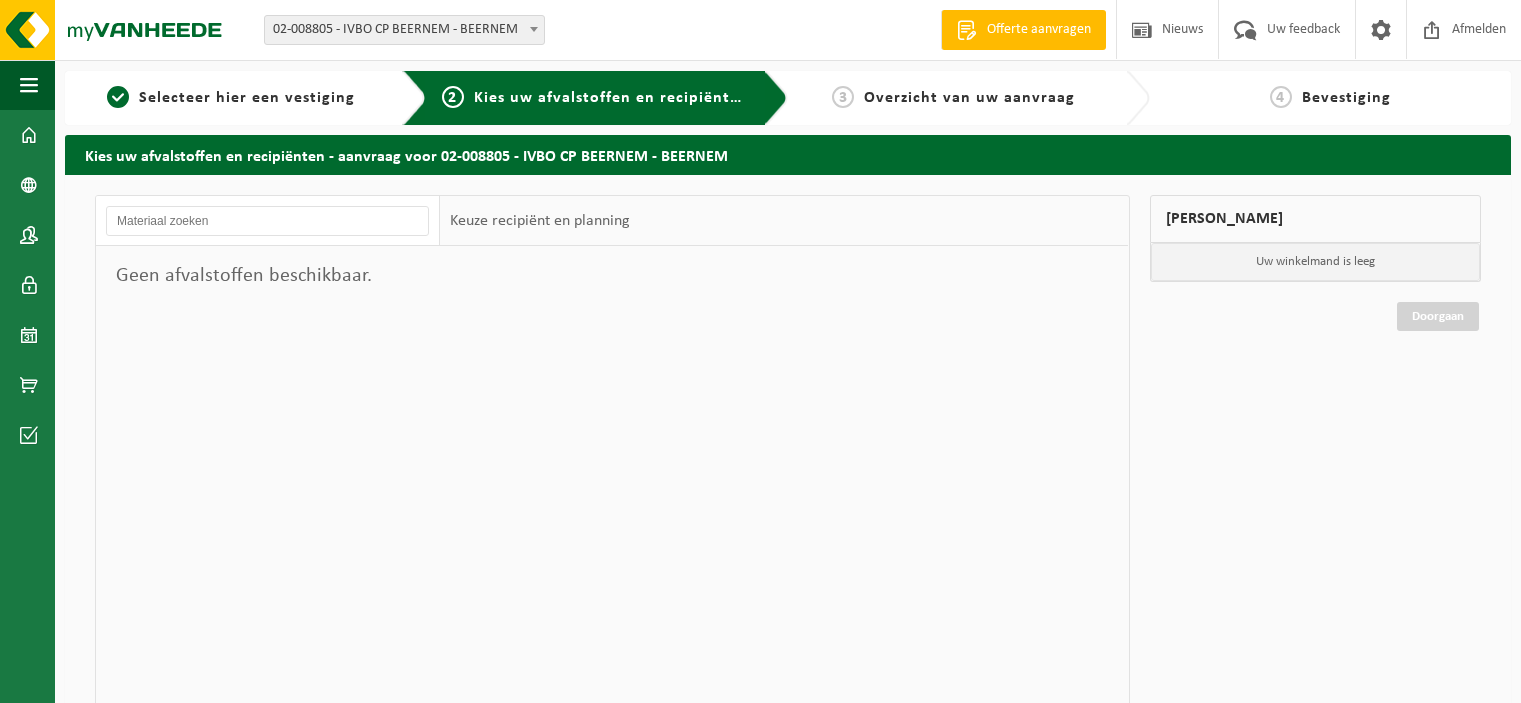 scroll, scrollTop: 0, scrollLeft: 0, axis: both 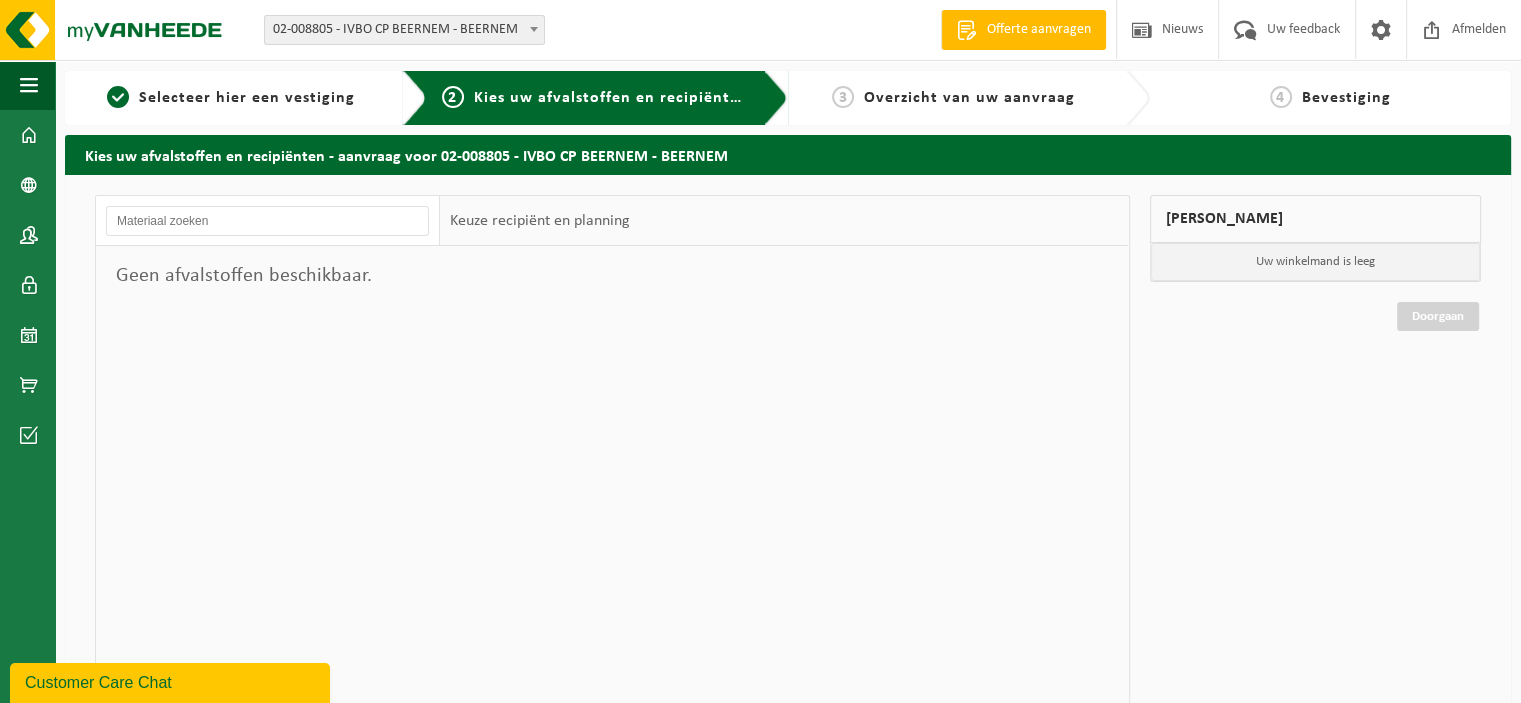 click on "Keuze recipiënt en planning" at bounding box center [540, 221] 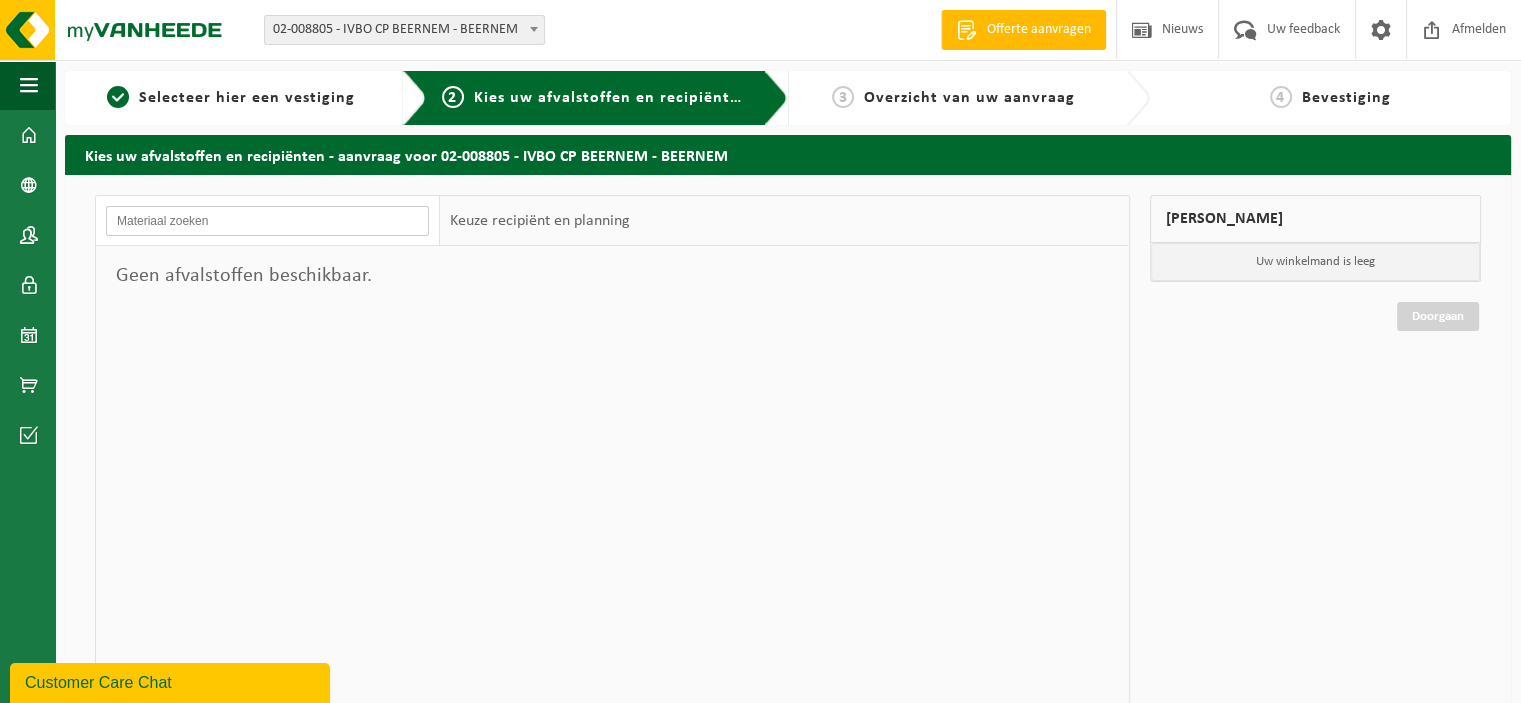 click at bounding box center [267, 221] 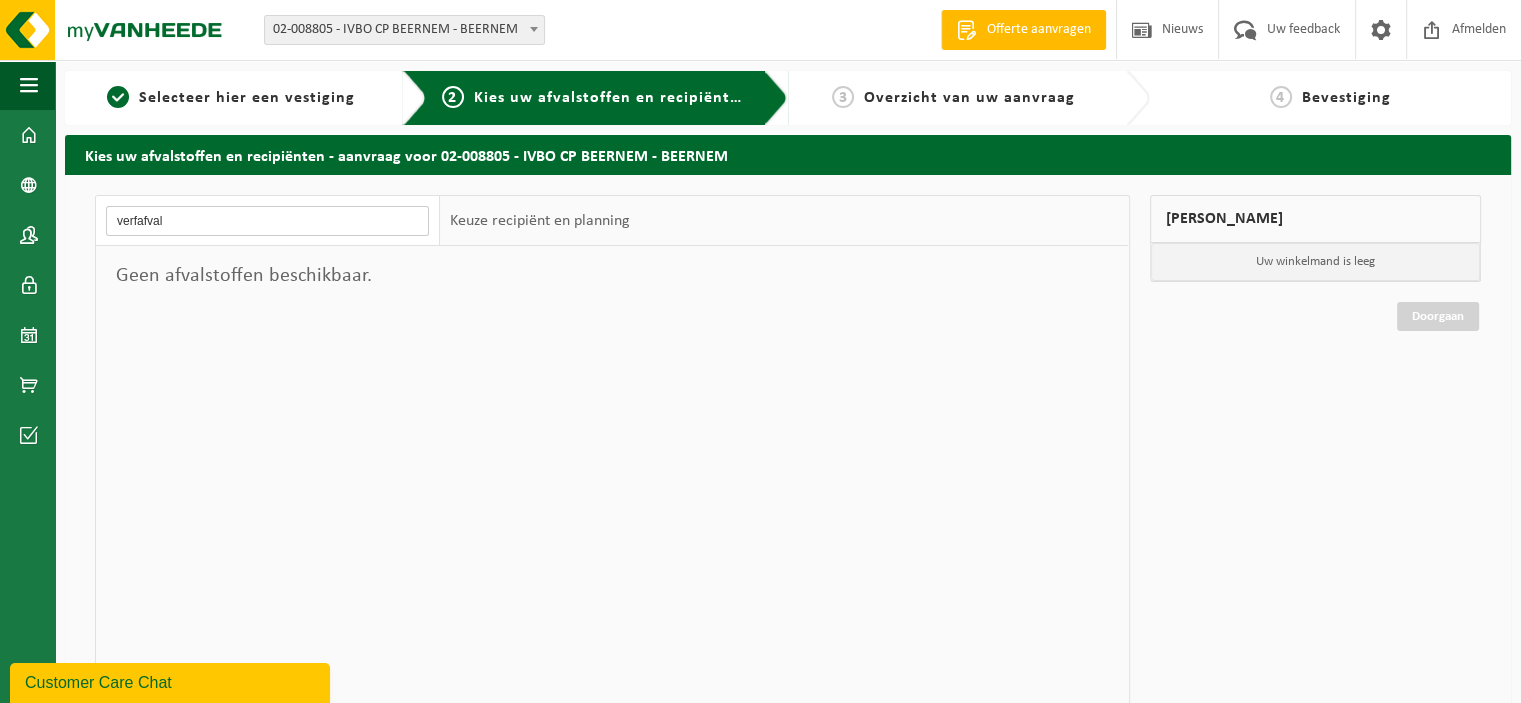 type on "verfafval" 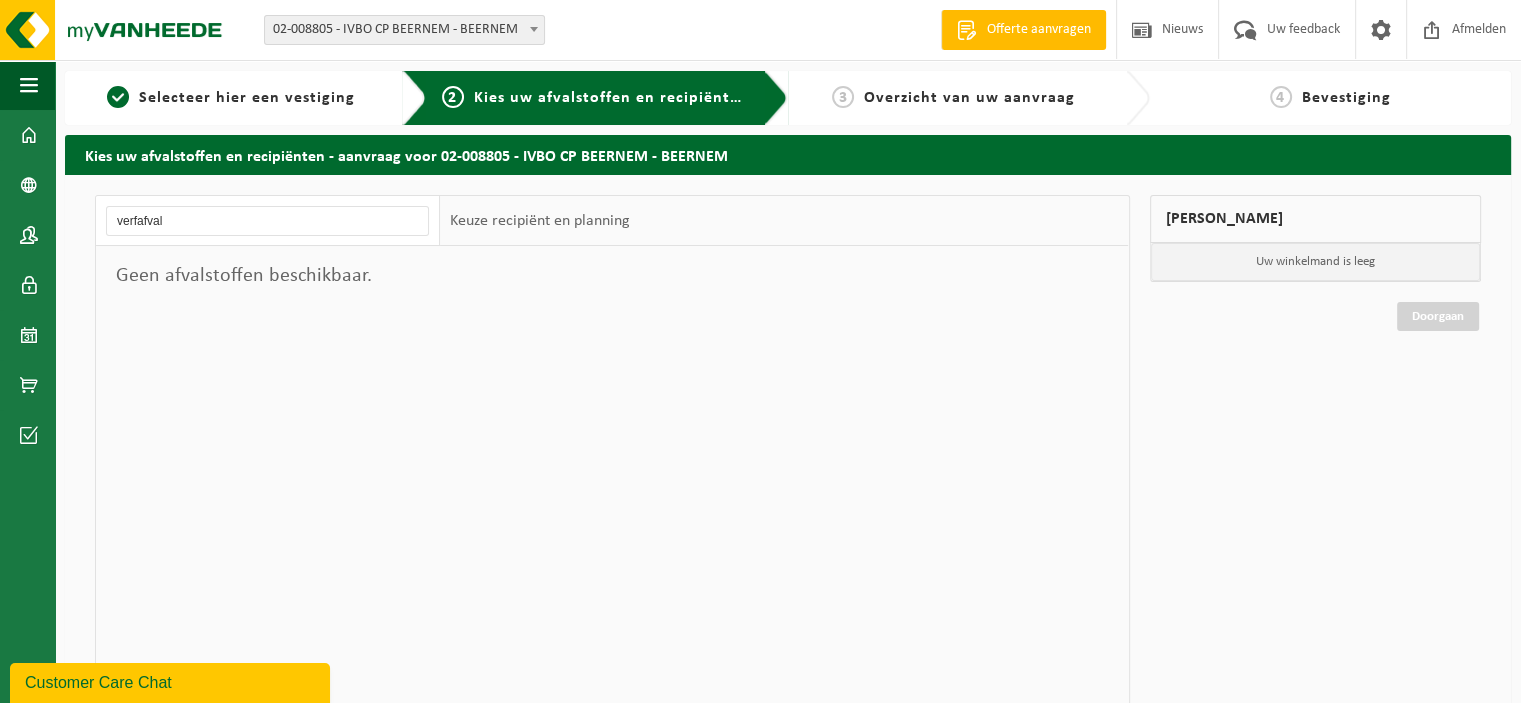 click at bounding box center (784, 546) 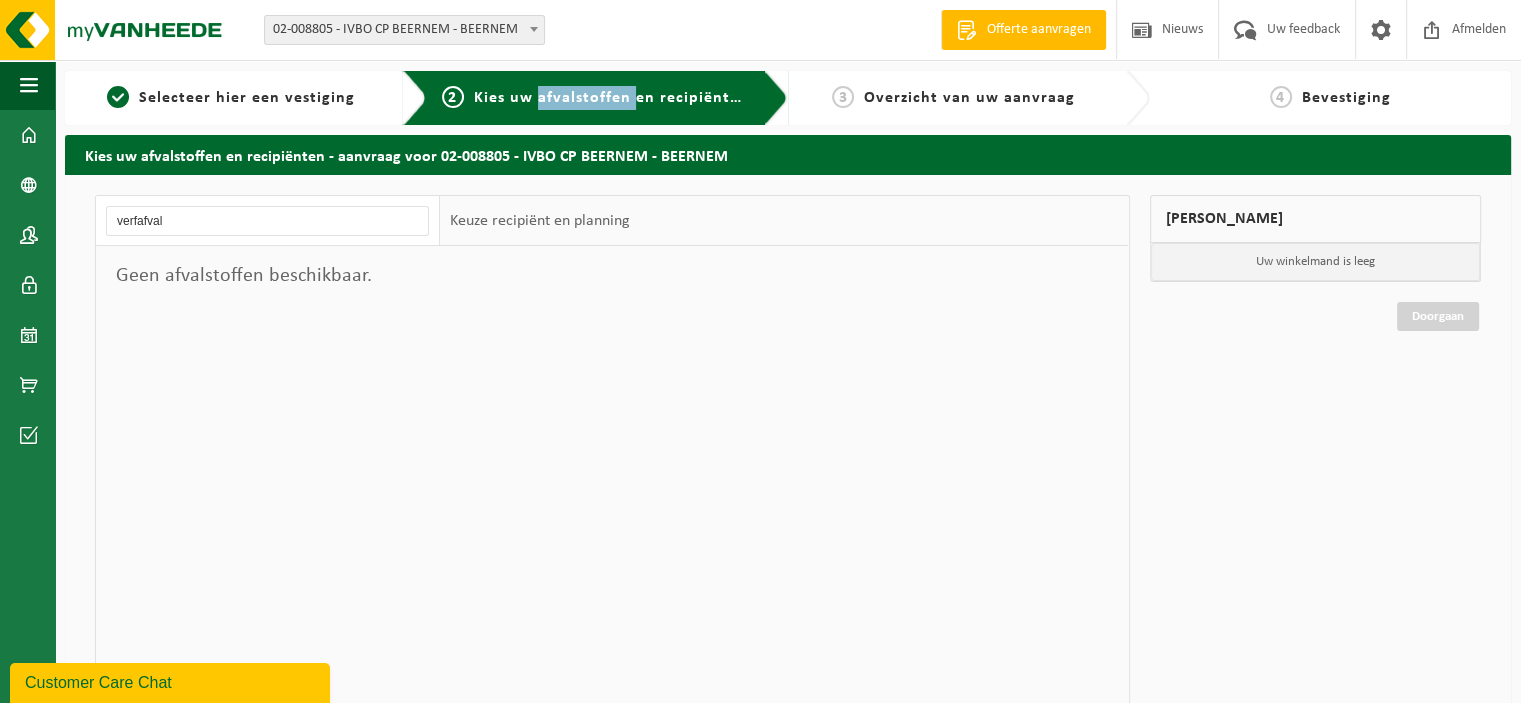 click on "Kies uw afvalstoffen en recipiënten" at bounding box center (611, 98) 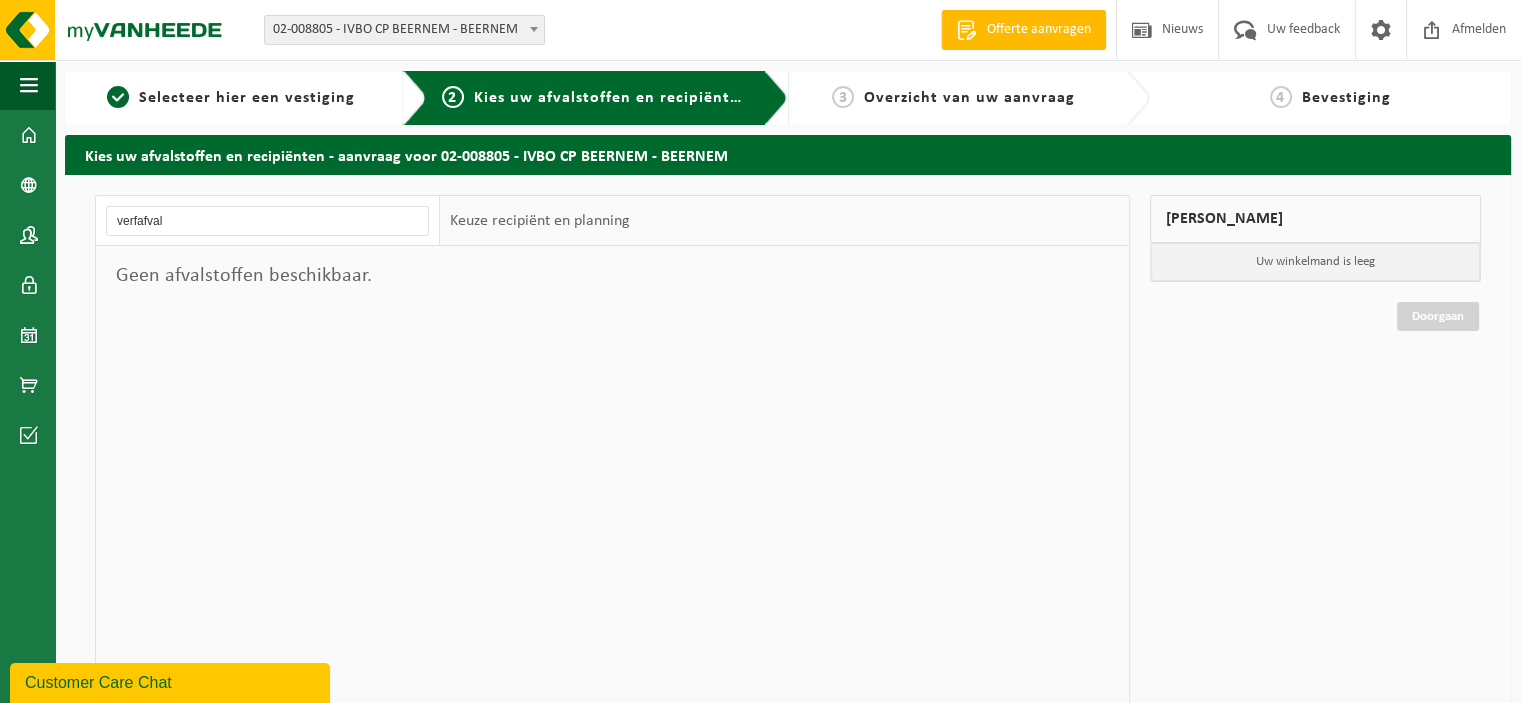 click on "Kies uw afvalstoffen en recipiënten" at bounding box center (611, 98) 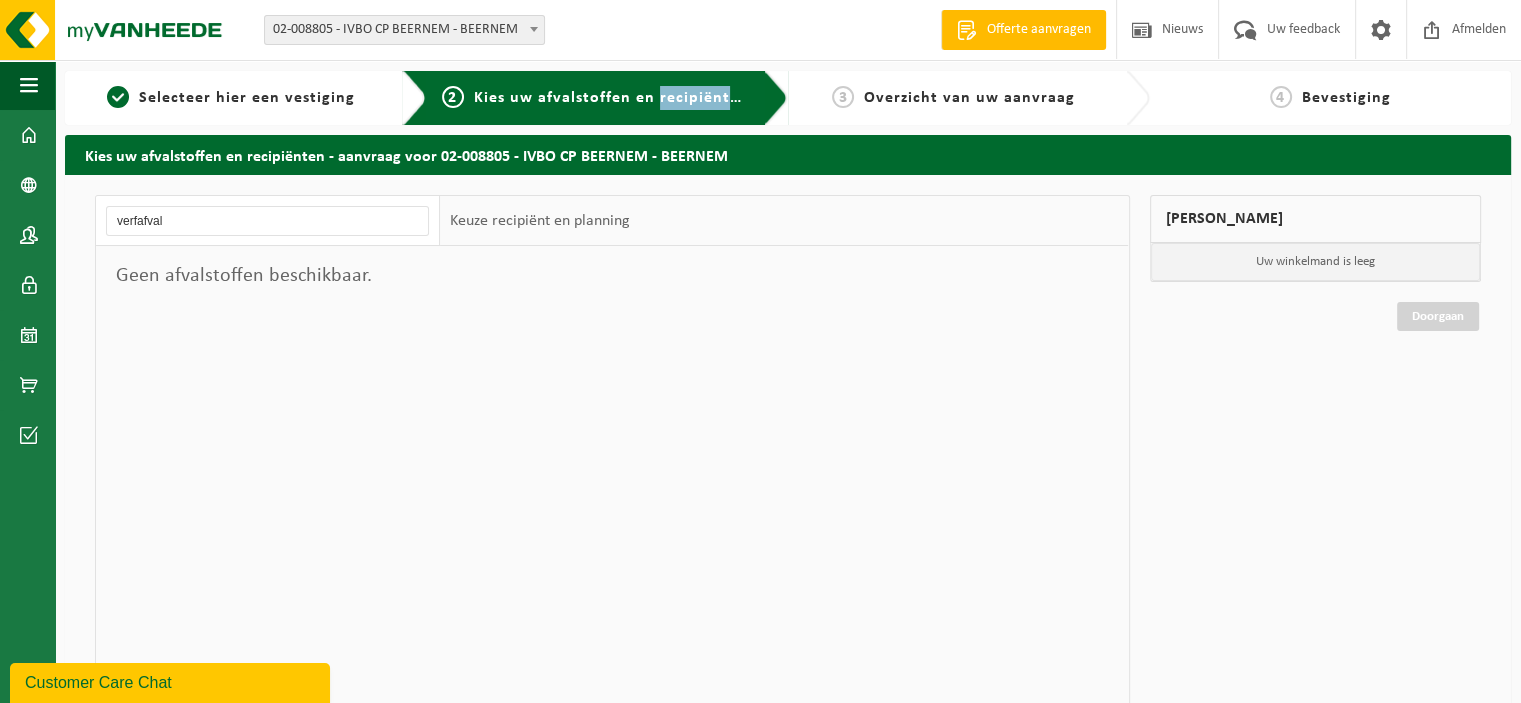 click on "Kies uw afvalstoffen en recipiënten" at bounding box center (611, 98) 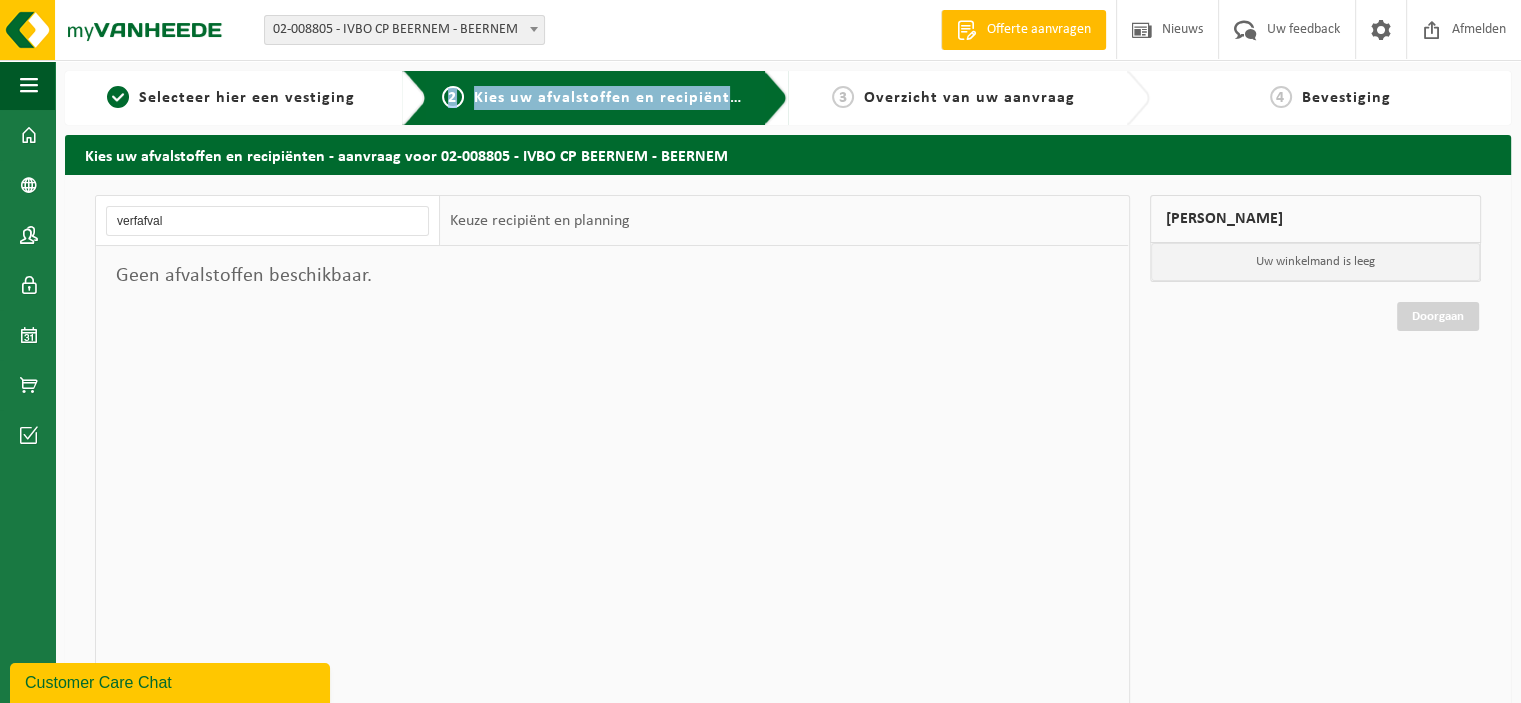click on "Kies uw afvalstoffen en recipiënten" at bounding box center (611, 98) 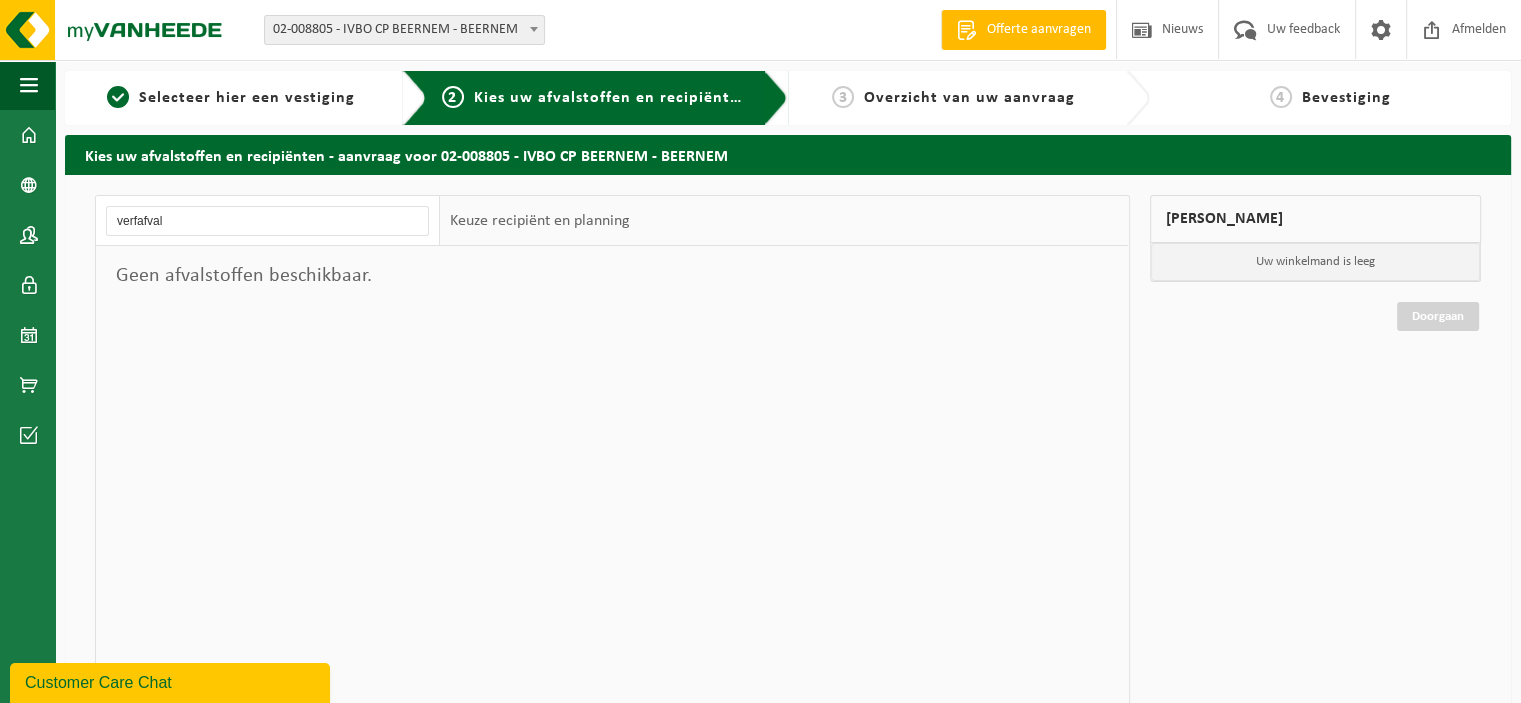click at bounding box center (784, 546) 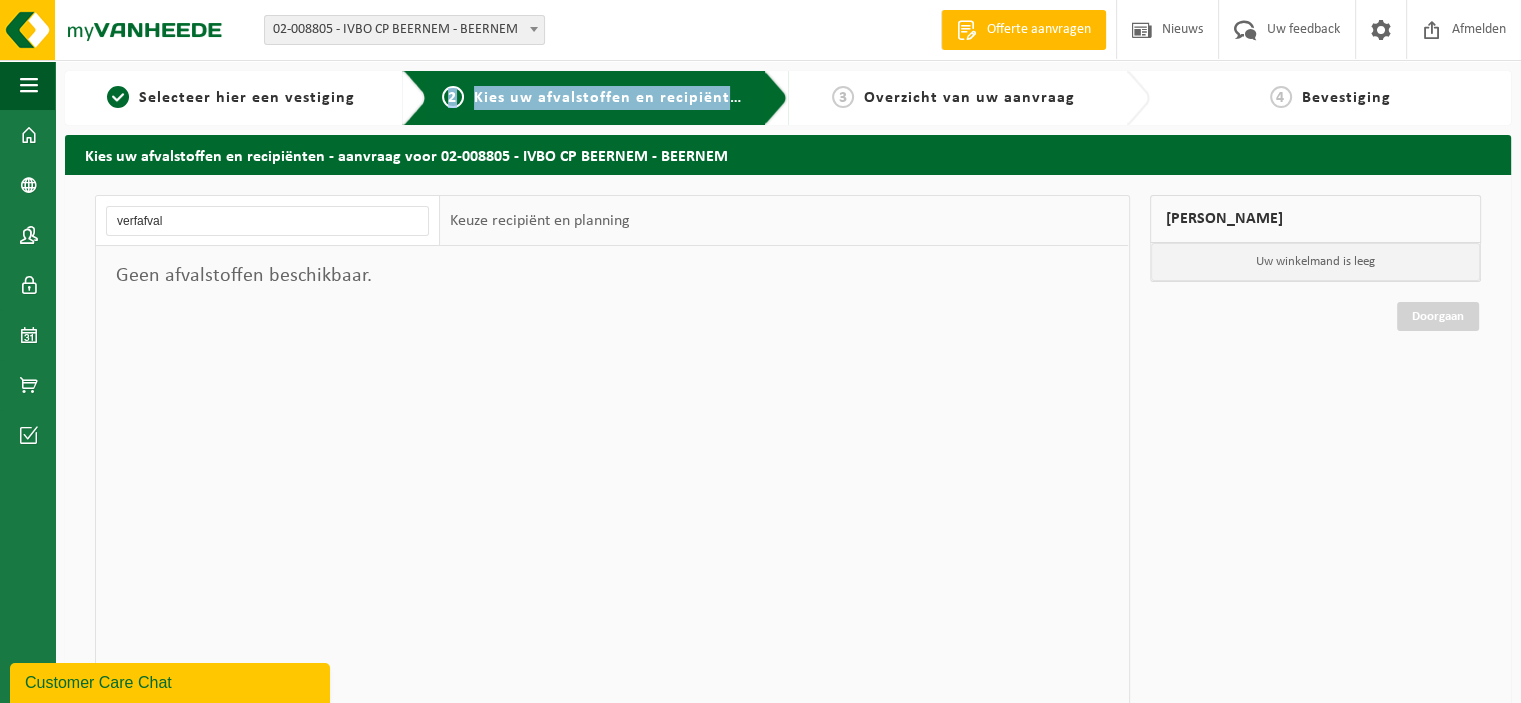 click on "2 Kies uw afvalstoffen en recipiënten" at bounding box center [595, 98] 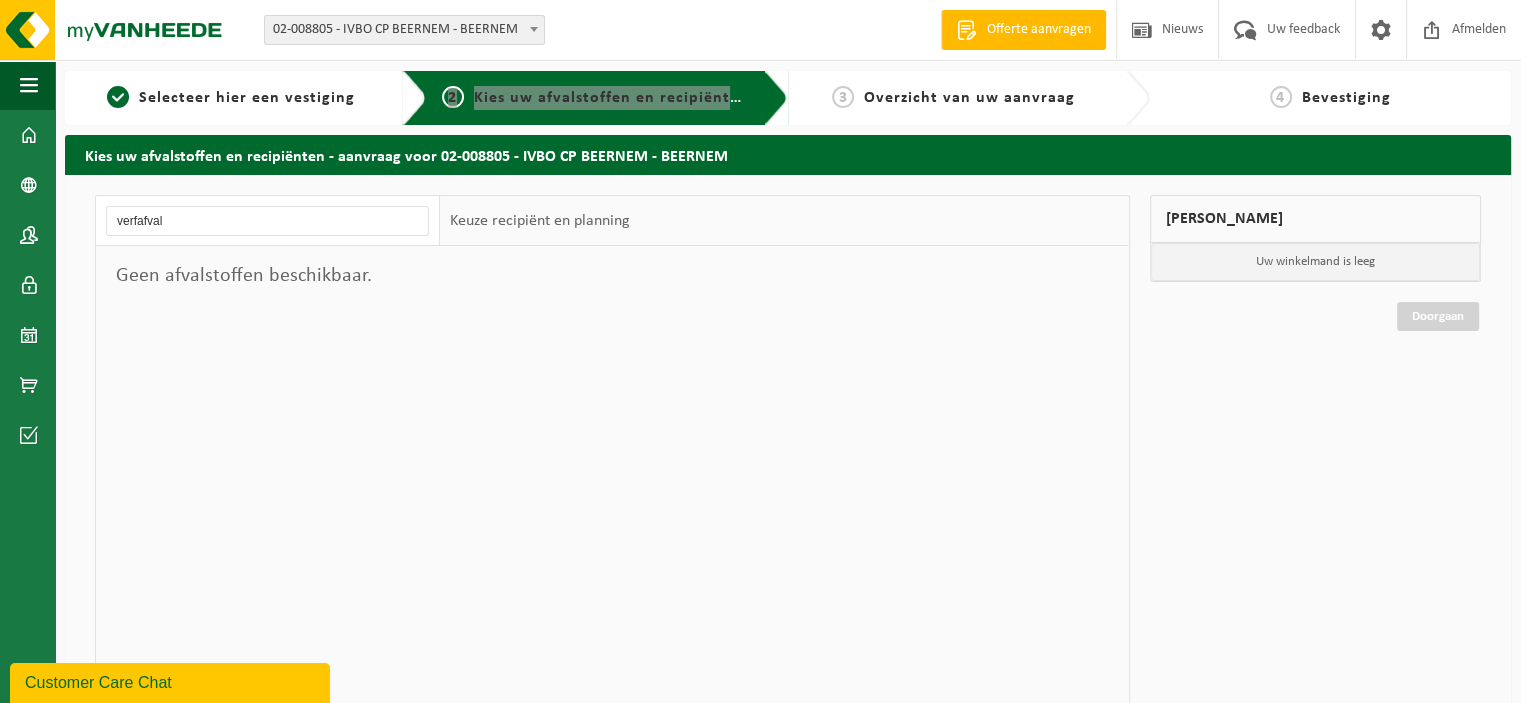 click on "Customer Care Chat" at bounding box center (170, 683) 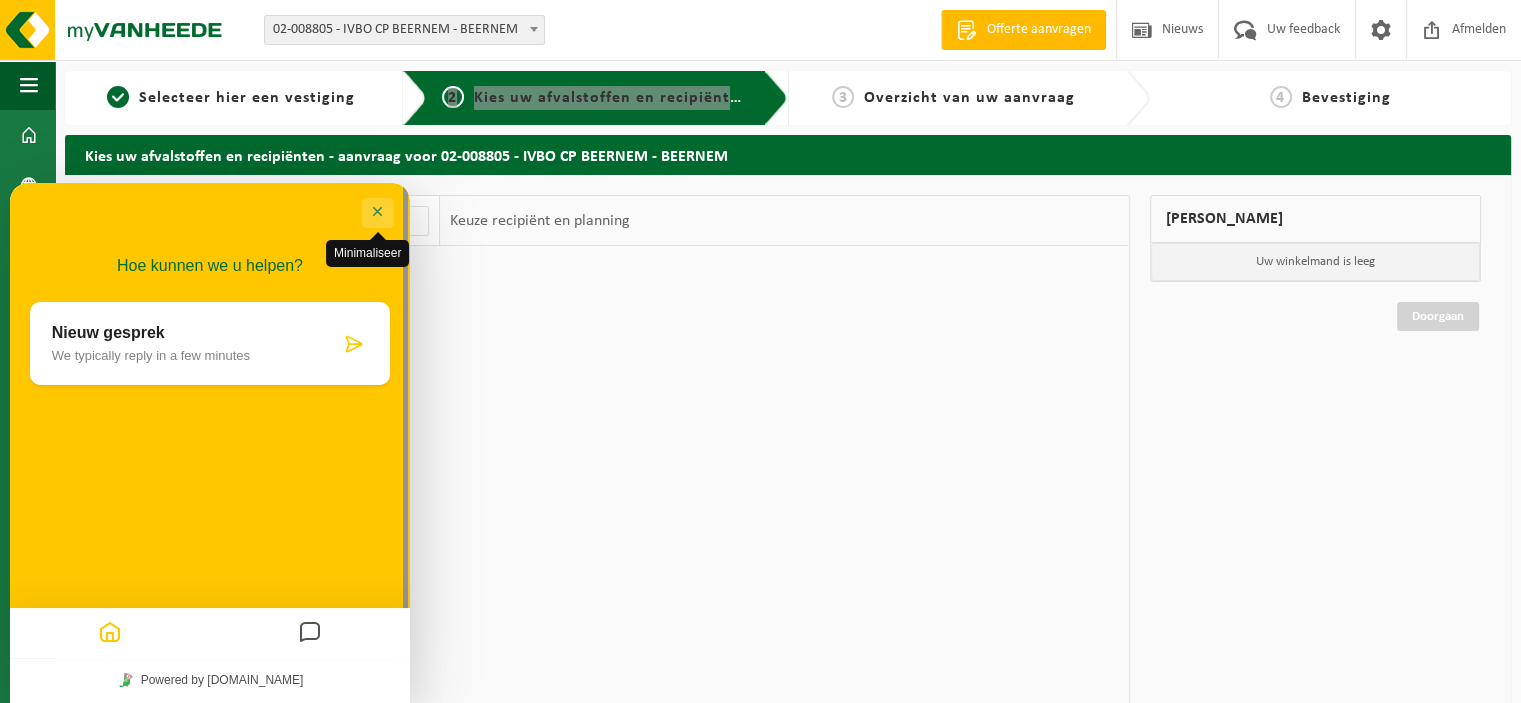 click on "Minimaliseer" at bounding box center (378, 213) 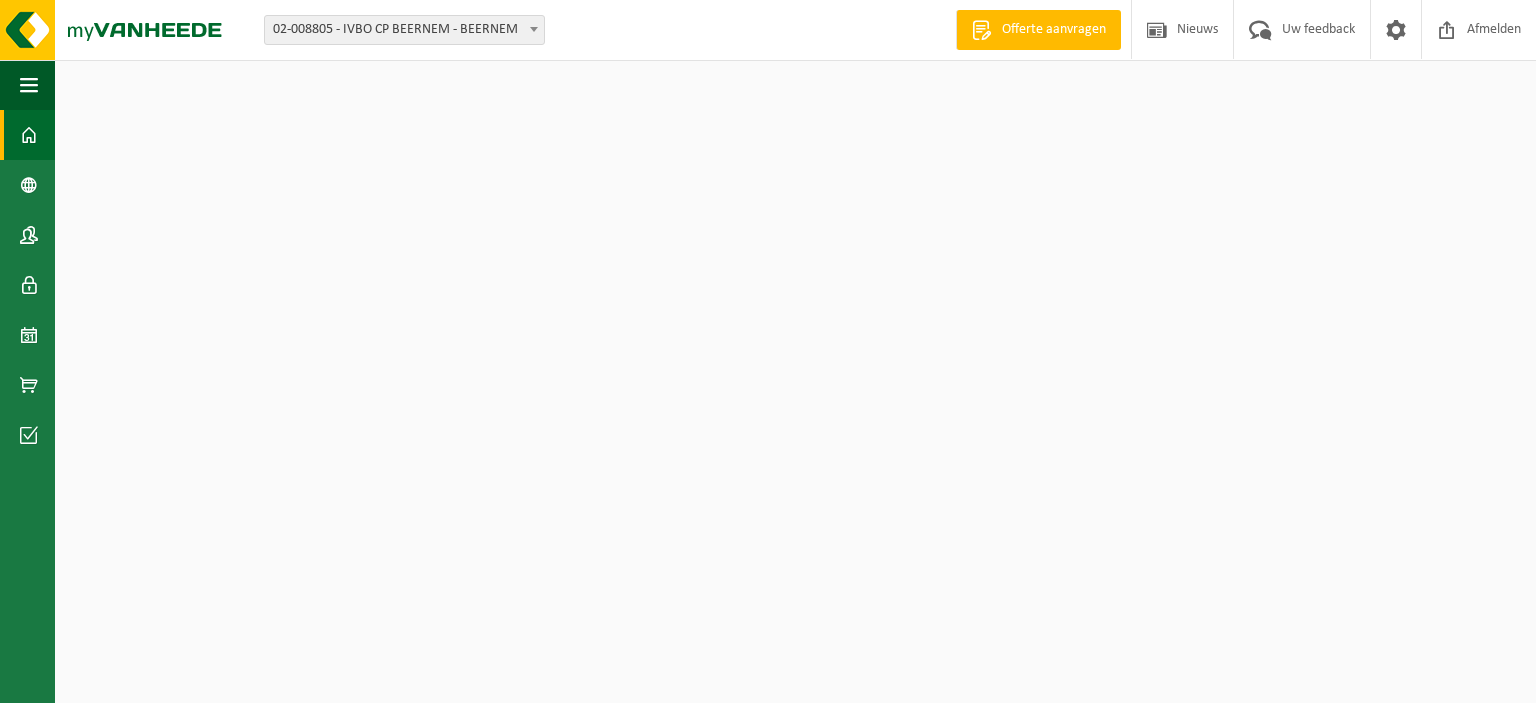 scroll, scrollTop: 0, scrollLeft: 0, axis: both 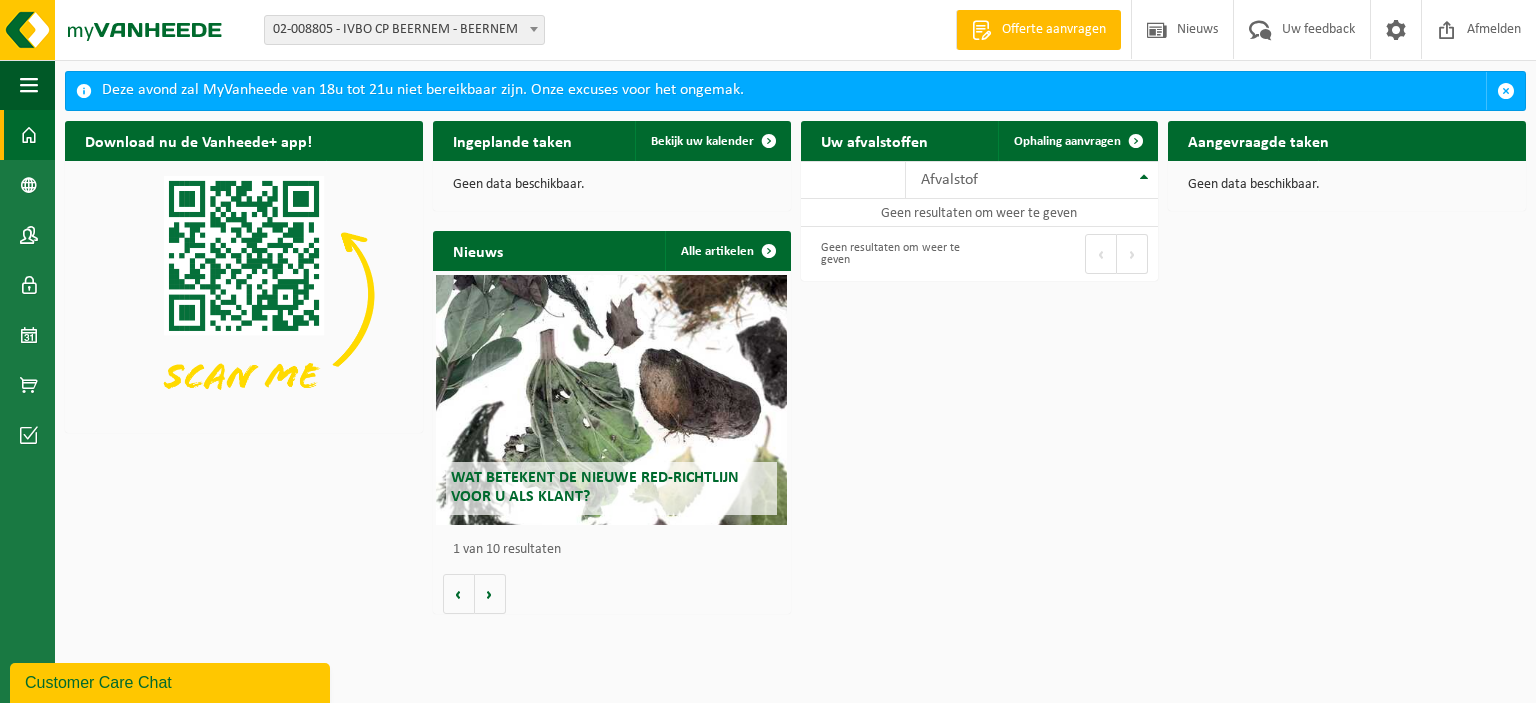click on "Volgende" at bounding box center (1132, 254) 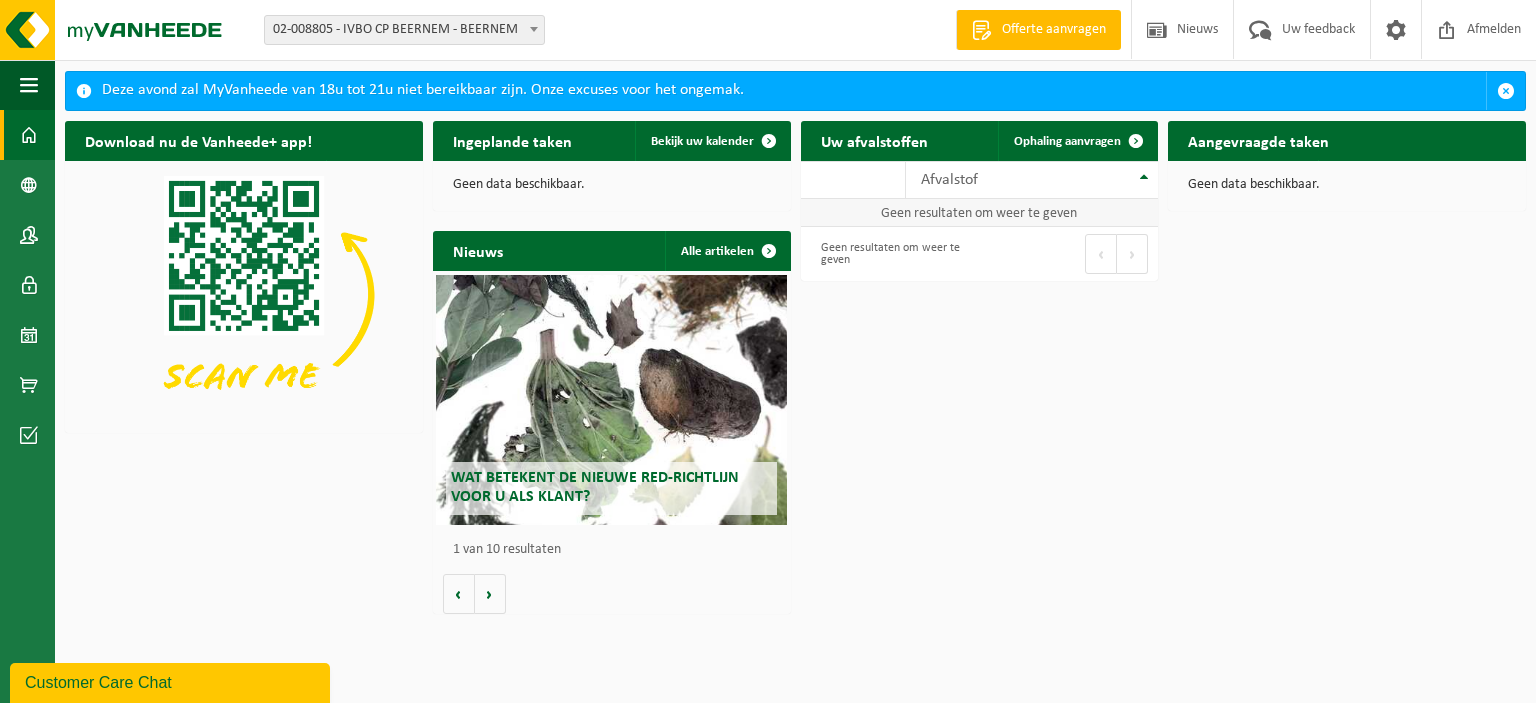 drag, startPoint x: 1138, startPoint y: 212, endPoint x: 1126, endPoint y: 213, distance: 12.0415945 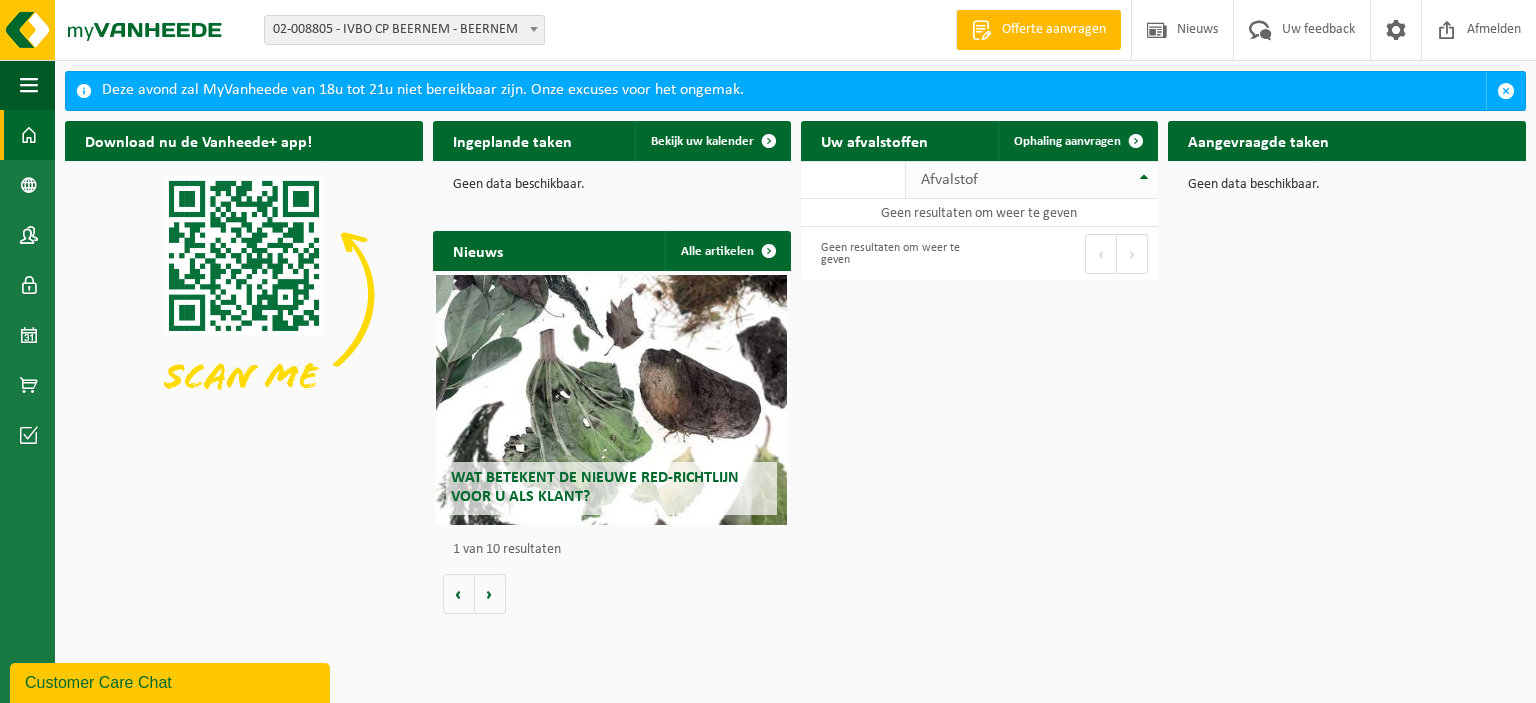 click on "Afvalstof" at bounding box center (1032, 180) 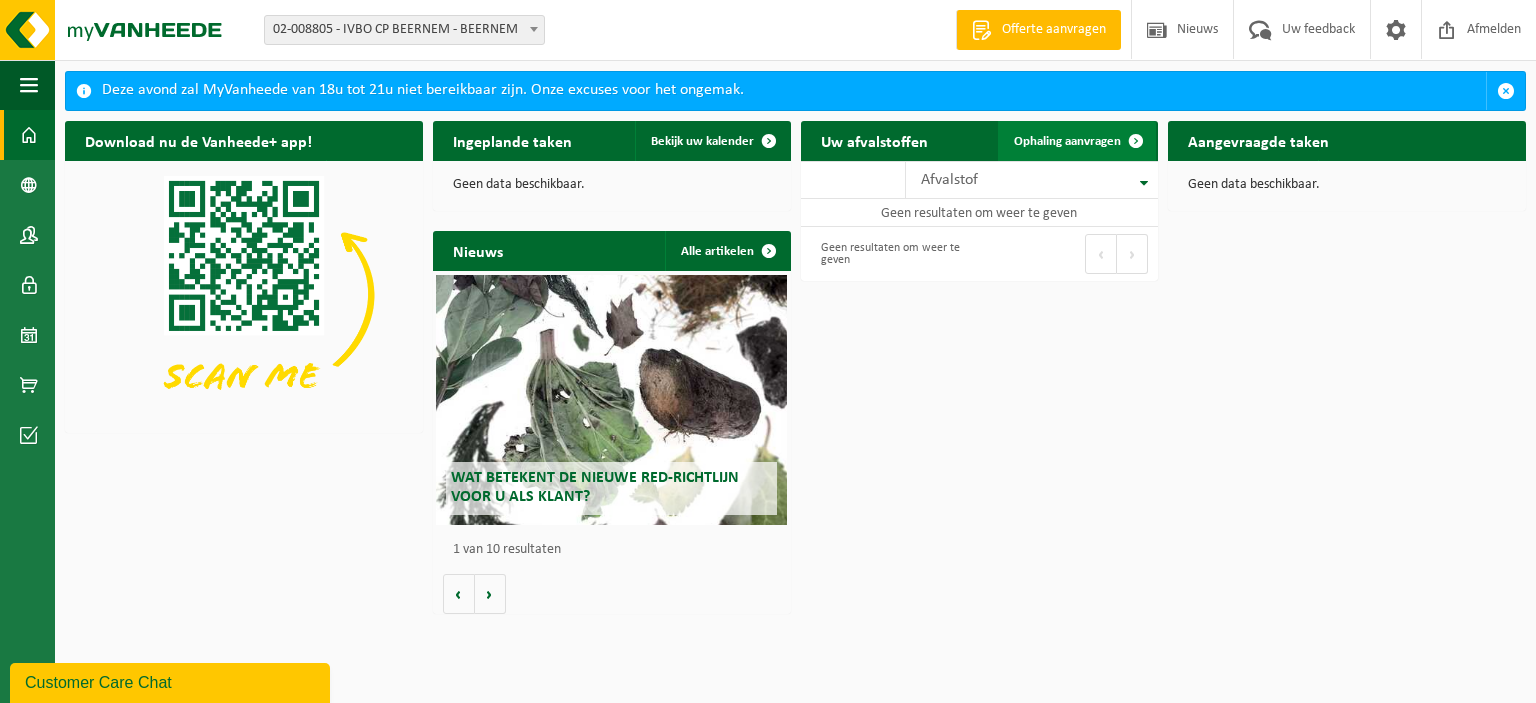 click at bounding box center (1136, 141) 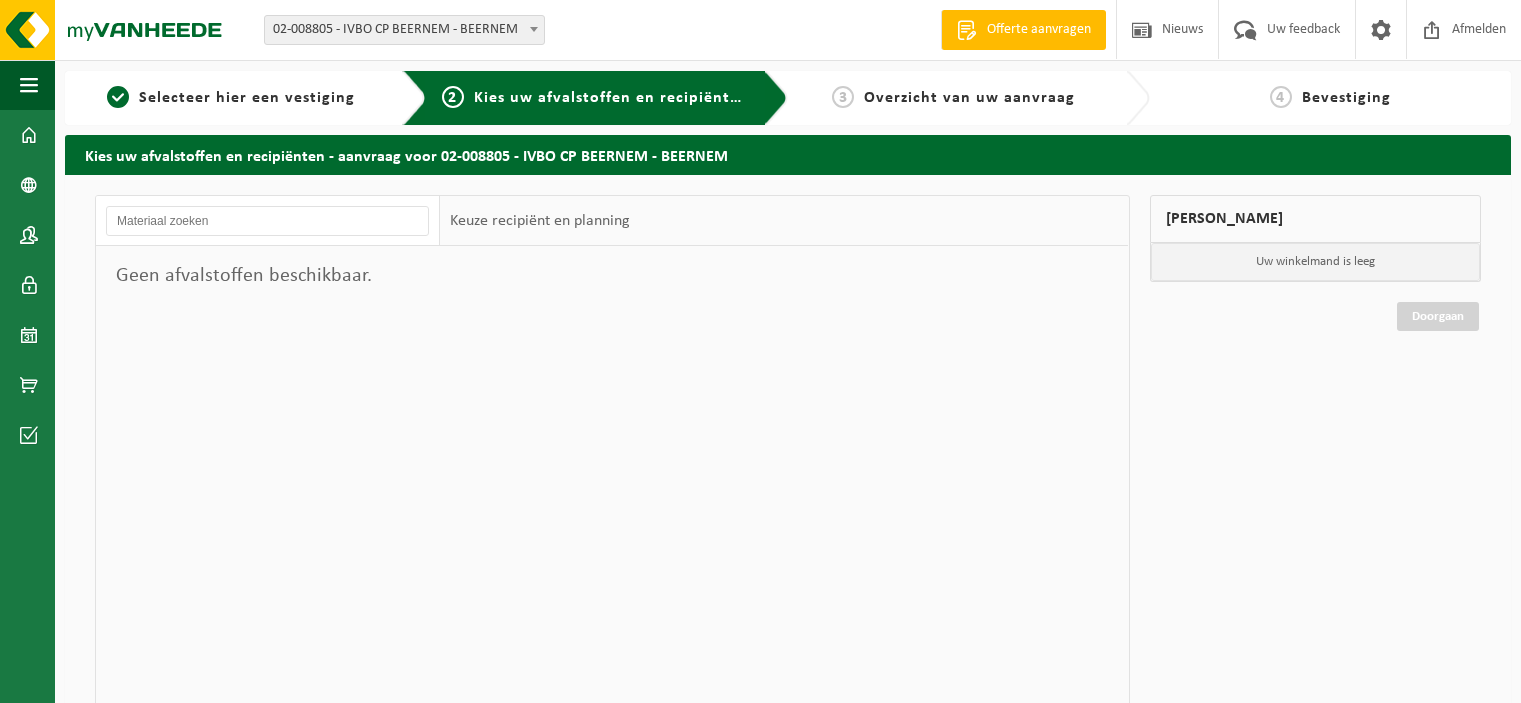 scroll, scrollTop: 0, scrollLeft: 0, axis: both 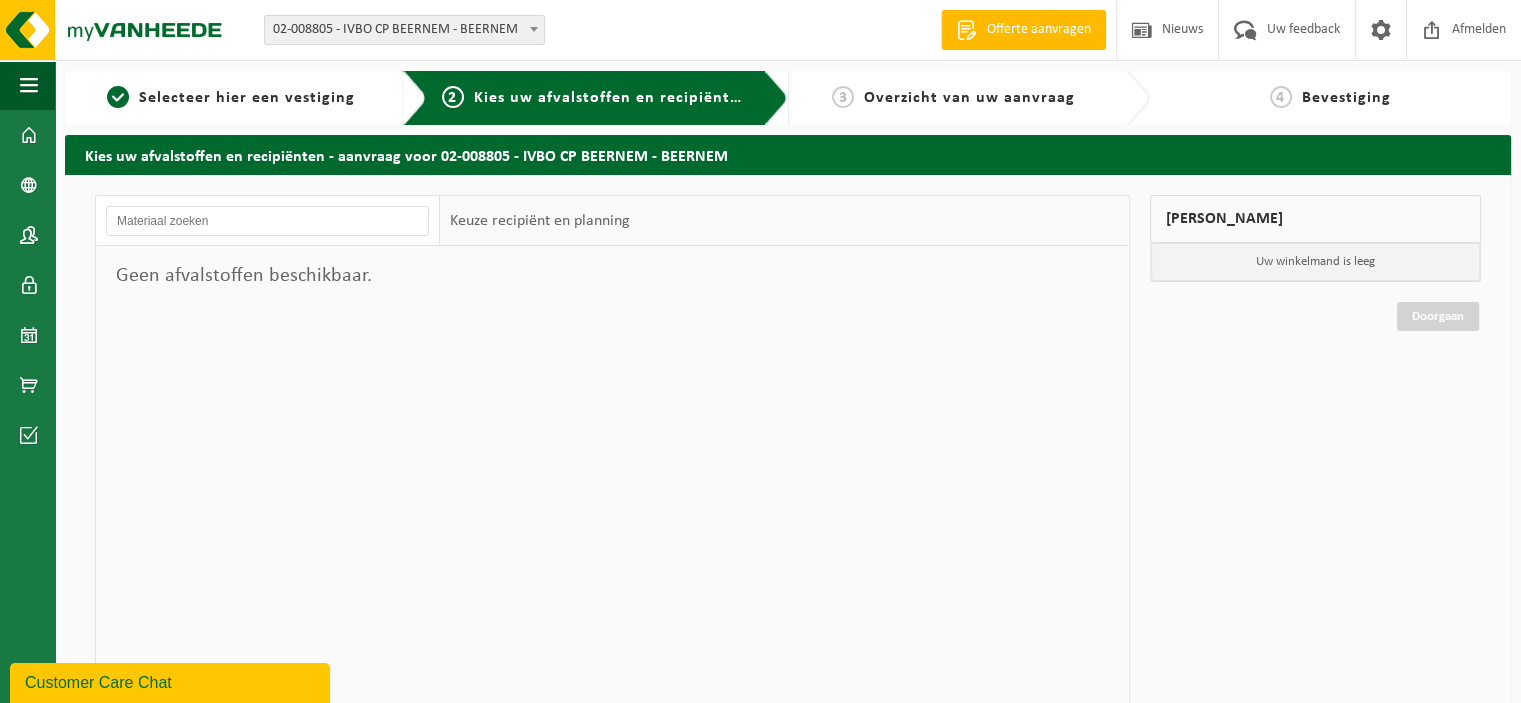 click on "[PERSON_NAME]" at bounding box center [1316, 219] 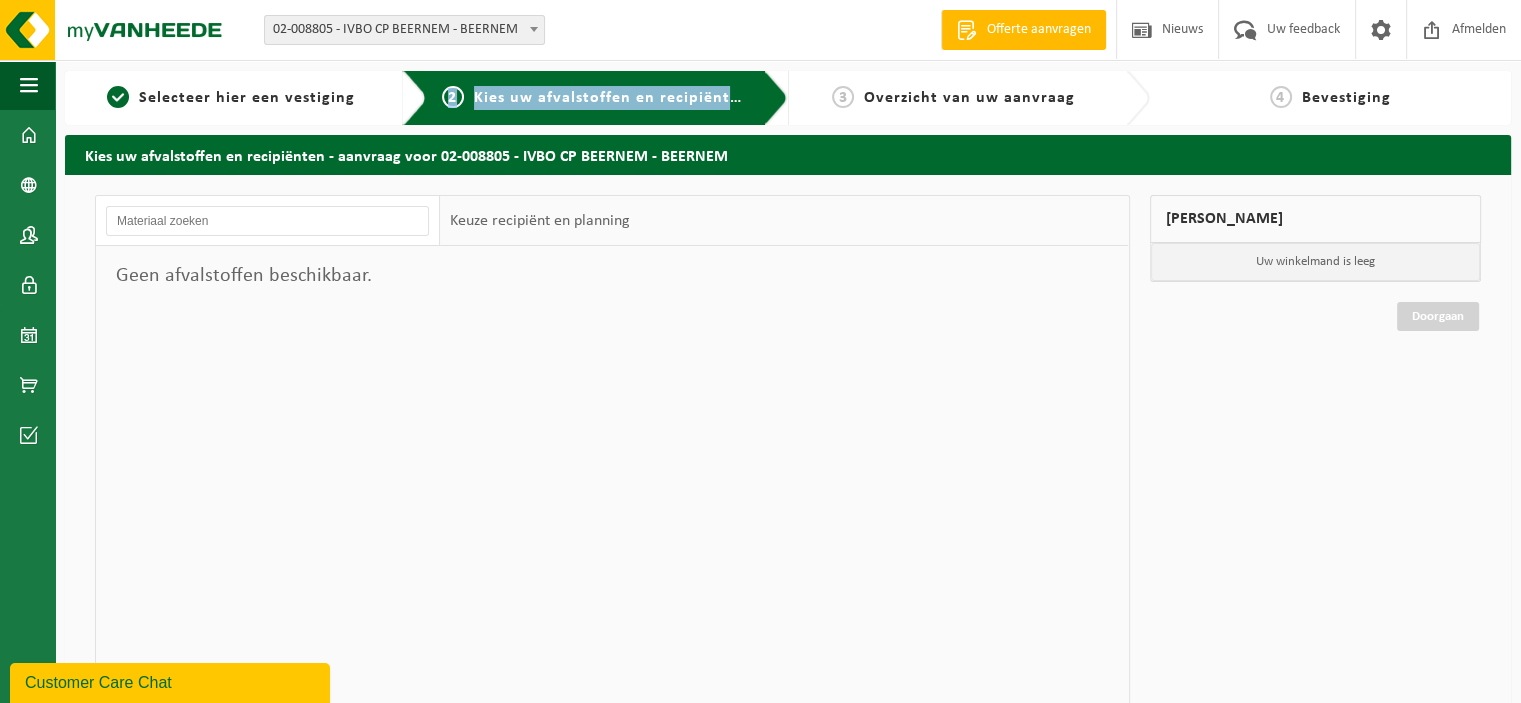 click on "2 Kies uw afvalstoffen en recipiënten" at bounding box center (595, 98) 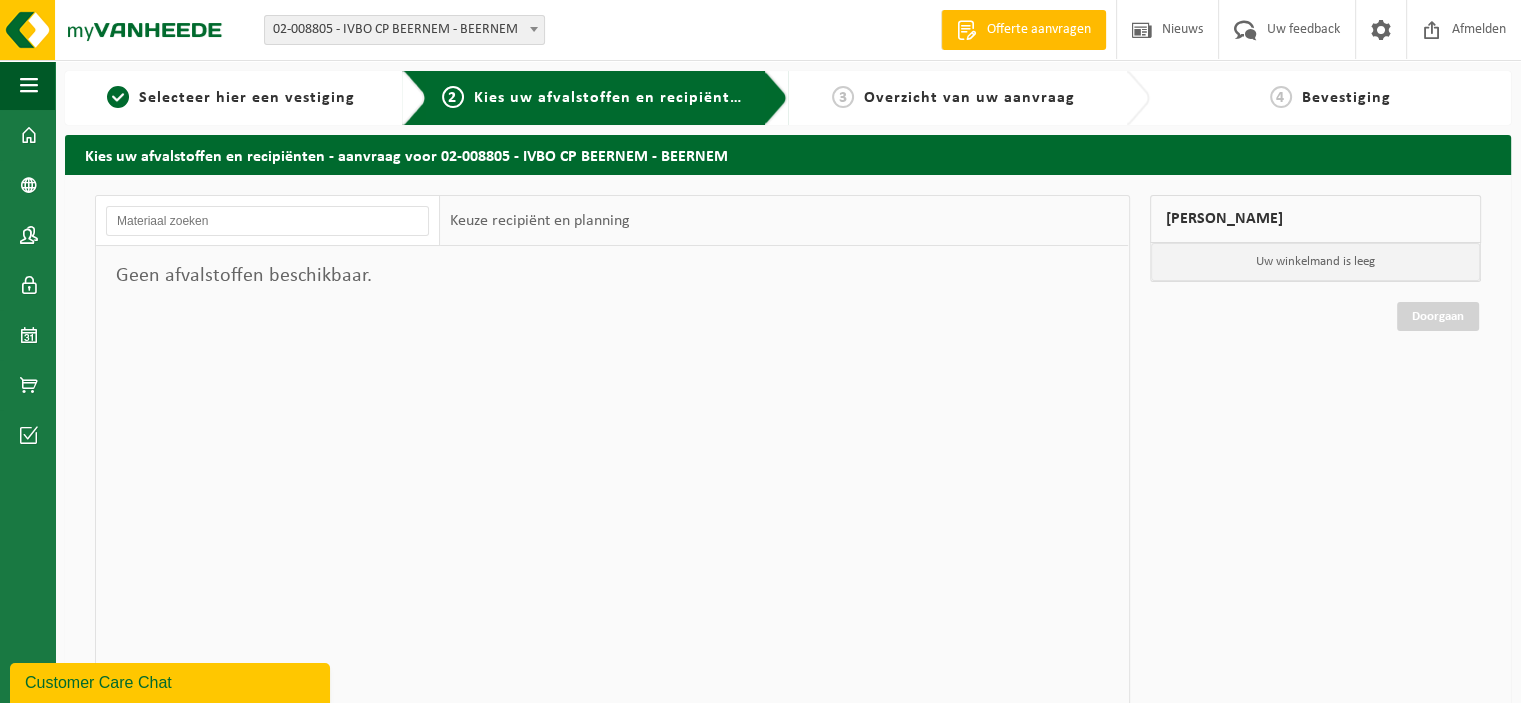 click on "2 Kies uw afvalstoffen en recipiënten" at bounding box center [595, 98] 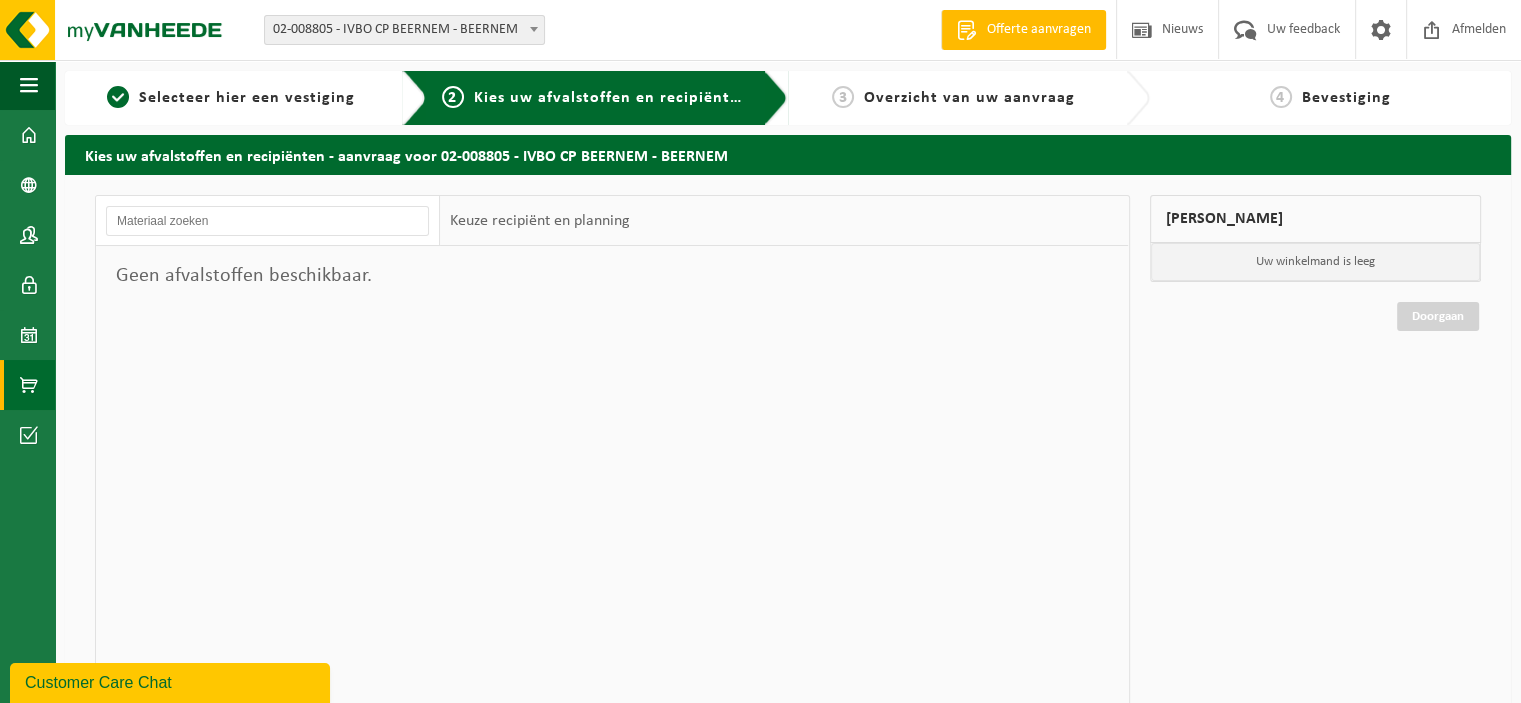 click at bounding box center (29, 385) 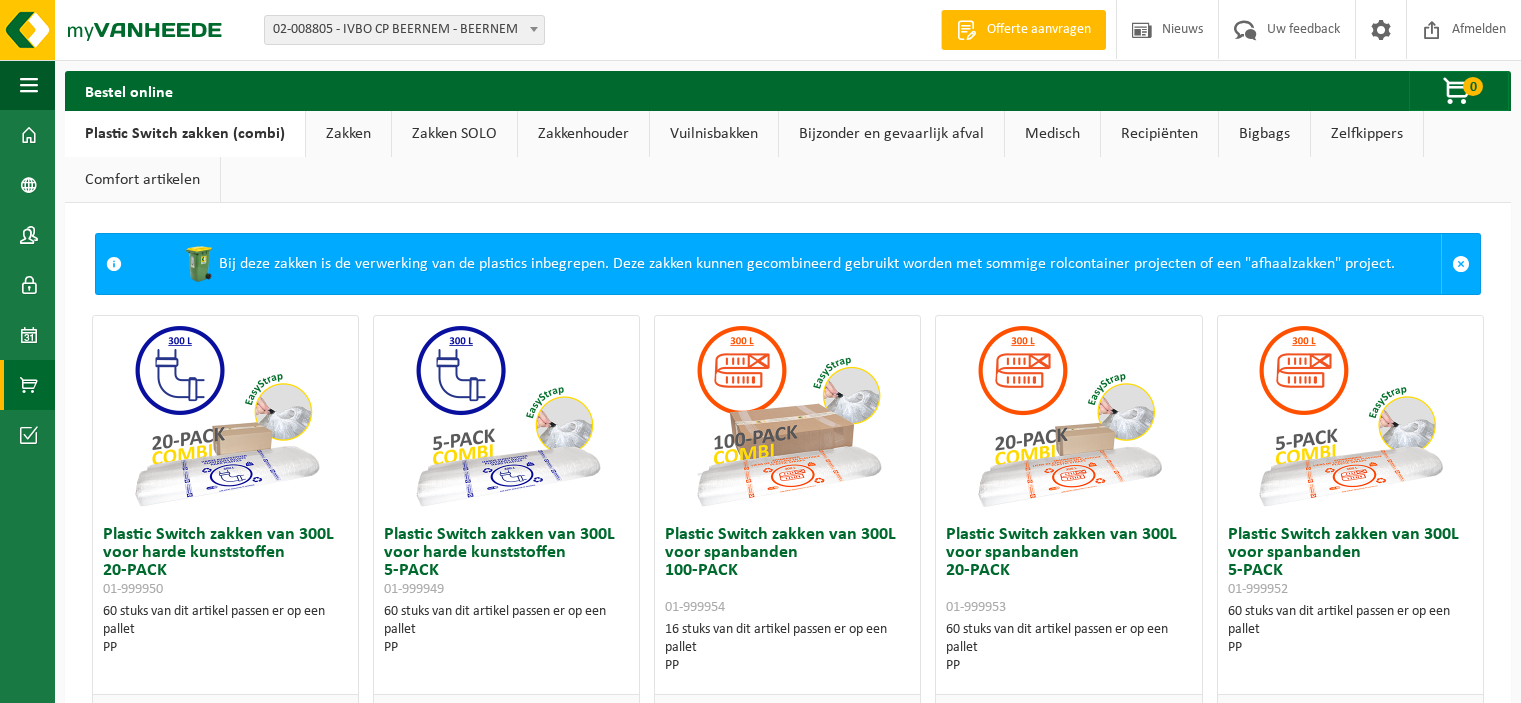 scroll, scrollTop: 0, scrollLeft: 0, axis: both 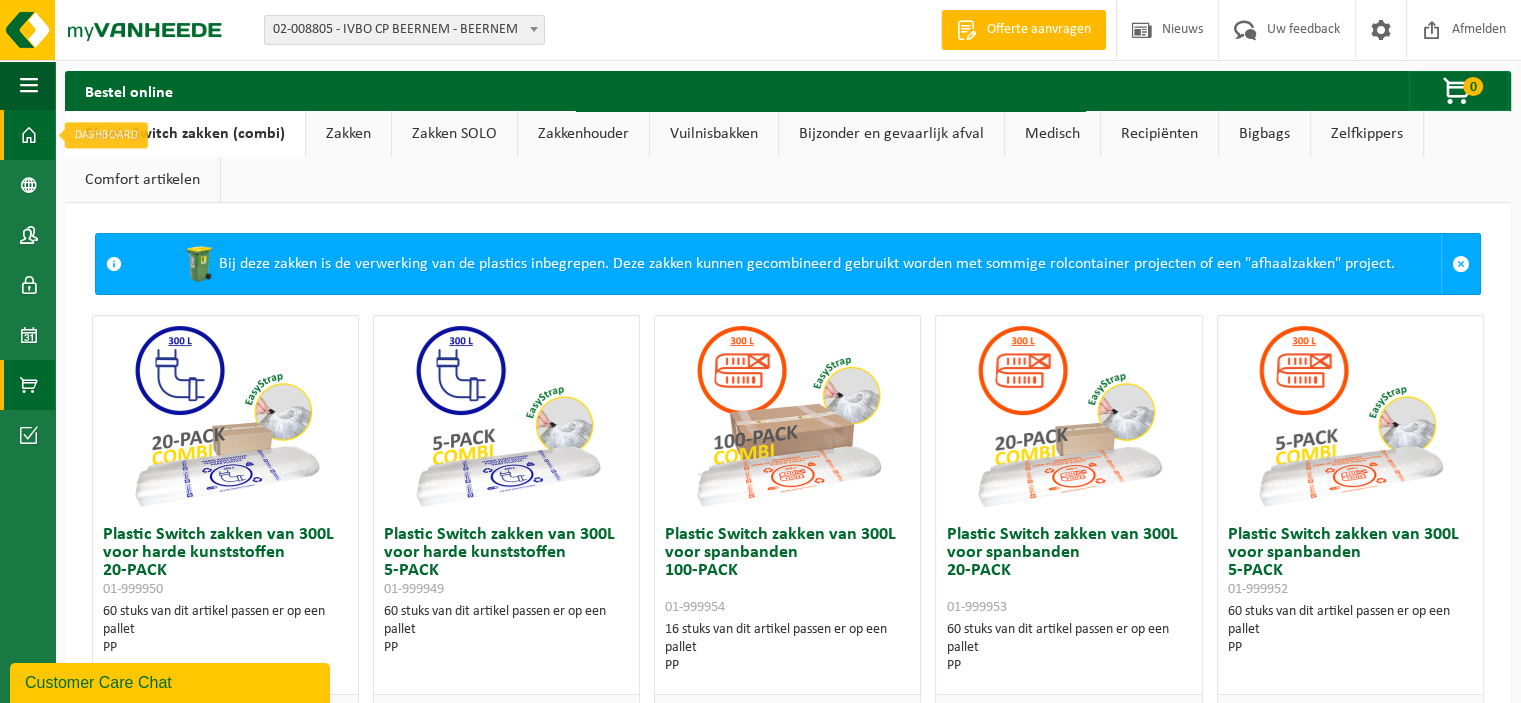 click at bounding box center (29, 135) 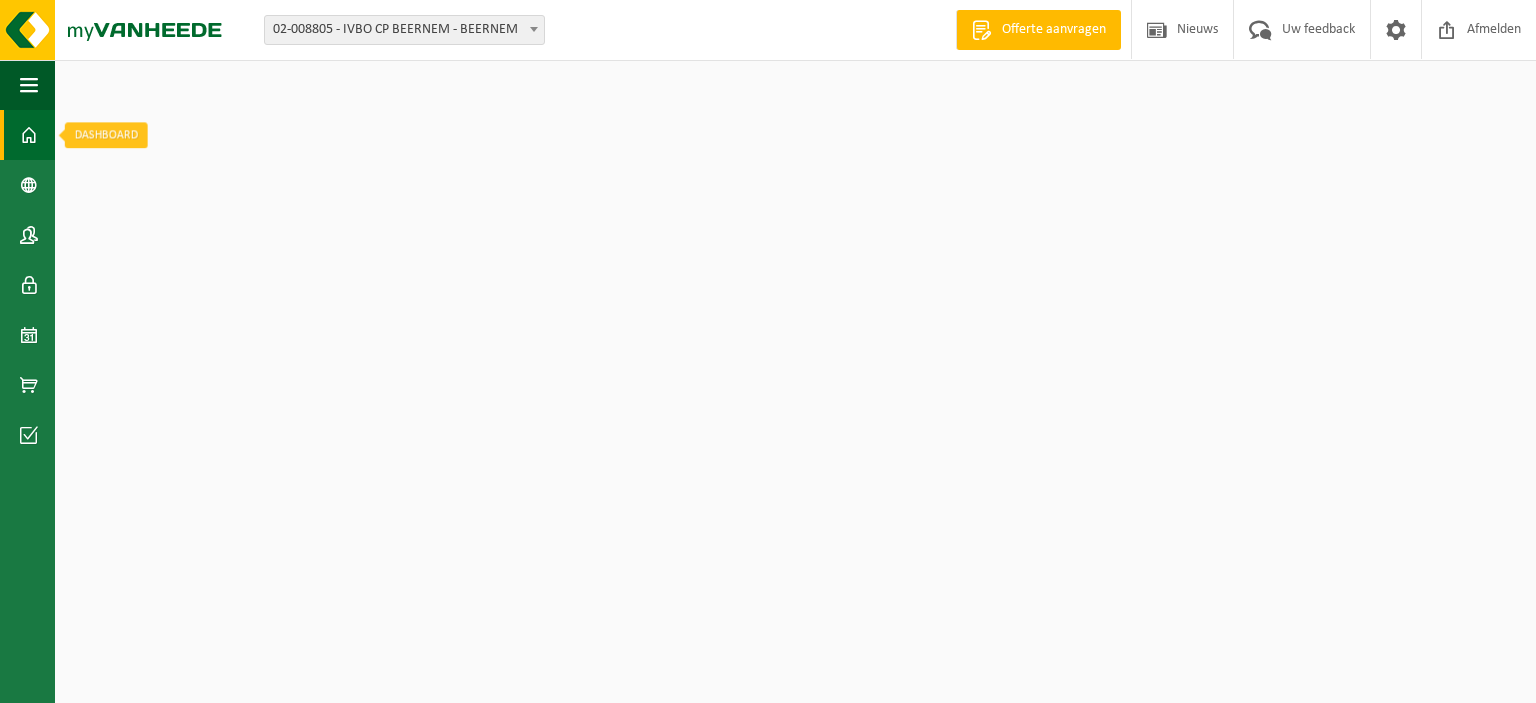 scroll, scrollTop: 0, scrollLeft: 0, axis: both 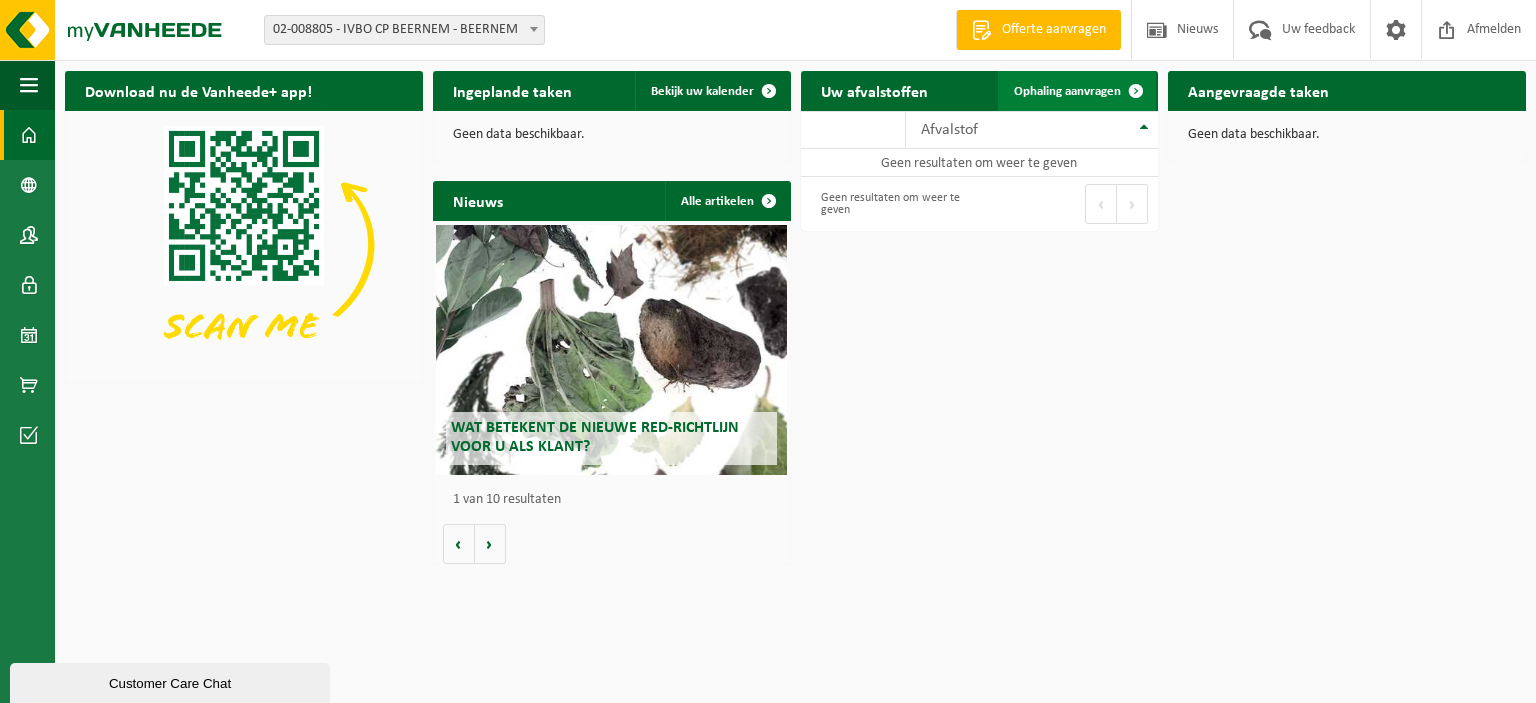 click at bounding box center (1136, 91) 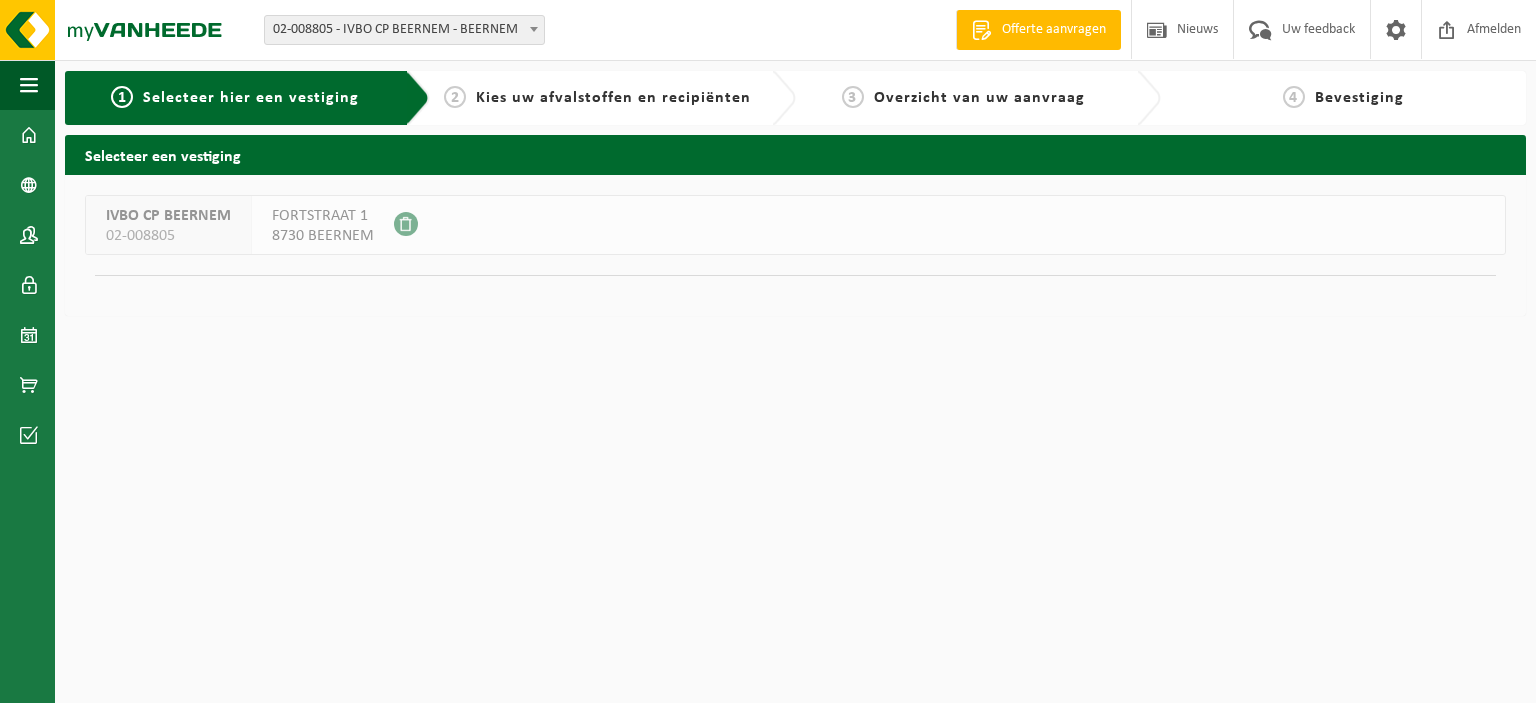 scroll, scrollTop: 0, scrollLeft: 0, axis: both 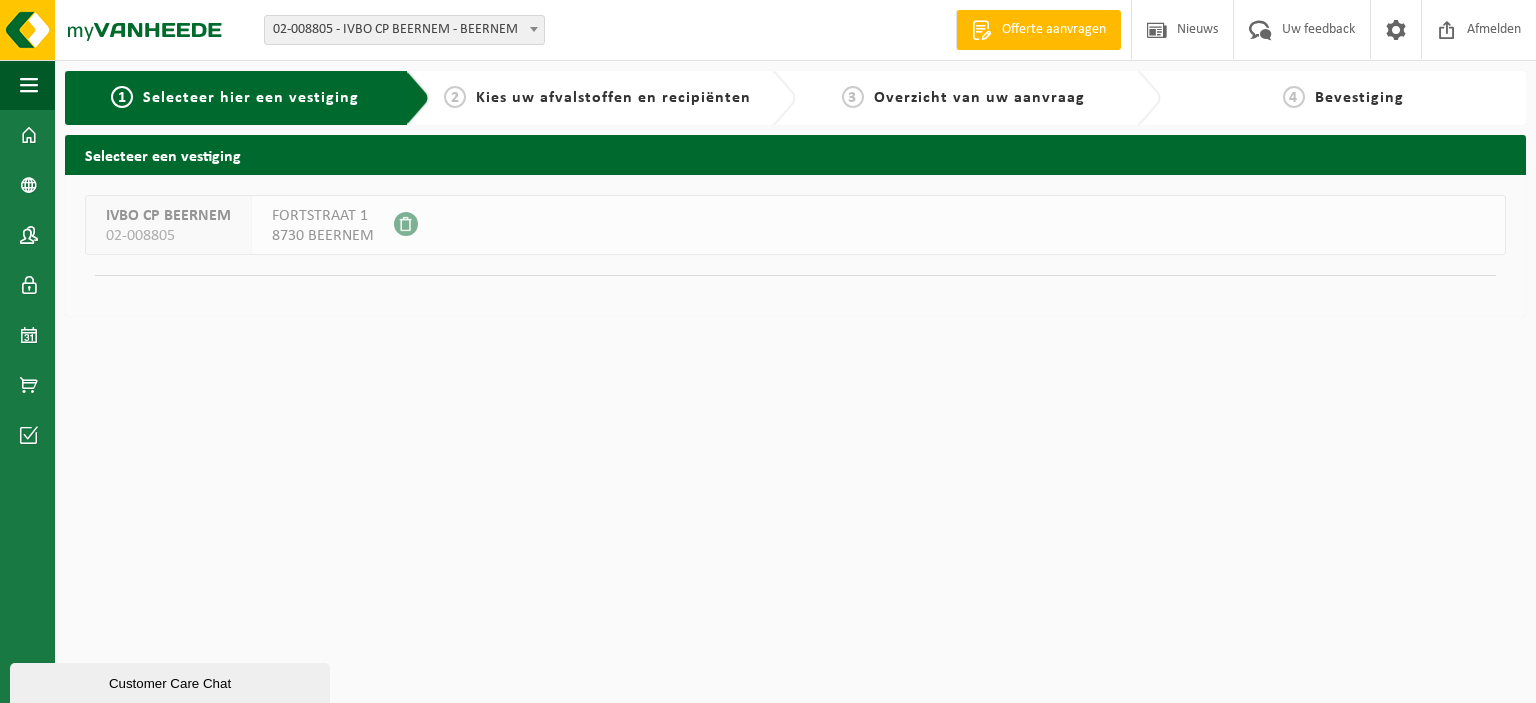 click on "2 Kies uw afvalstoffen en recipiënten" at bounding box center [612, 98] 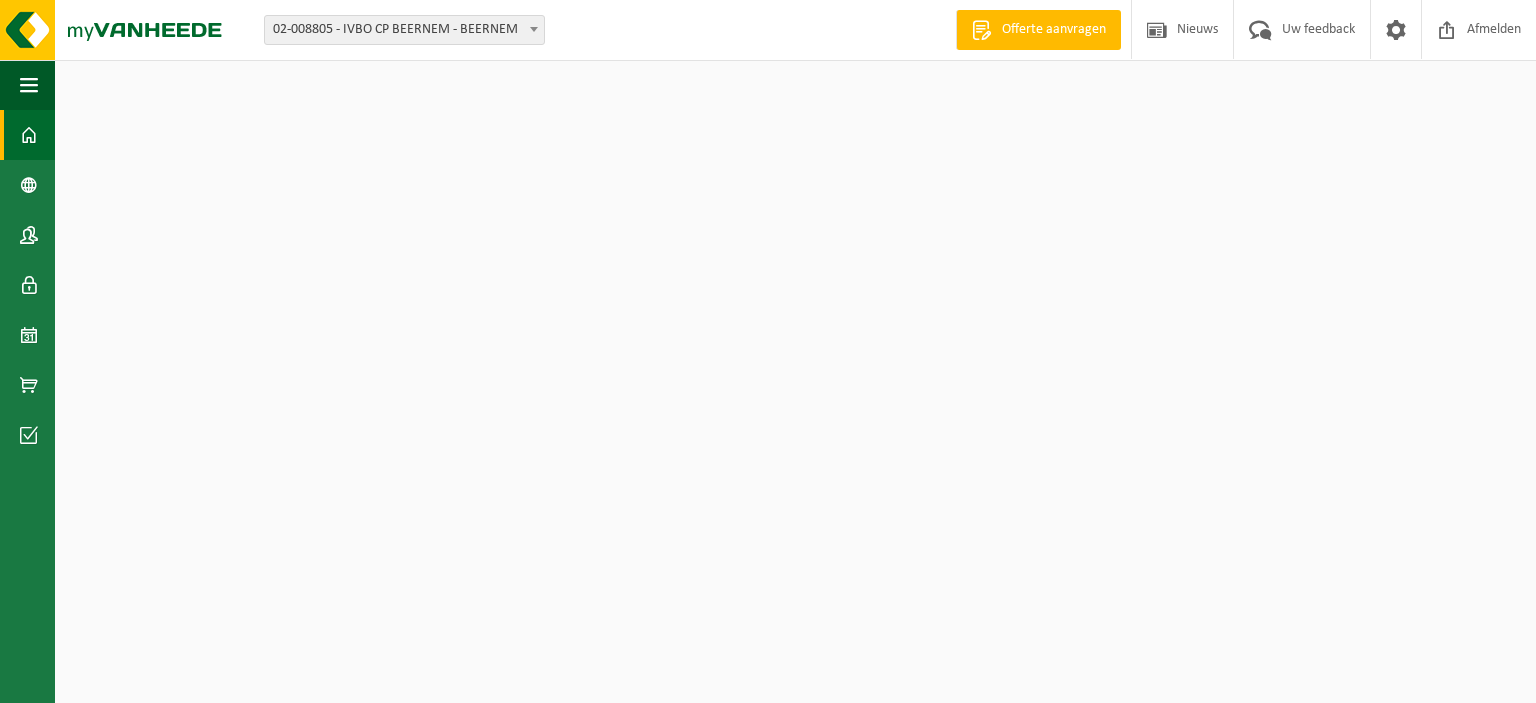 scroll, scrollTop: 0, scrollLeft: 0, axis: both 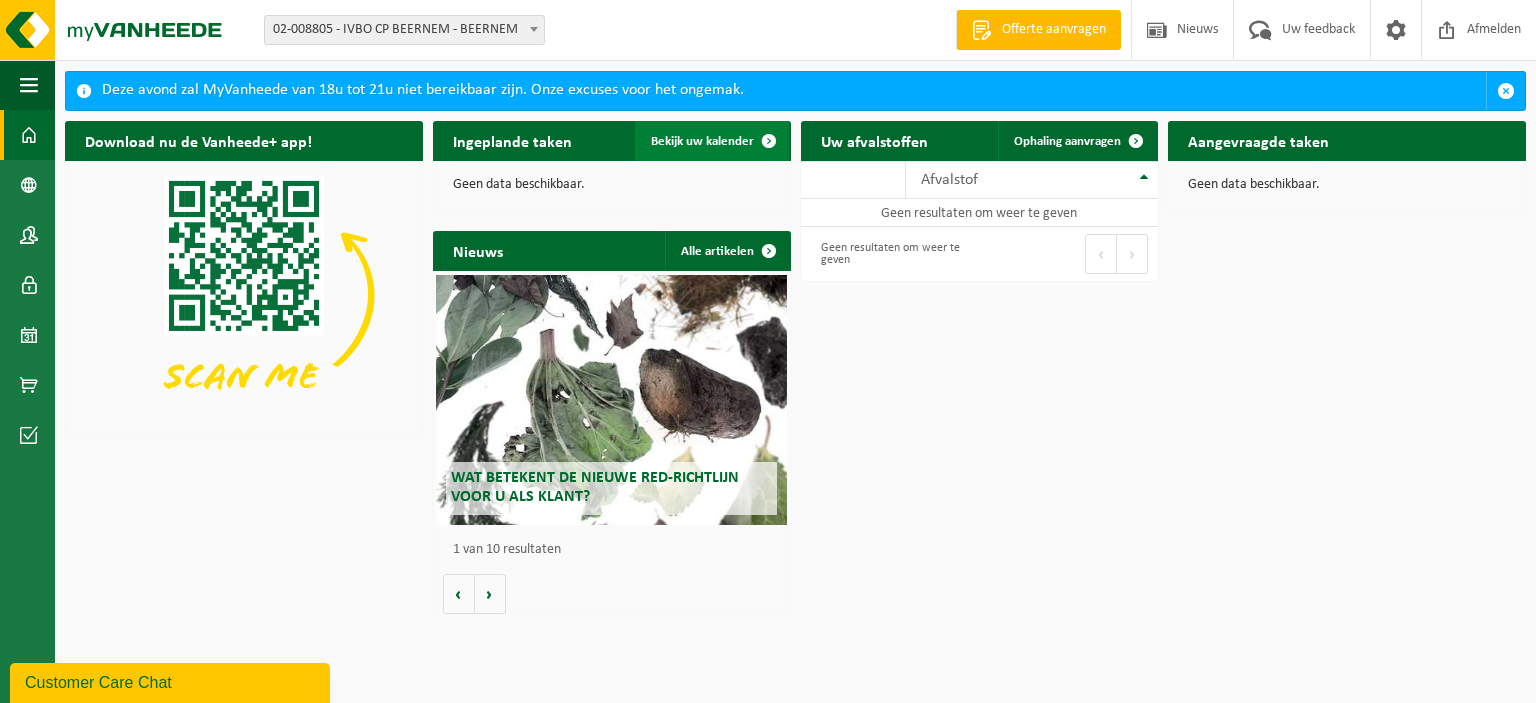 click at bounding box center [769, 141] 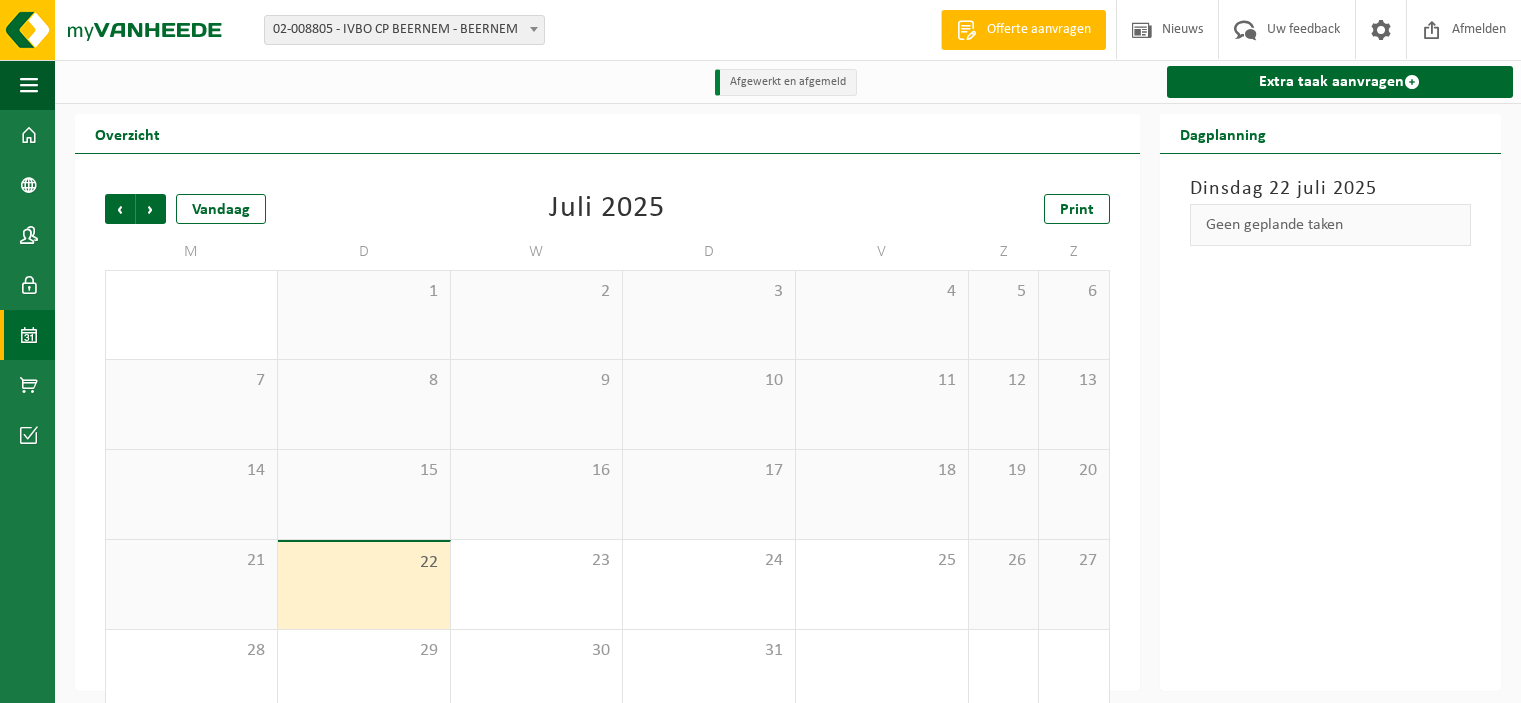 scroll, scrollTop: 0, scrollLeft: 0, axis: both 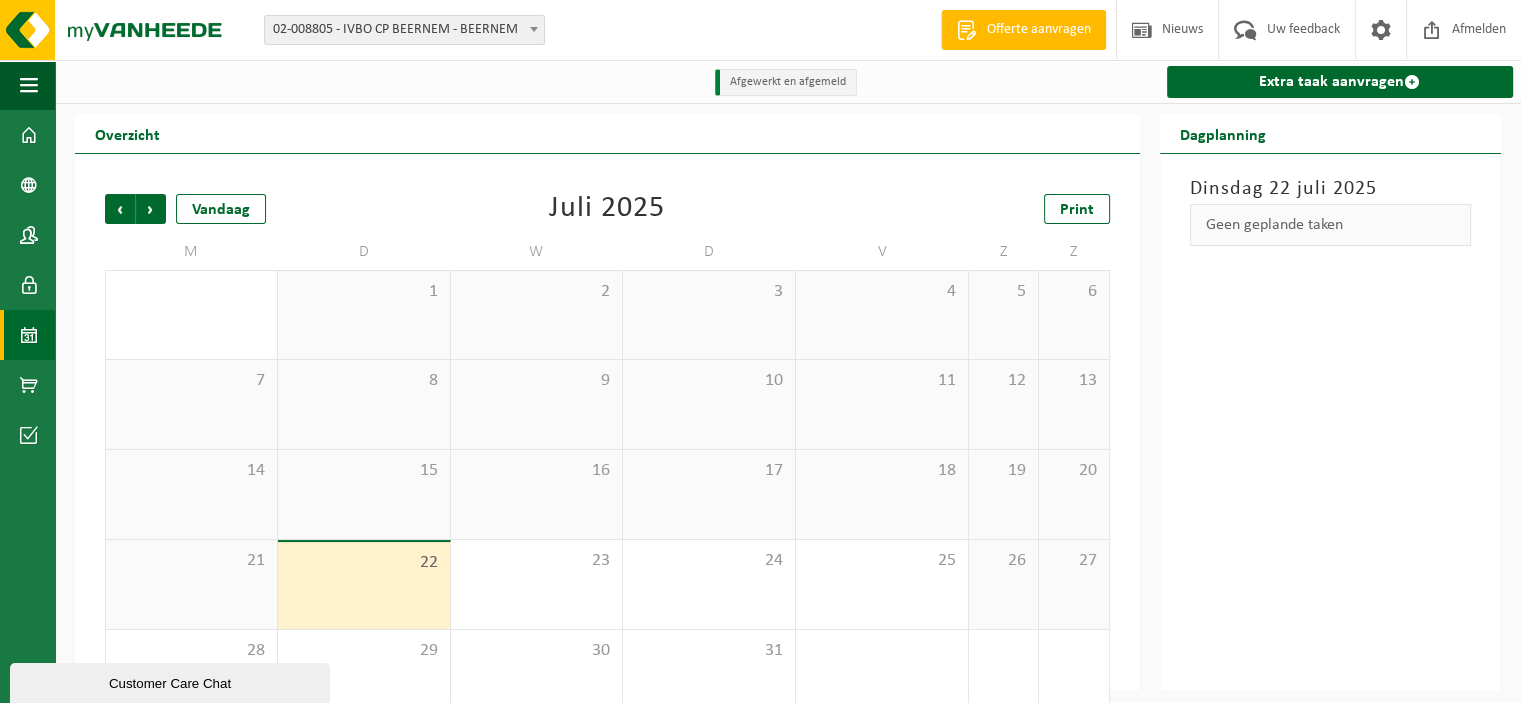 click on "22" at bounding box center (364, 585) 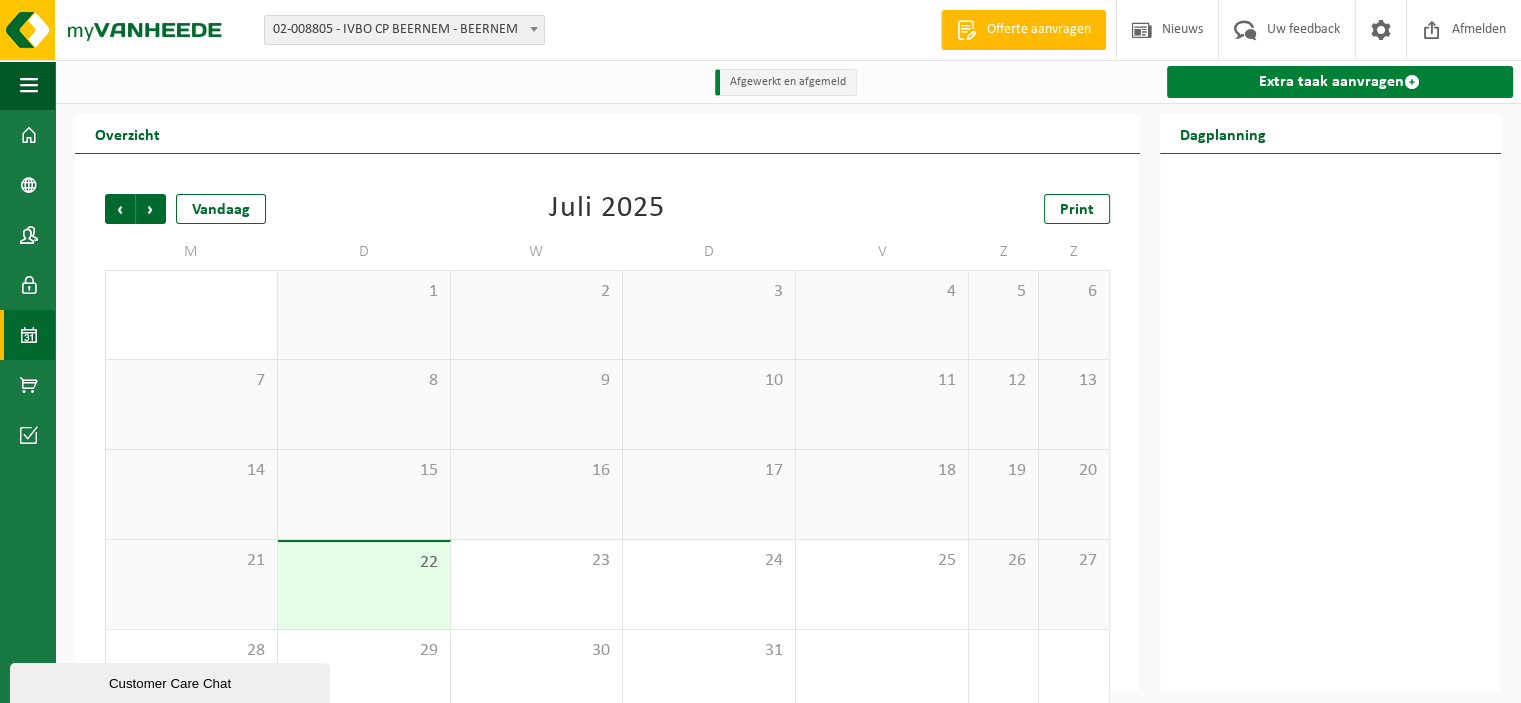 click at bounding box center (1412, 82) 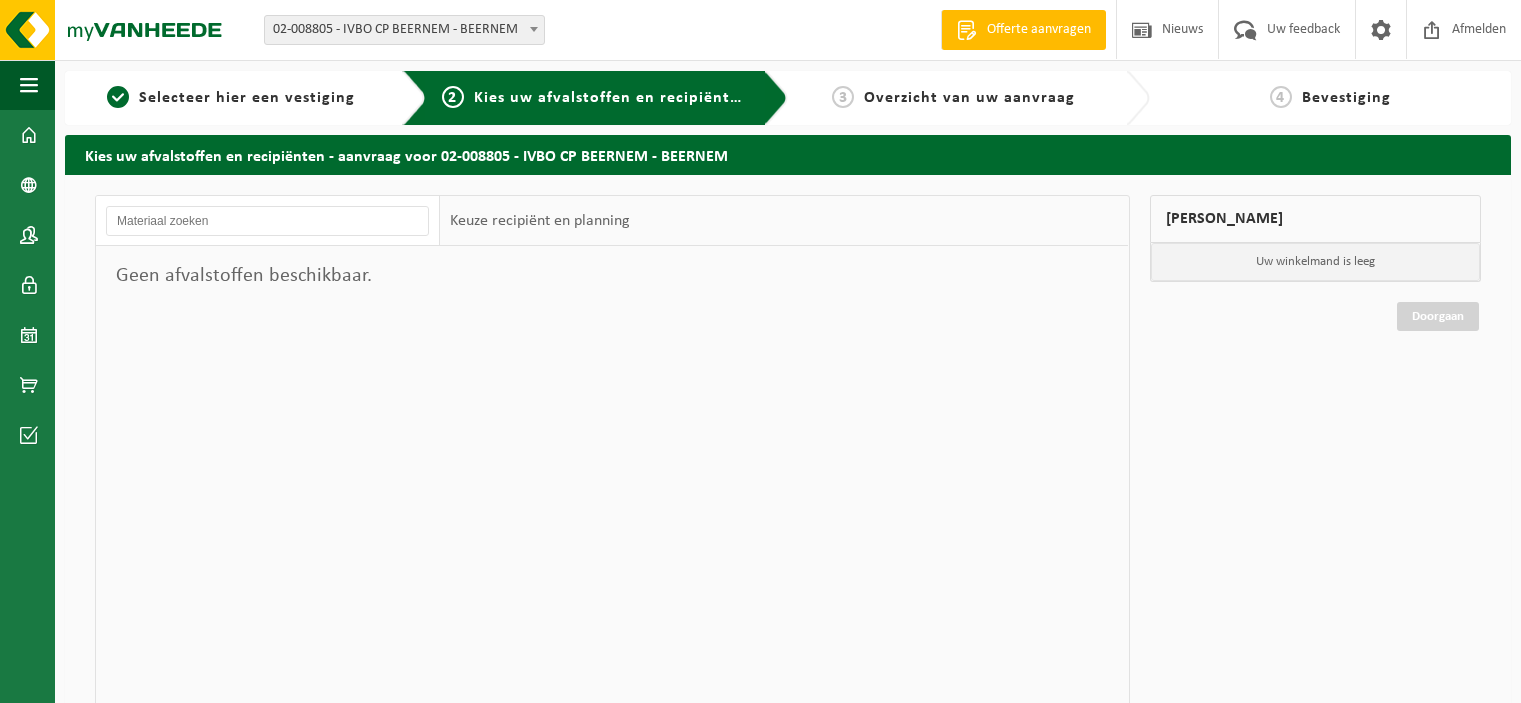 scroll, scrollTop: 0, scrollLeft: 0, axis: both 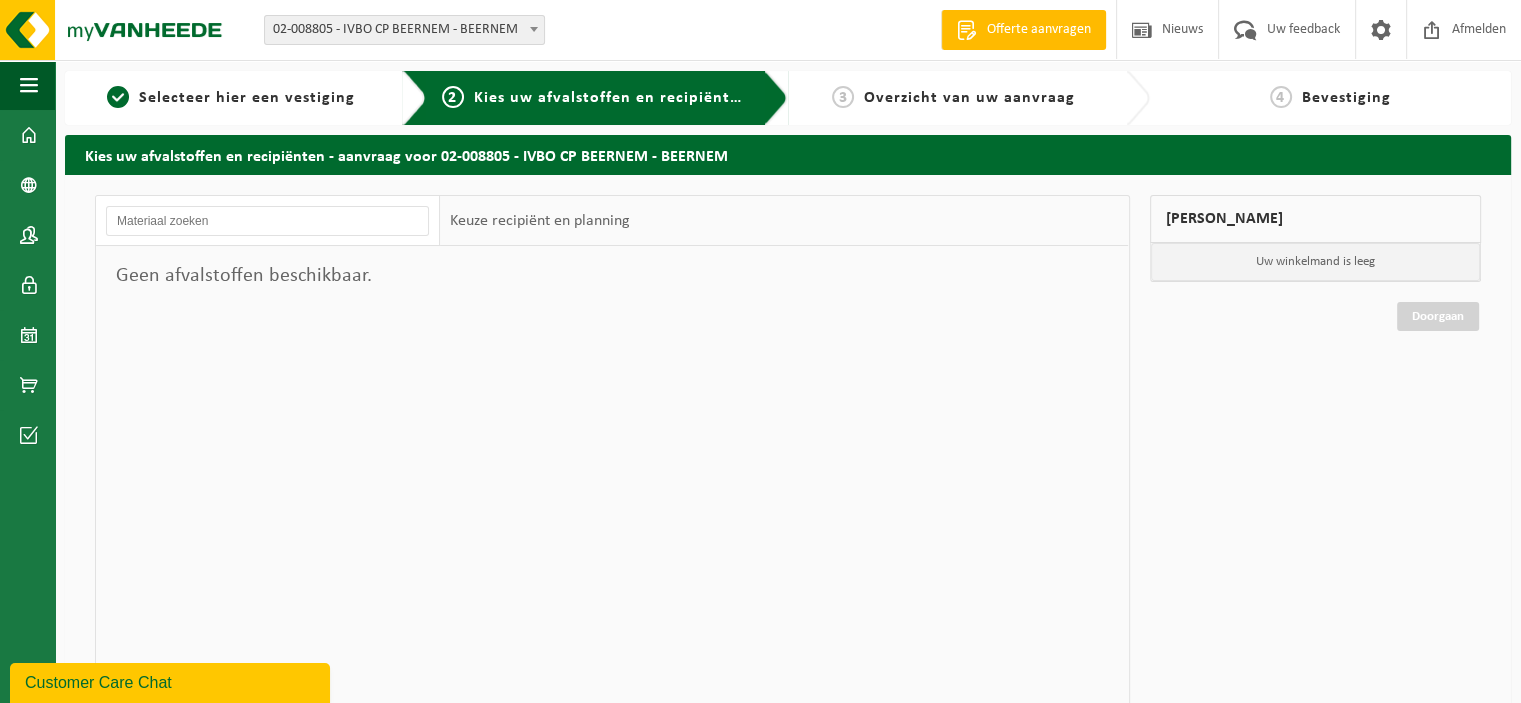 click on "2 Kies uw afvalstoffen en recipiënten" at bounding box center [595, 98] 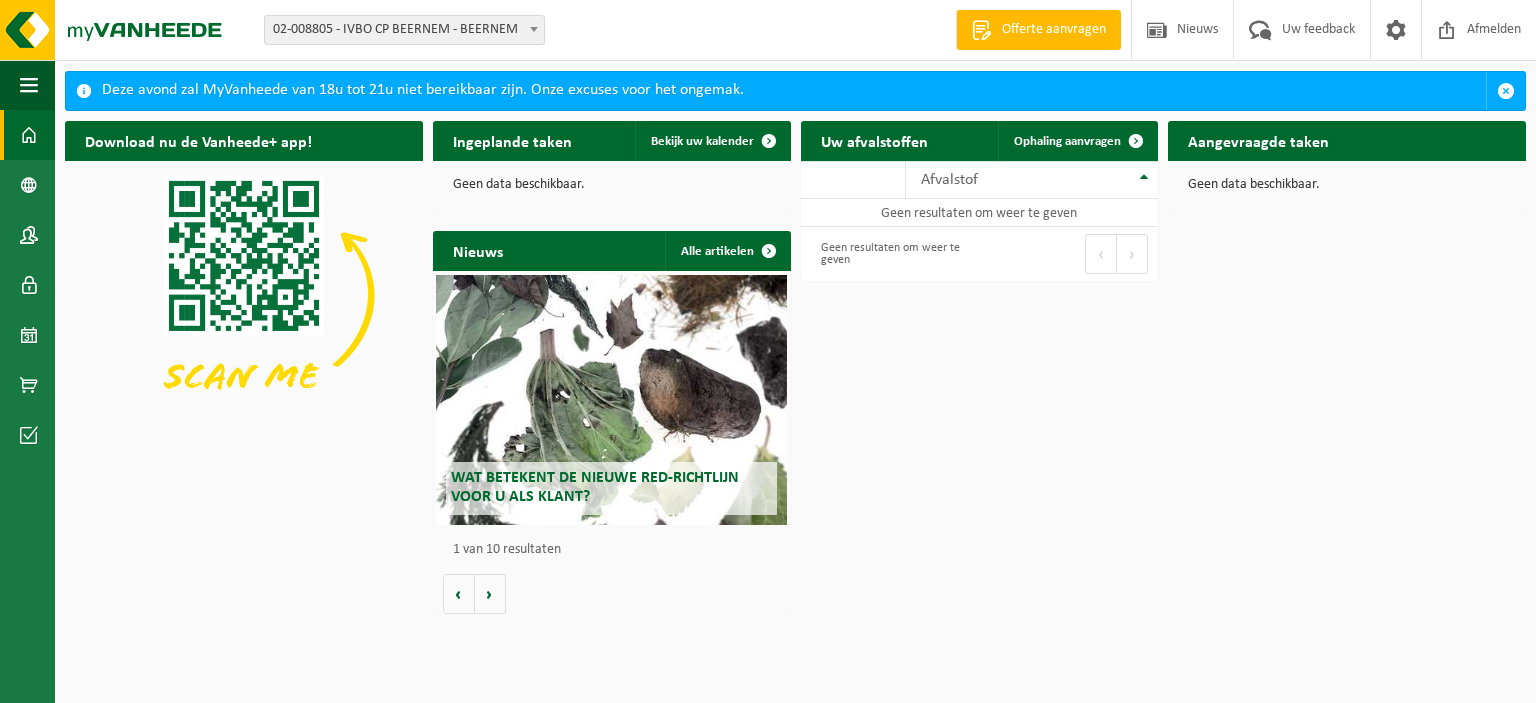 scroll, scrollTop: 0, scrollLeft: 0, axis: both 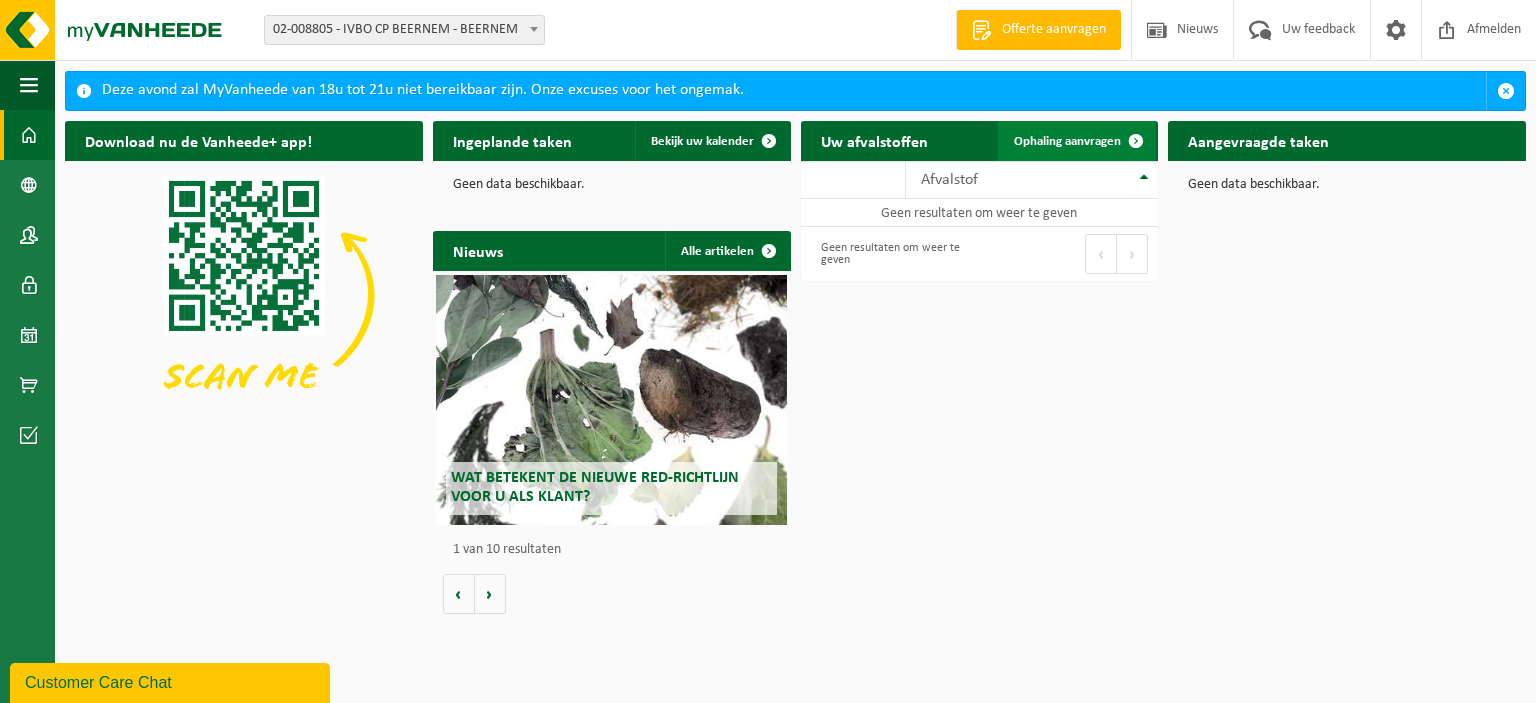 click at bounding box center (1136, 141) 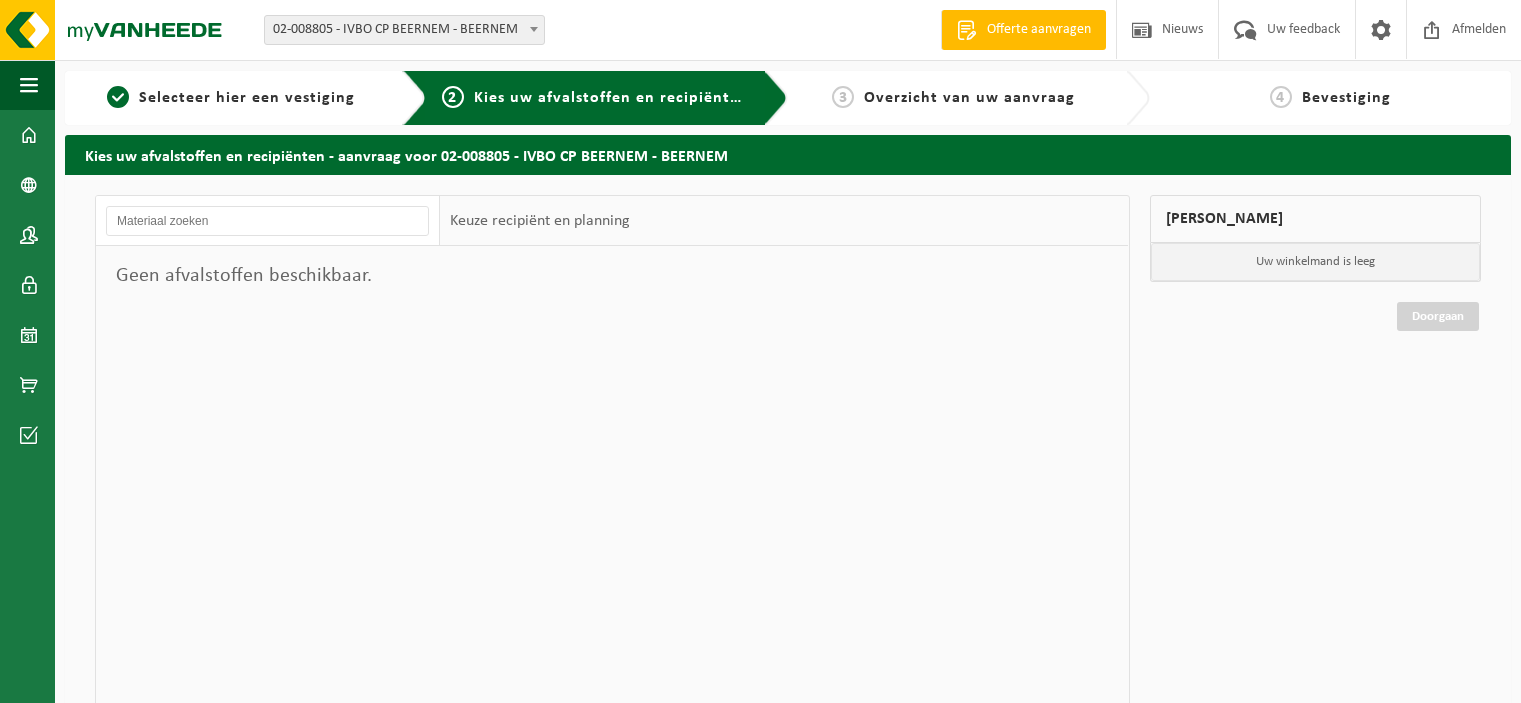 scroll, scrollTop: 0, scrollLeft: 0, axis: both 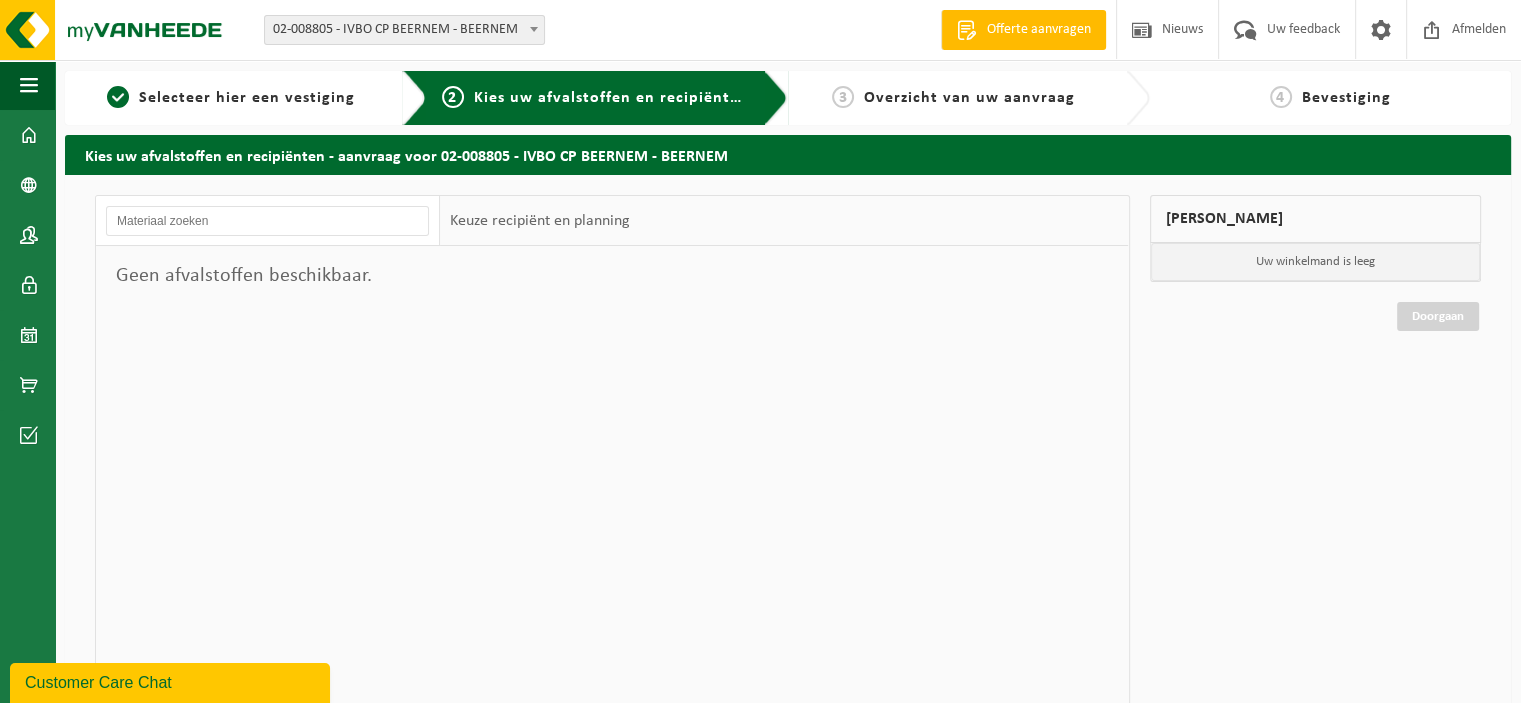 click on "2 Kies uw afvalstoffen en recipiënten" at bounding box center [595, 98] 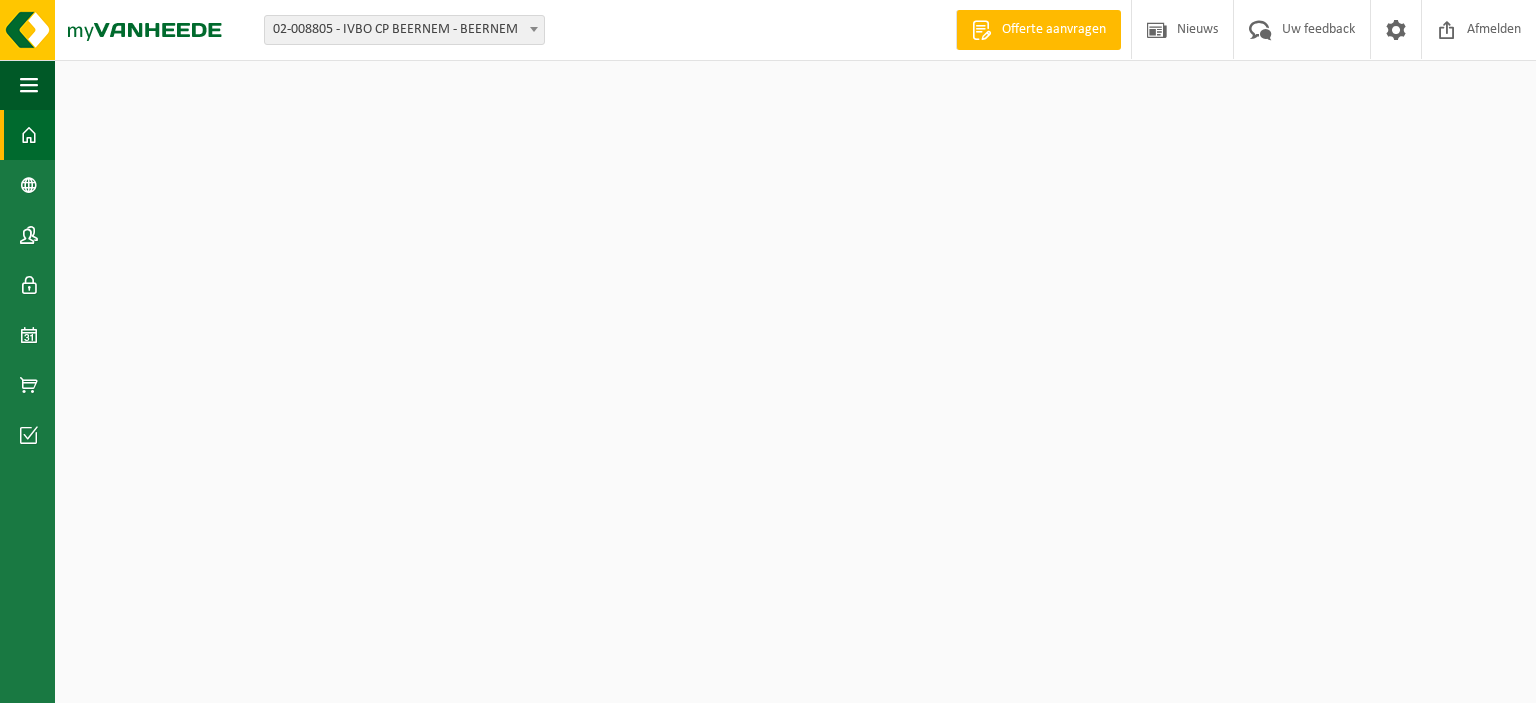 scroll, scrollTop: 0, scrollLeft: 0, axis: both 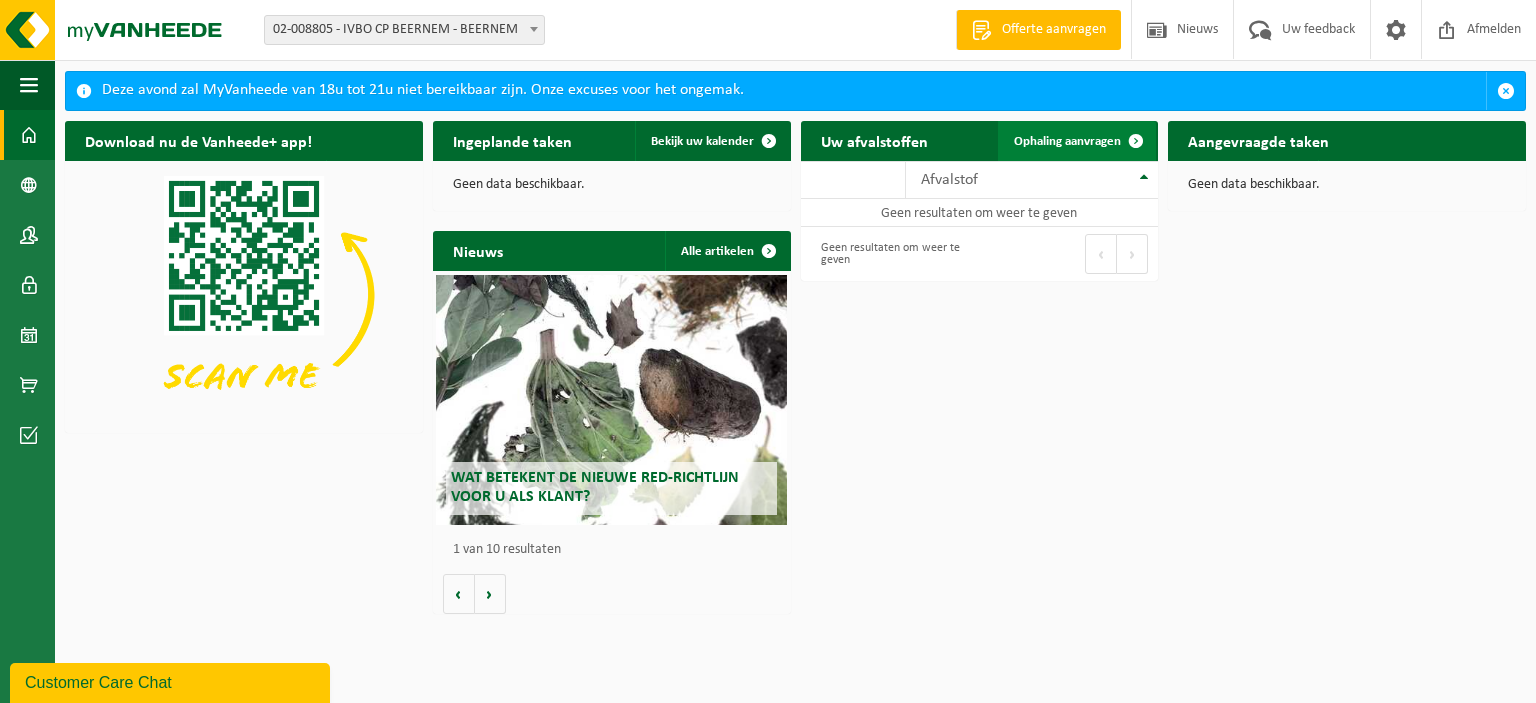 click at bounding box center (1136, 141) 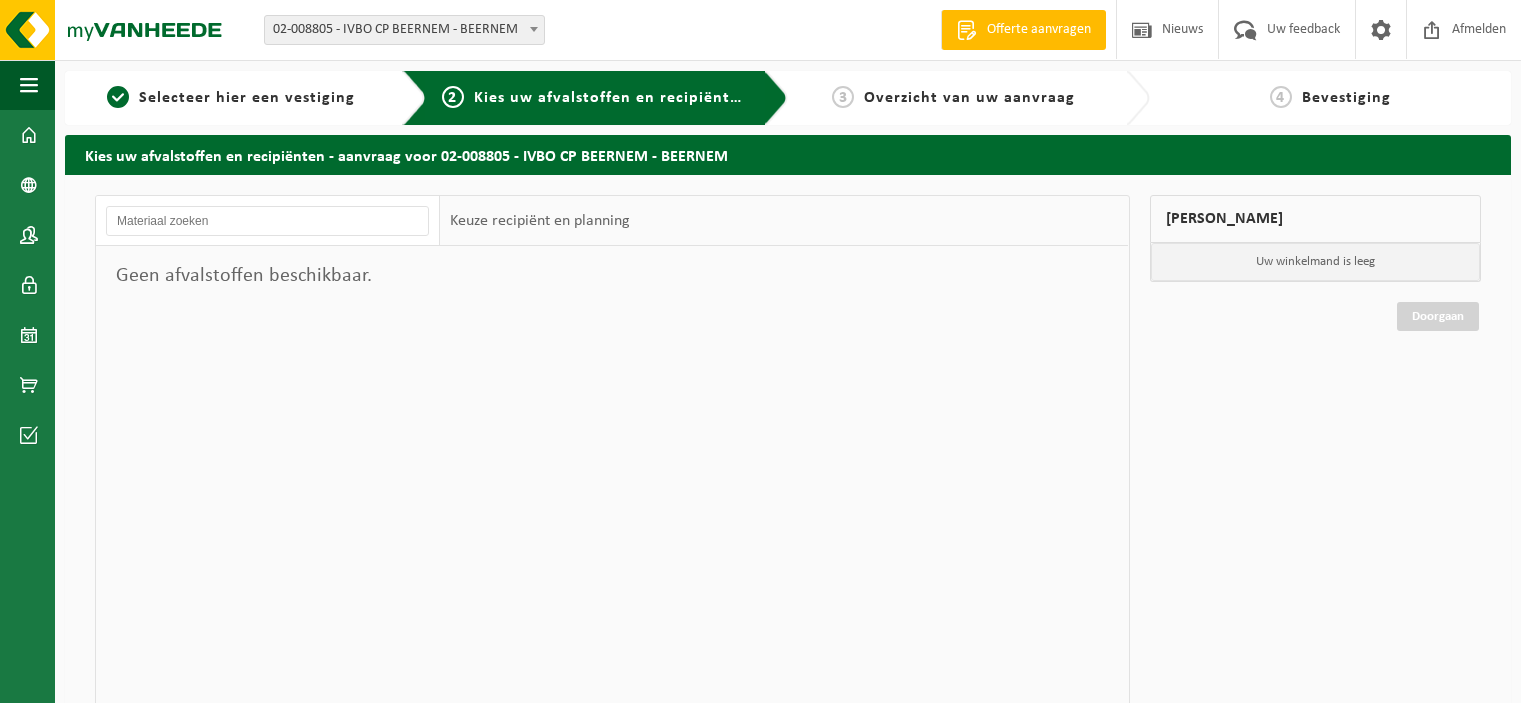 scroll, scrollTop: 0, scrollLeft: 0, axis: both 